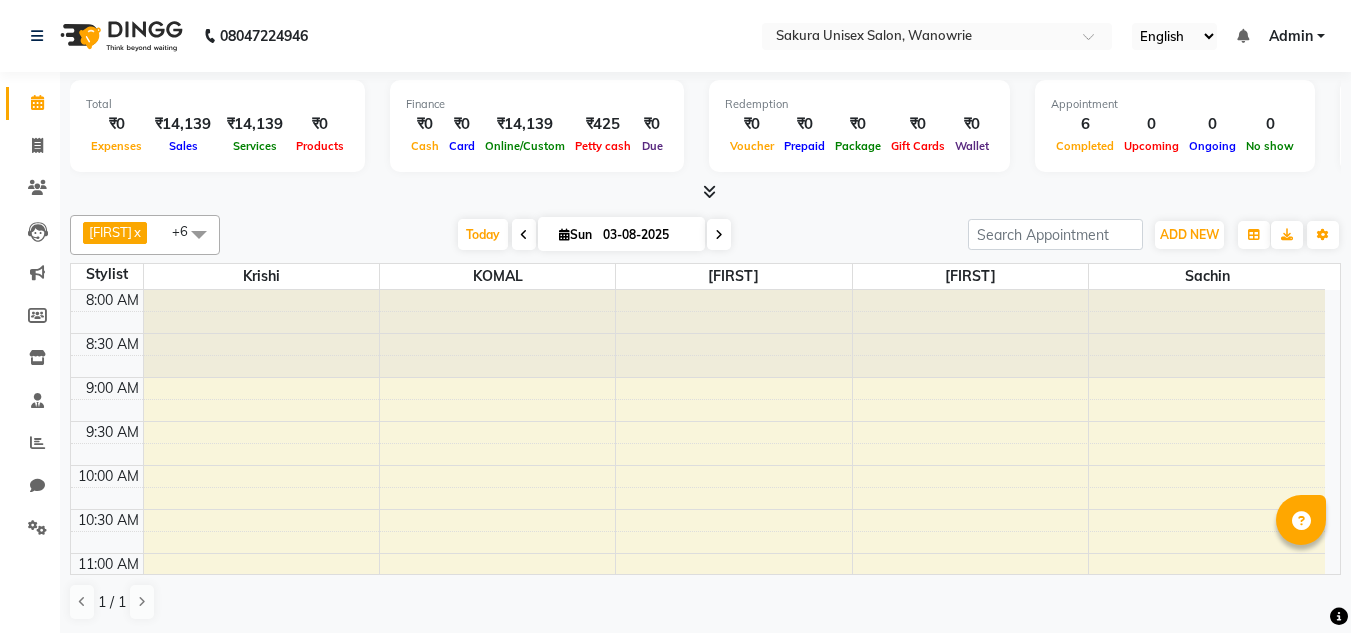 scroll, scrollTop: 0, scrollLeft: 0, axis: both 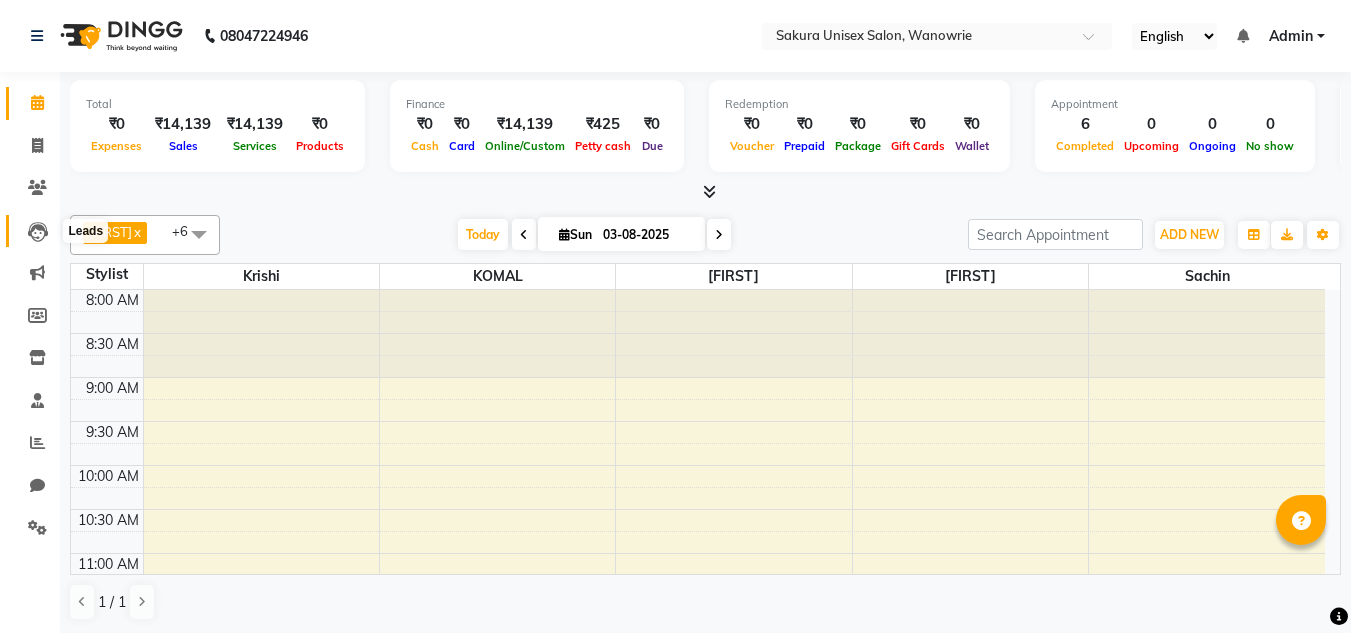 click 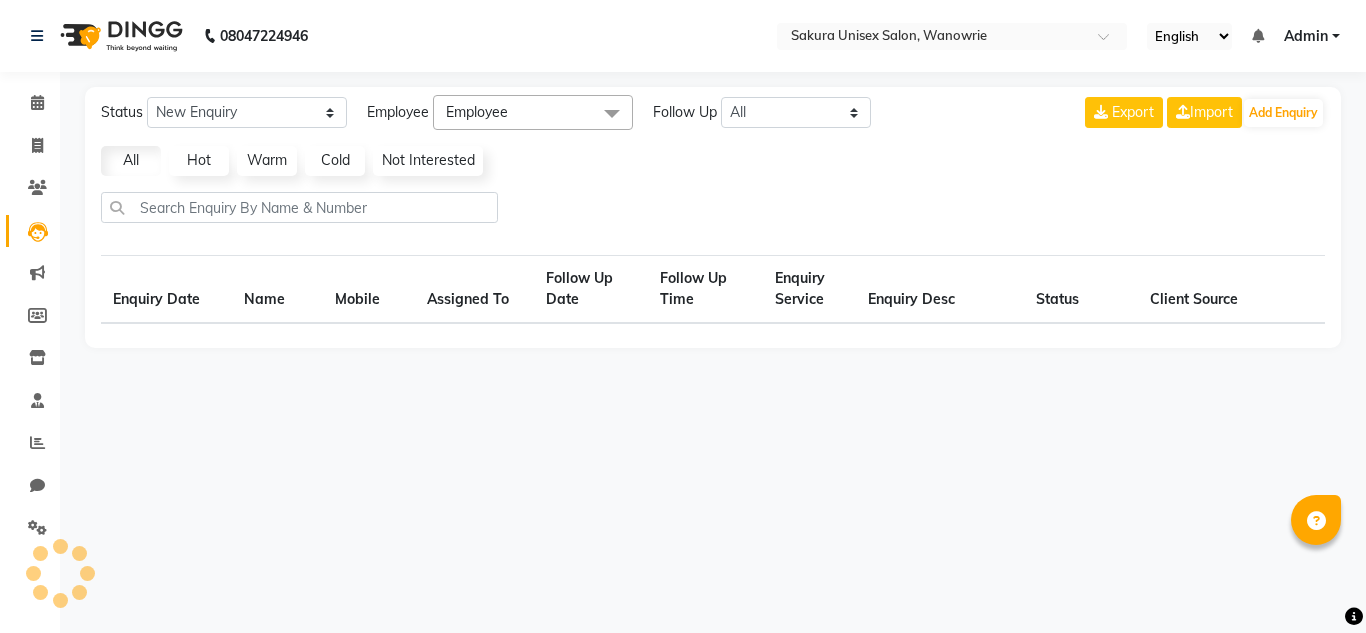 select on "10" 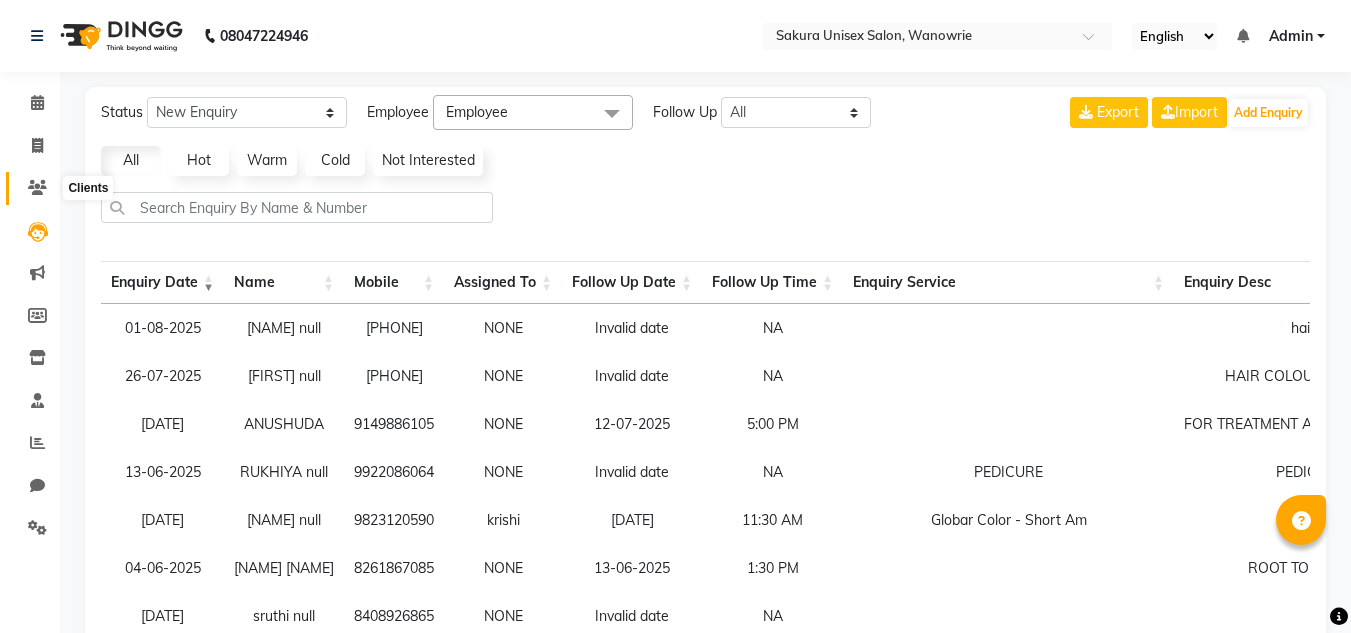 click 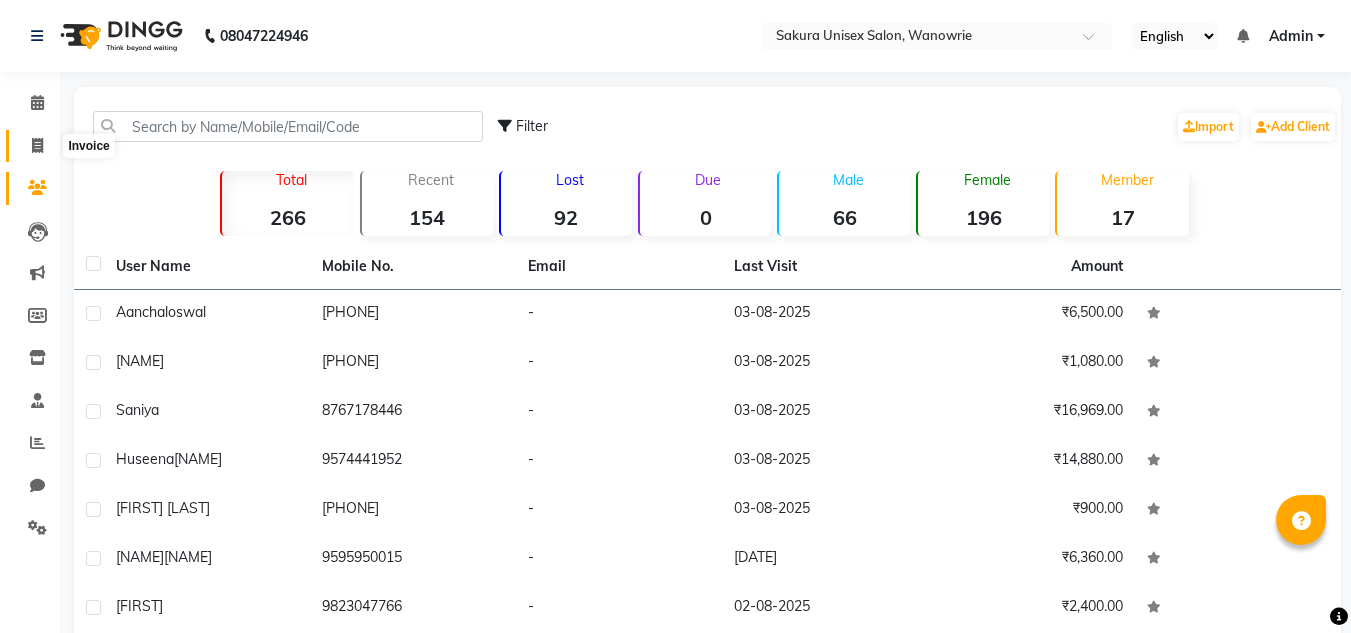 click 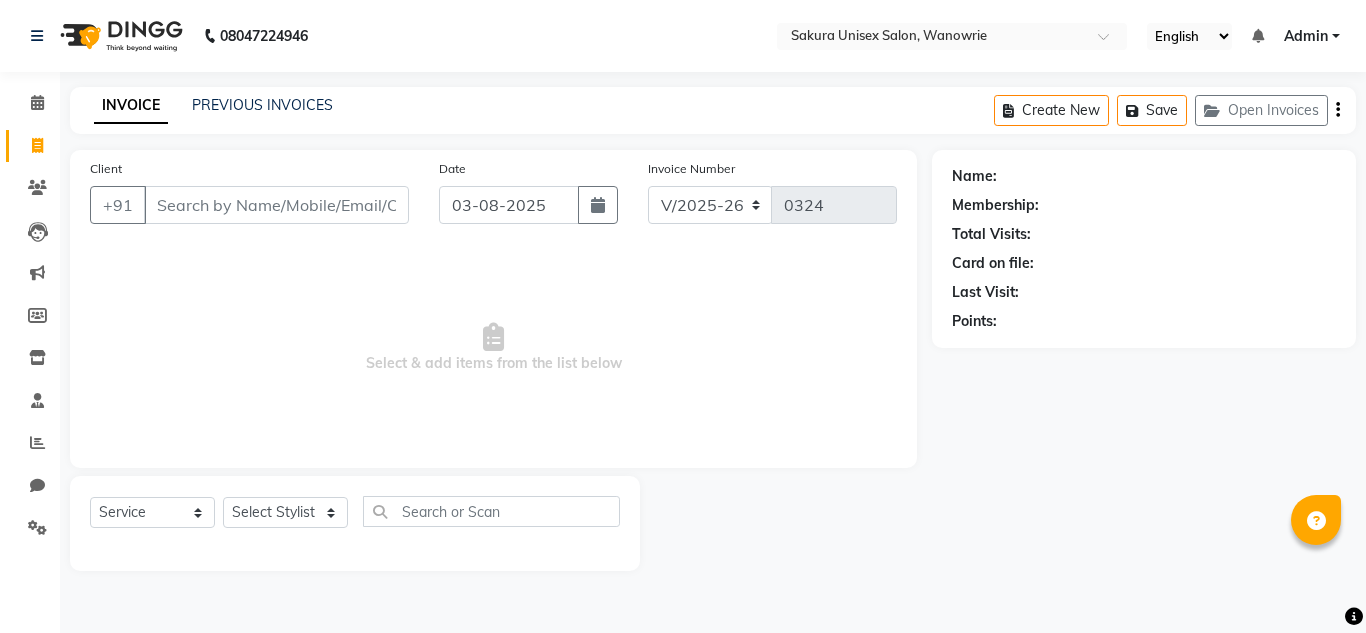 click on "Client" at bounding box center [276, 205] 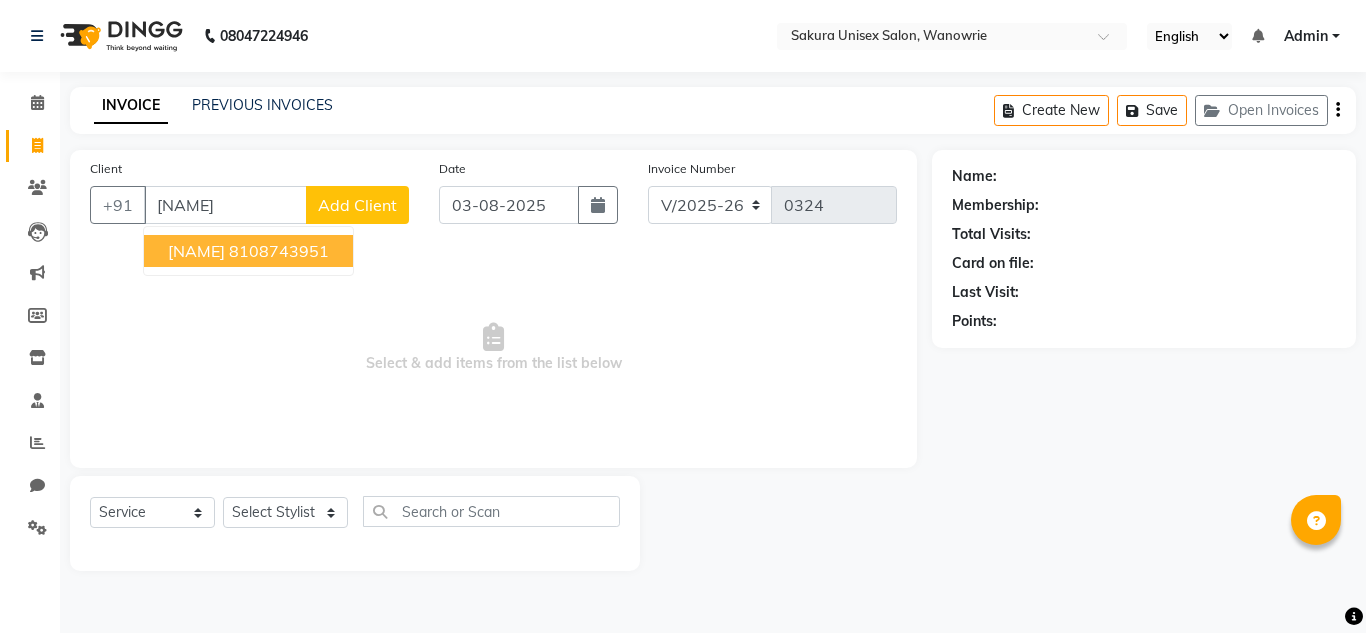 click on "8108743951" at bounding box center [279, 251] 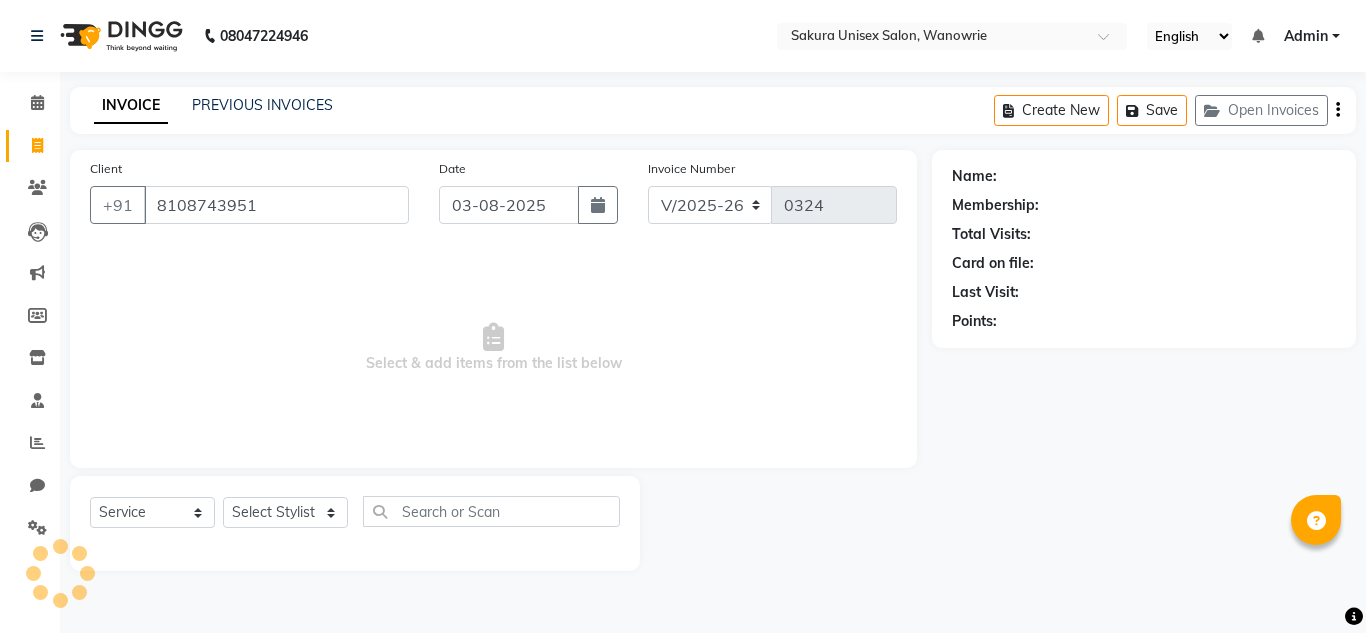 type on "8108743951" 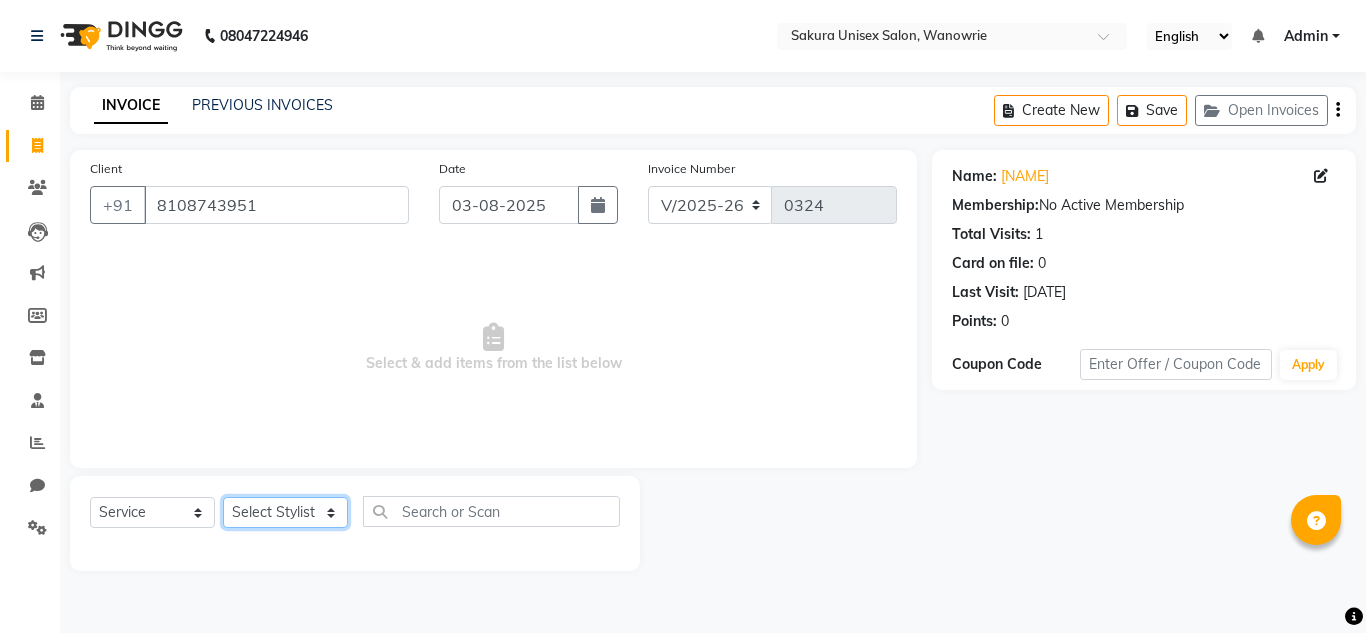 click on "Select Stylist [NAME] [NAME] [NAME] [NAME] [NAME] [NAME] [NAME]" 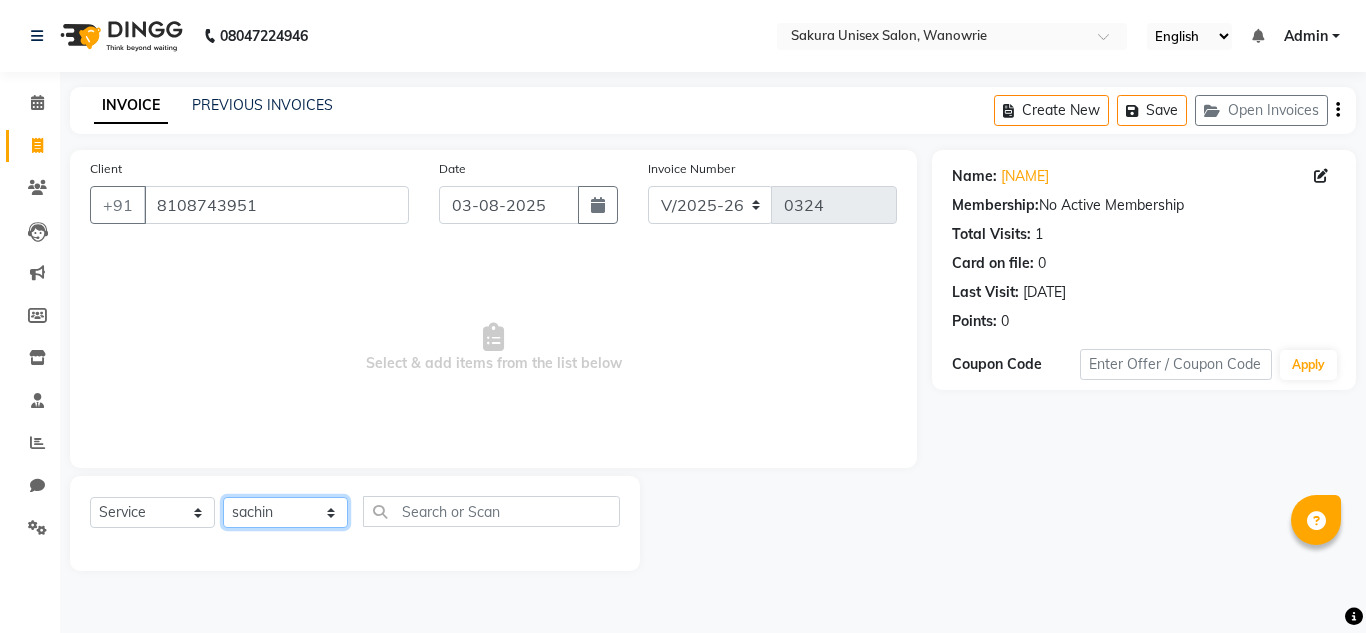 click on "Select Stylist [NAME] [NAME] [NAME] [NAME] [NAME] [NAME] [NAME]" 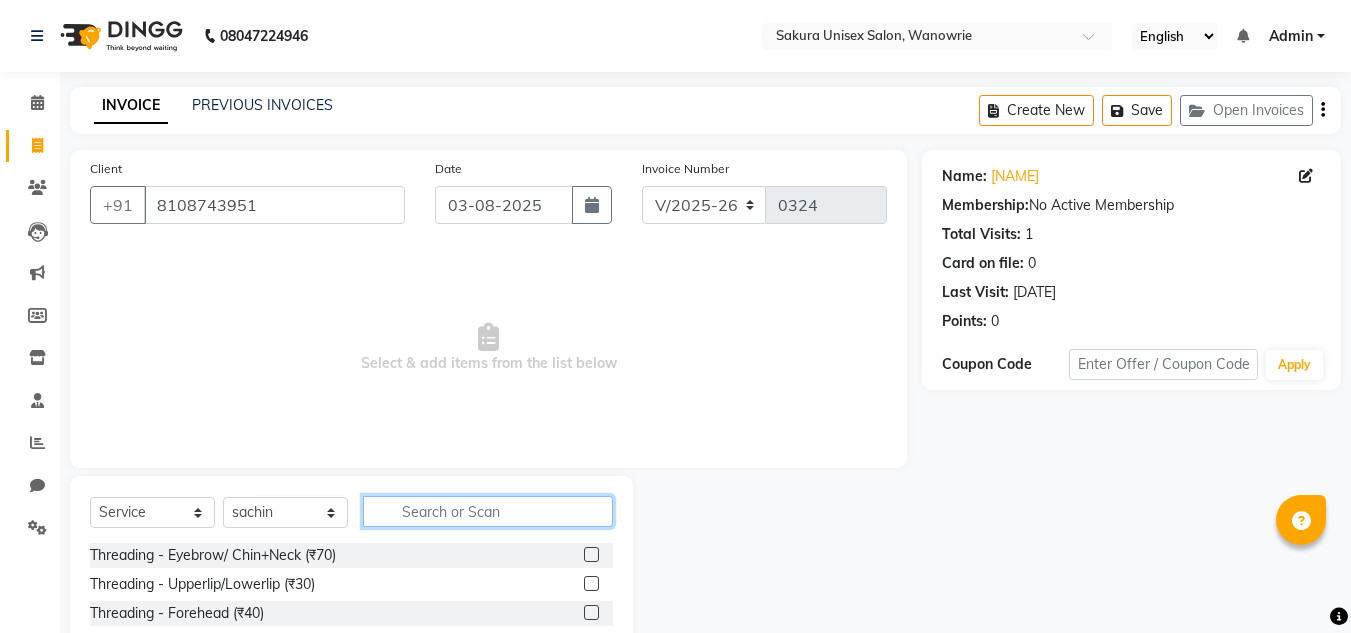 click 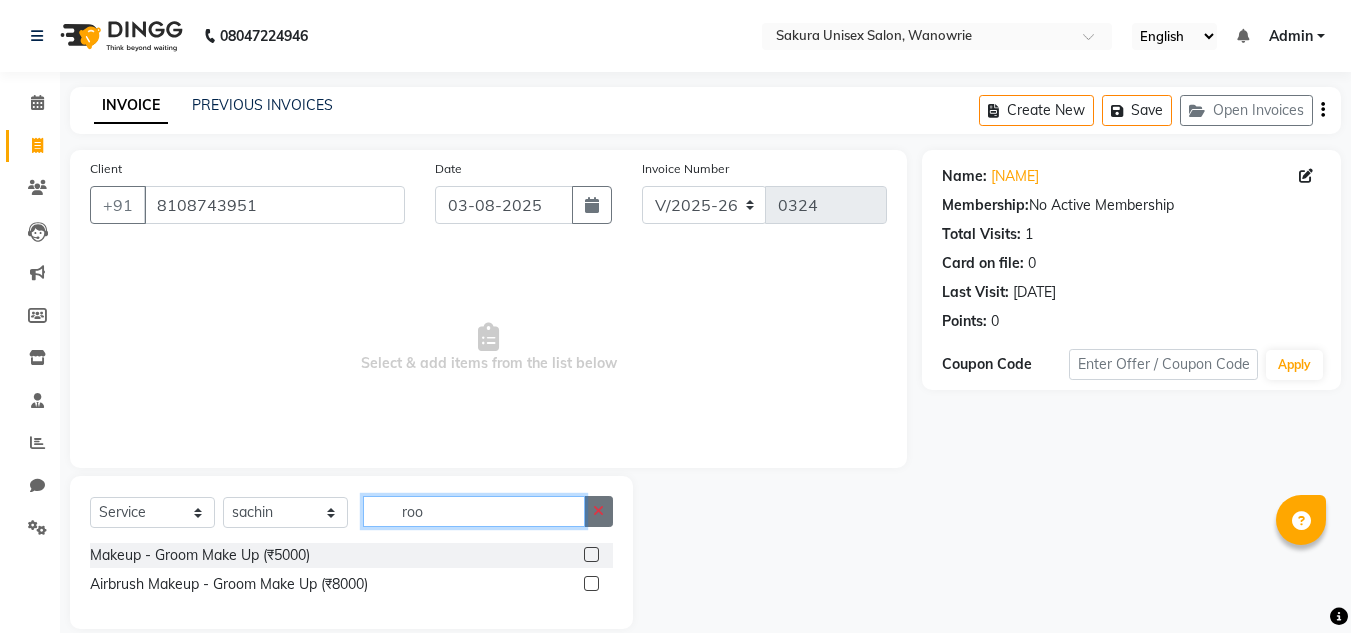type on "roo" 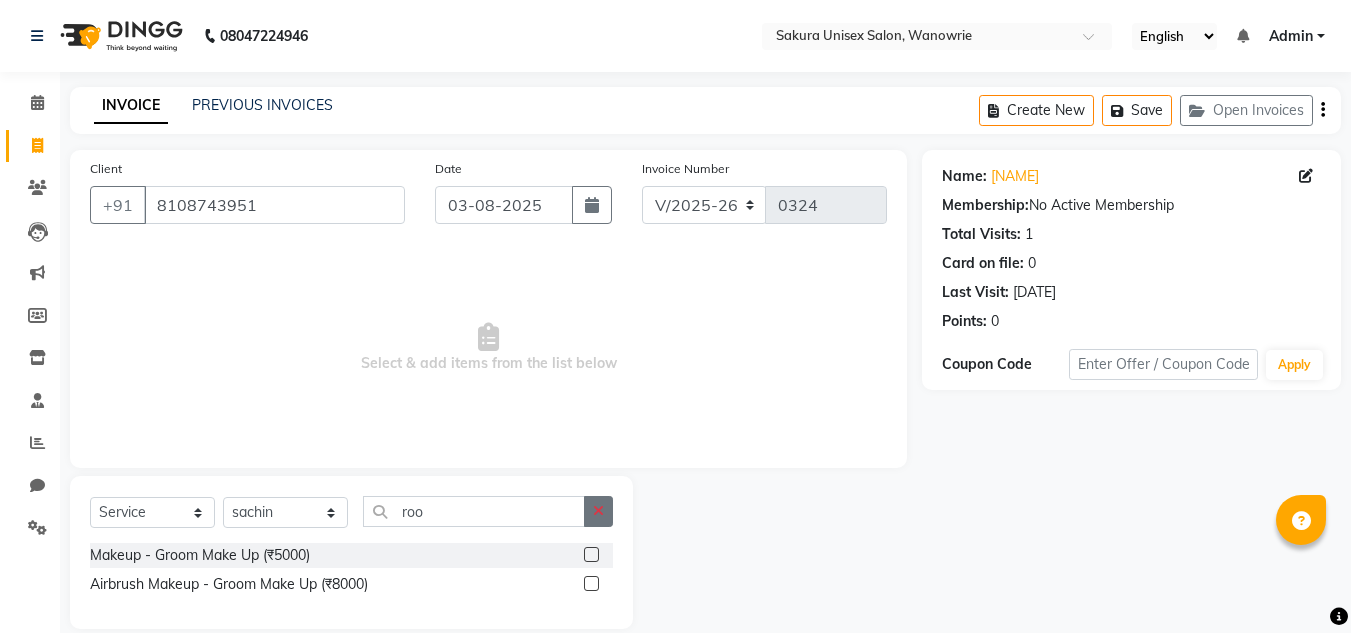 click 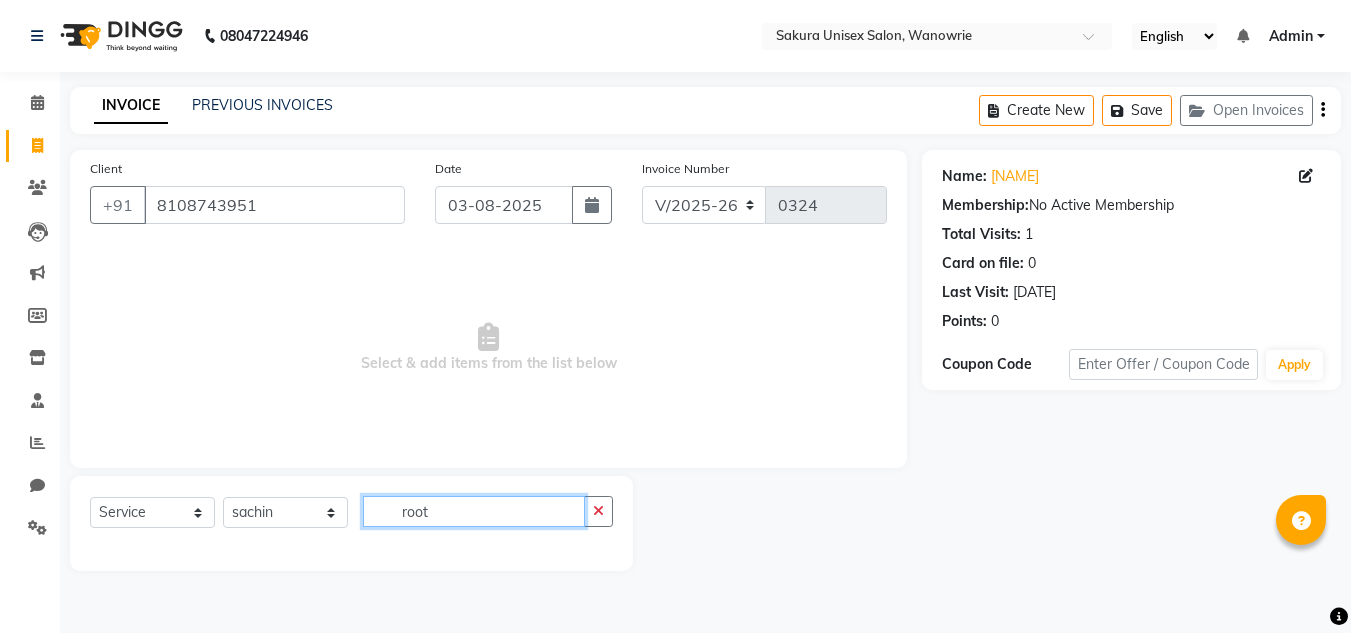 scroll, scrollTop: 0, scrollLeft: 0, axis: both 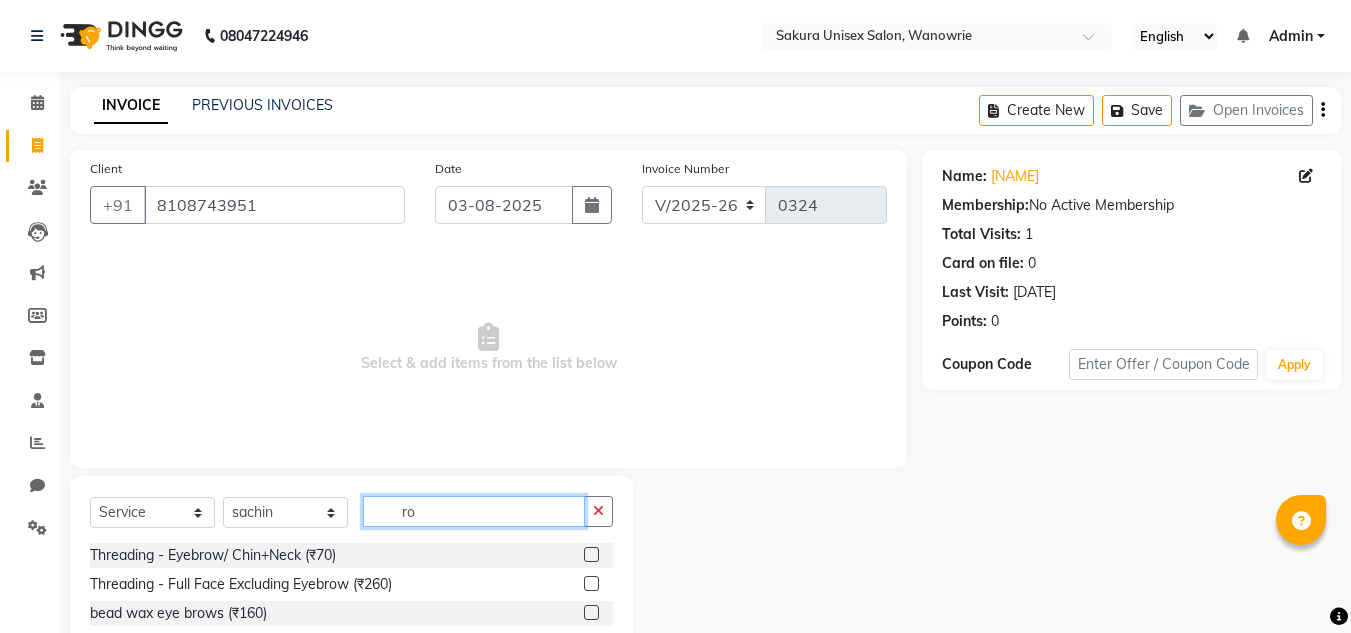 type on "r" 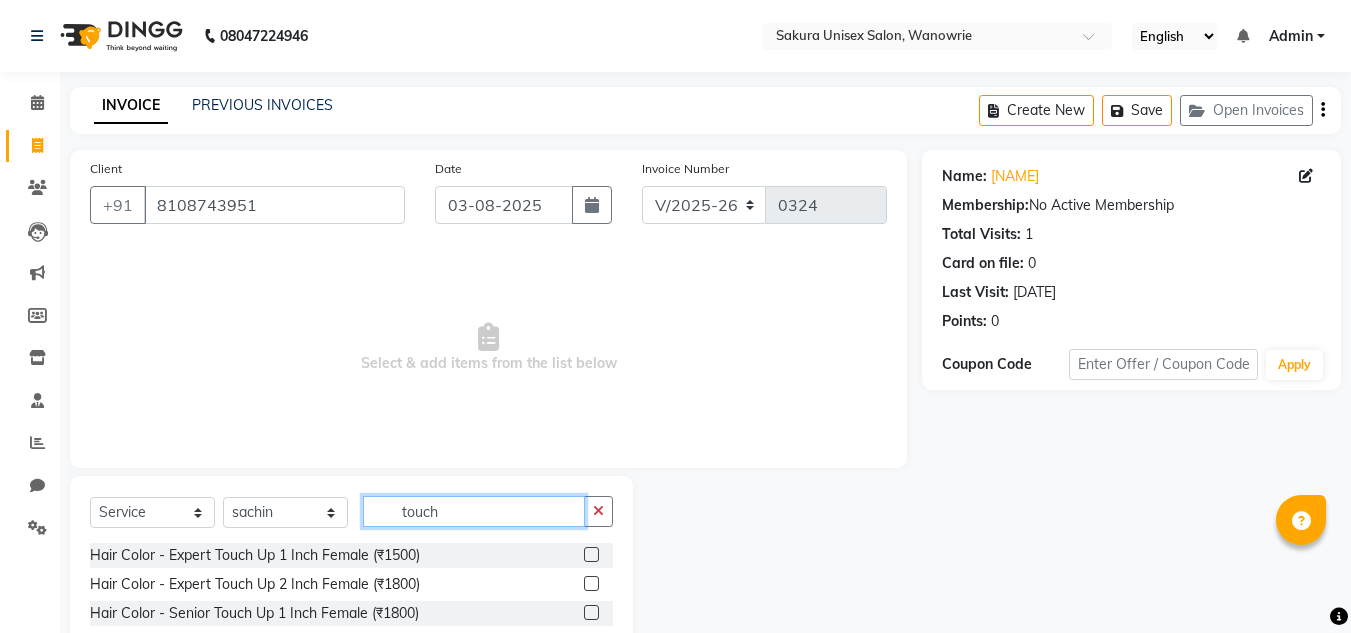 scroll, scrollTop: 142, scrollLeft: 0, axis: vertical 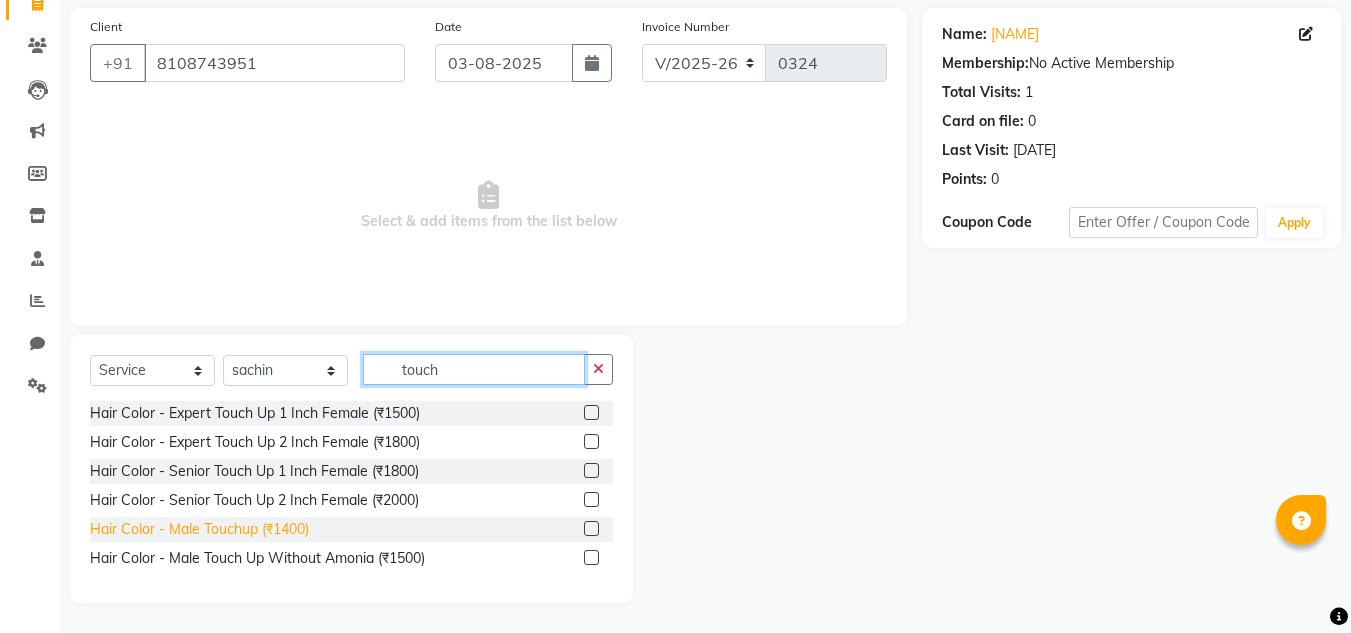 type on "touch" 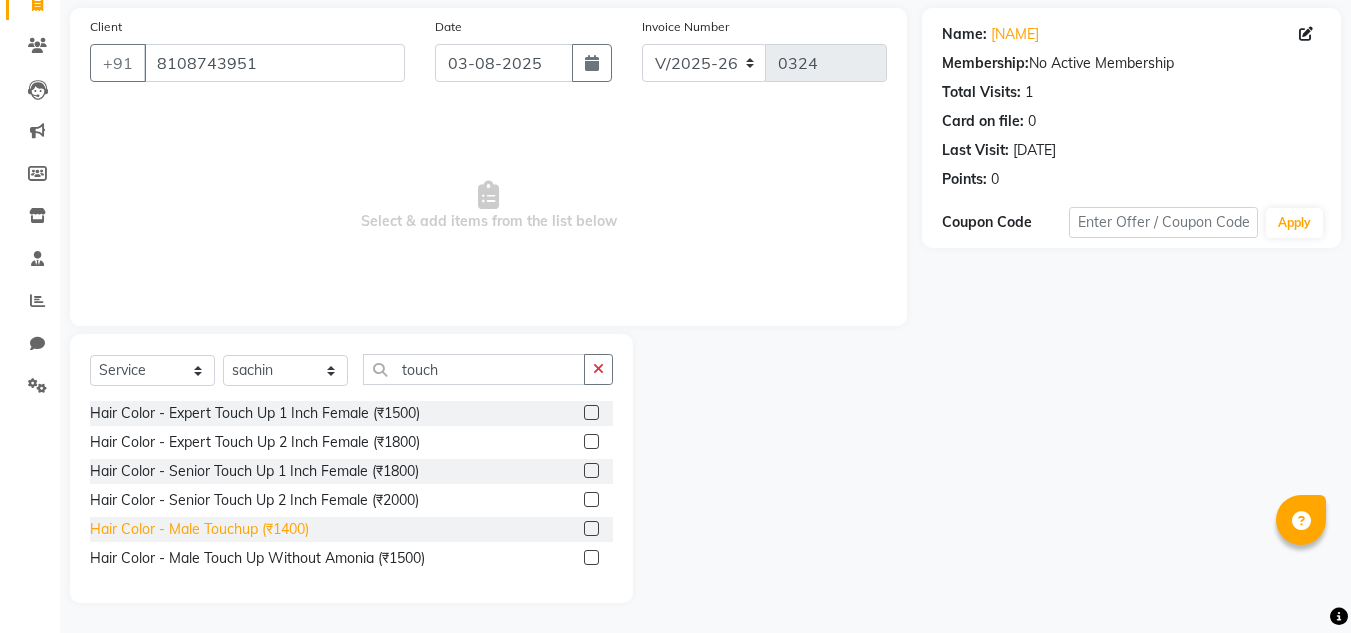 drag, startPoint x: 112, startPoint y: 530, endPoint x: 142, endPoint y: 524, distance: 30.594116 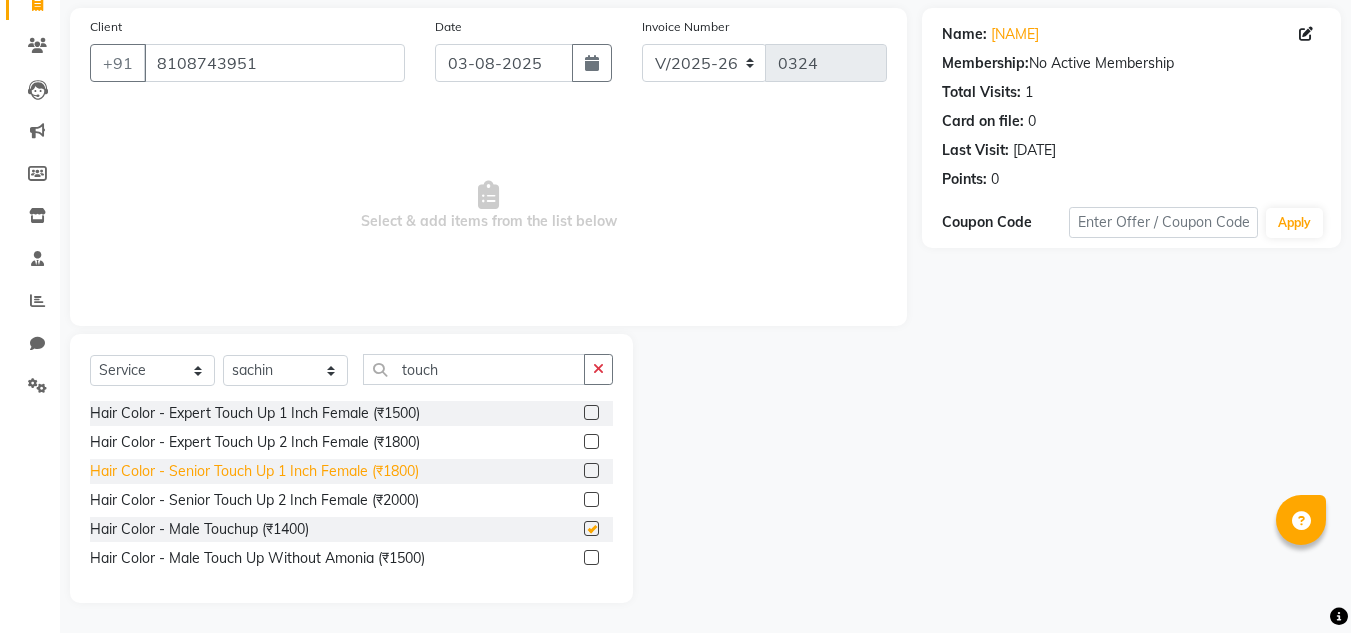 checkbox on "false" 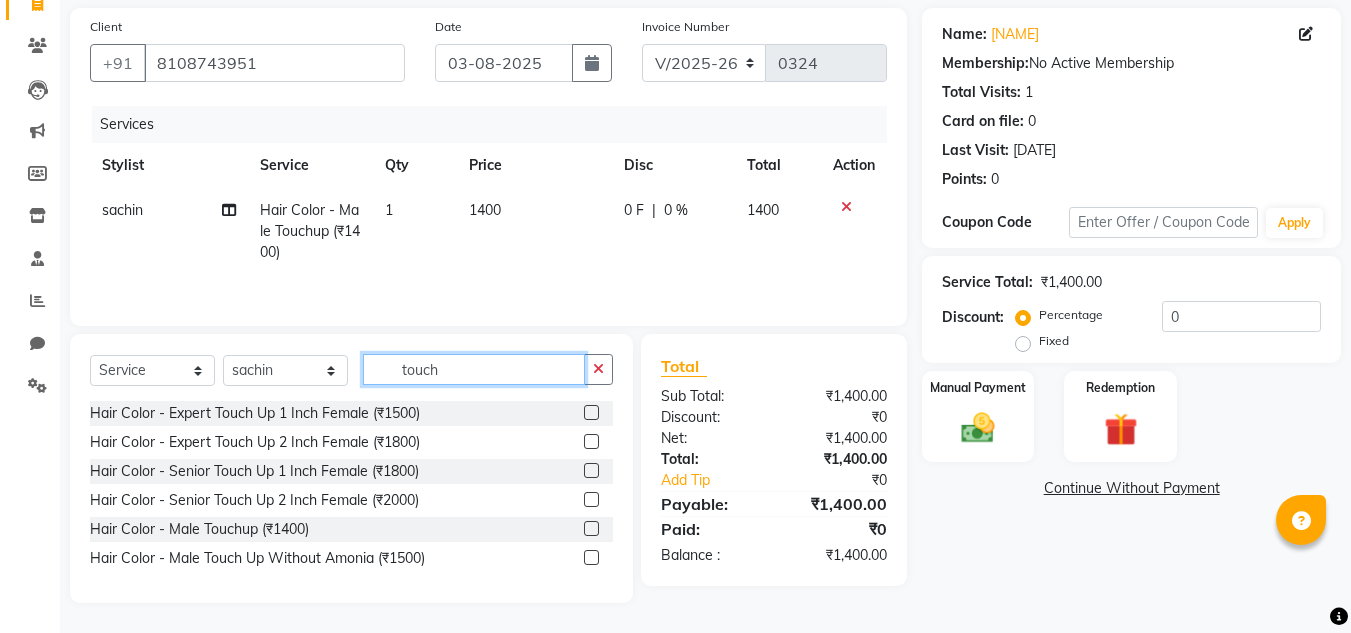click on "touch" 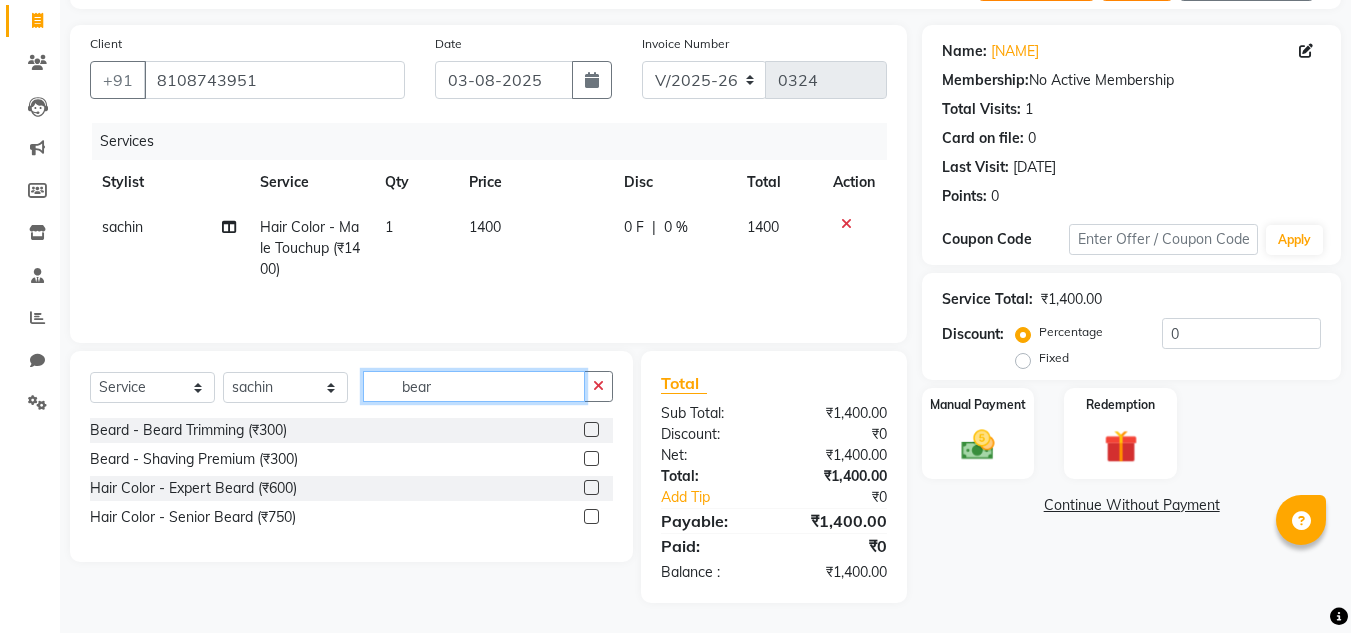scroll, scrollTop: 125, scrollLeft: 0, axis: vertical 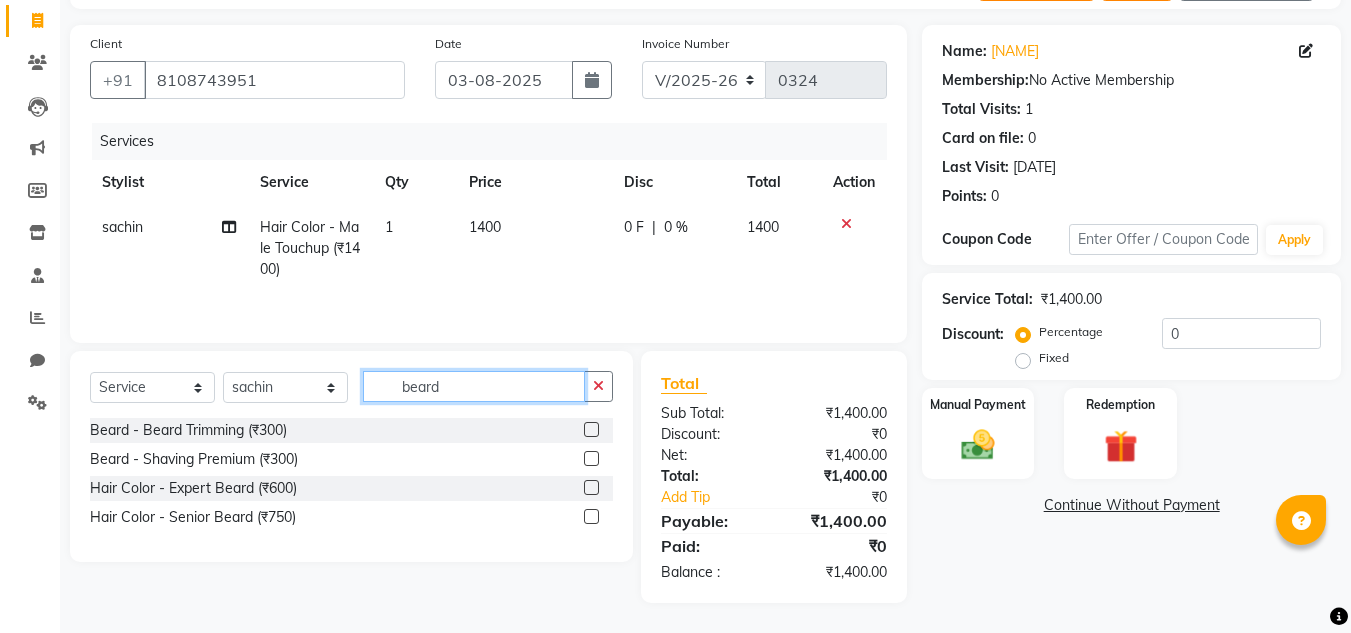 type on "beard" 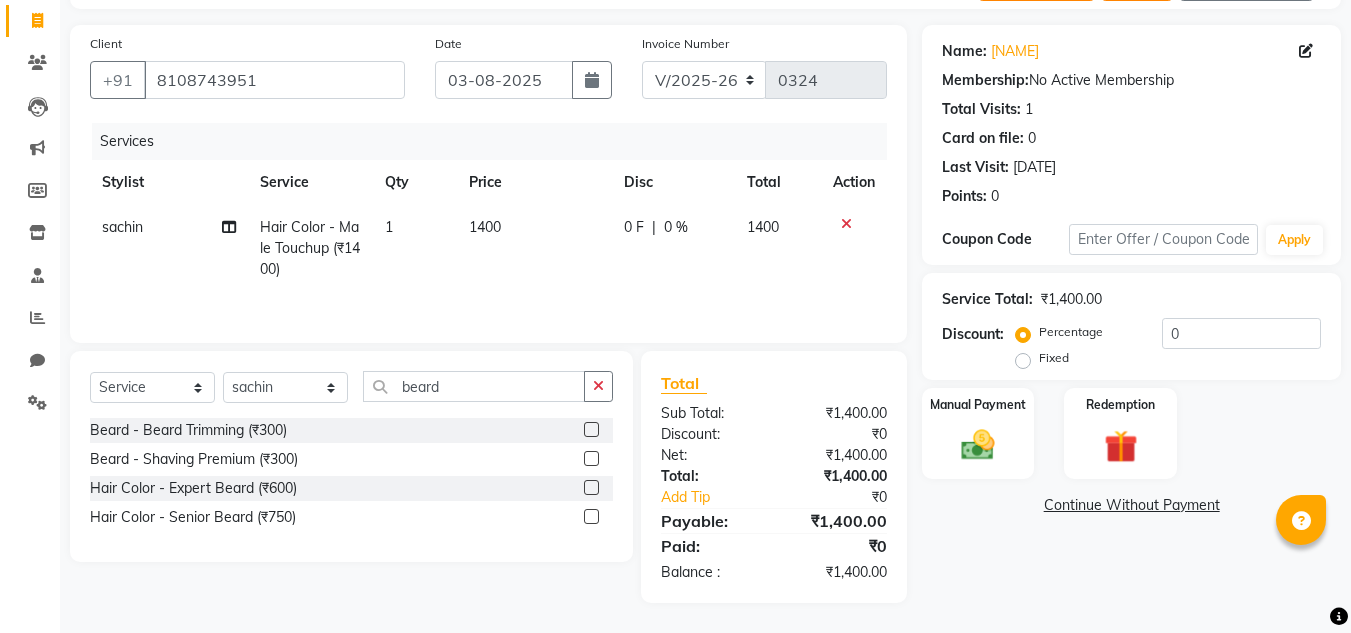 click on "Beard - Beard Trimming (₹300)" 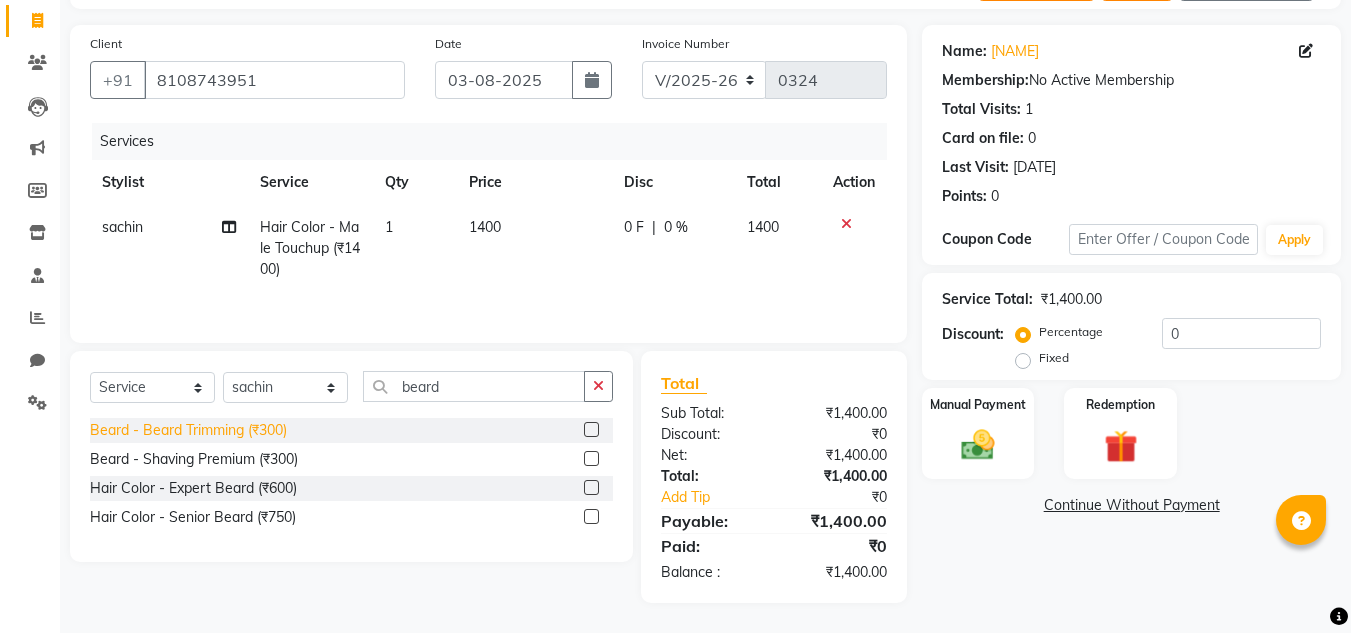 click on "Beard - Beard Trimming (₹300)" 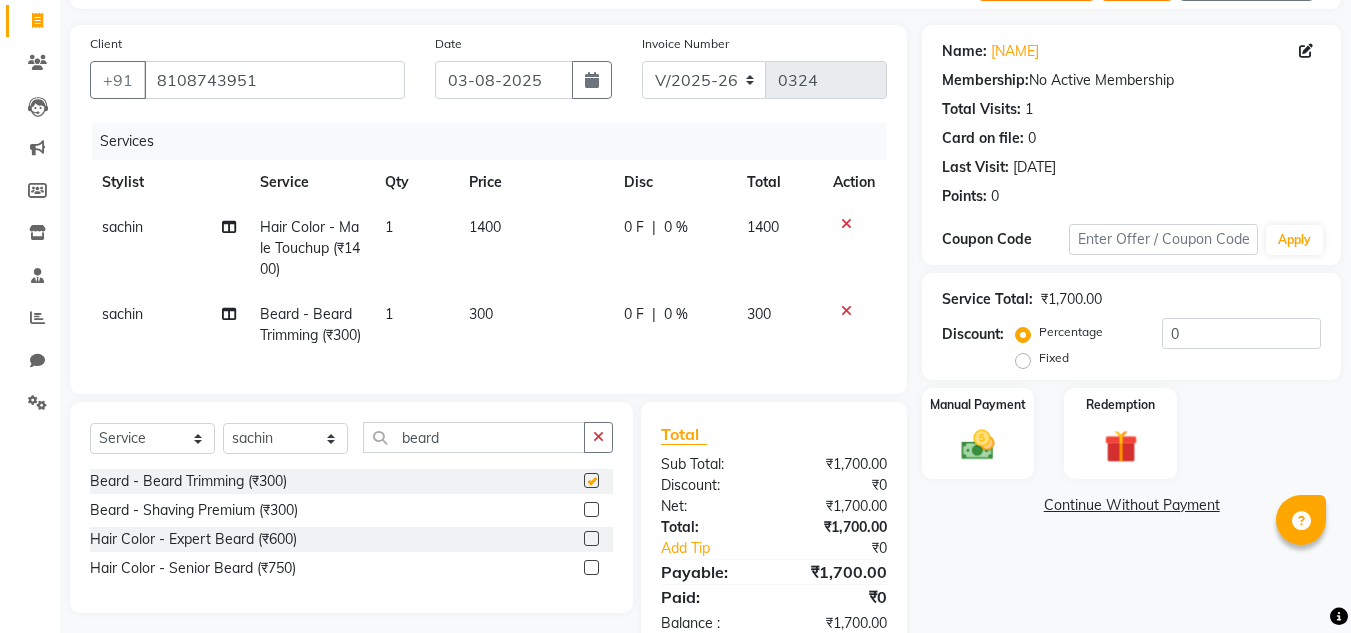 checkbox on "false" 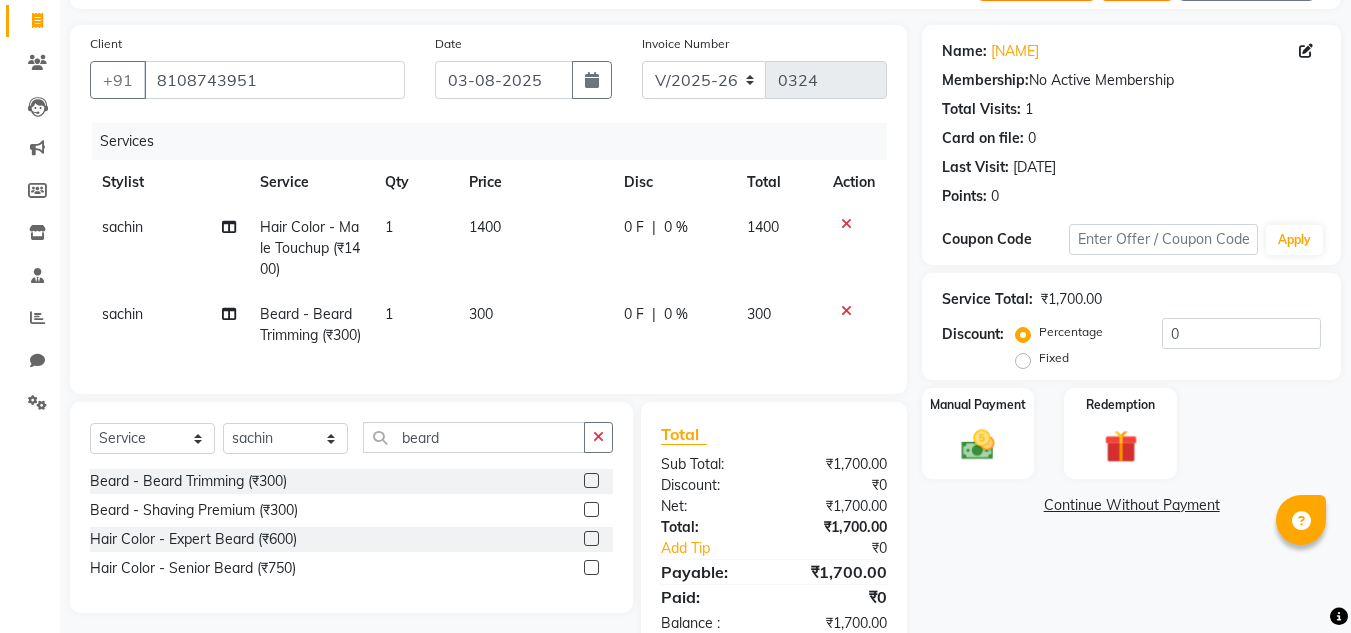 click on "Client +[COUNTRY CODE] [PHONE] Date [DATE] Invoice Number V/[YEAR] V/[YEAR]-[YEAR] [NUMBER] Services Stylist Service Qty Price Disc Total Action [NAME] Hair Color - Male Touchup (₹1400) 1 1400 0 F | 0 % 1400 [NAME] Beard - Beard Trimming (₹300) 1 300 0 F | 0 % 300" 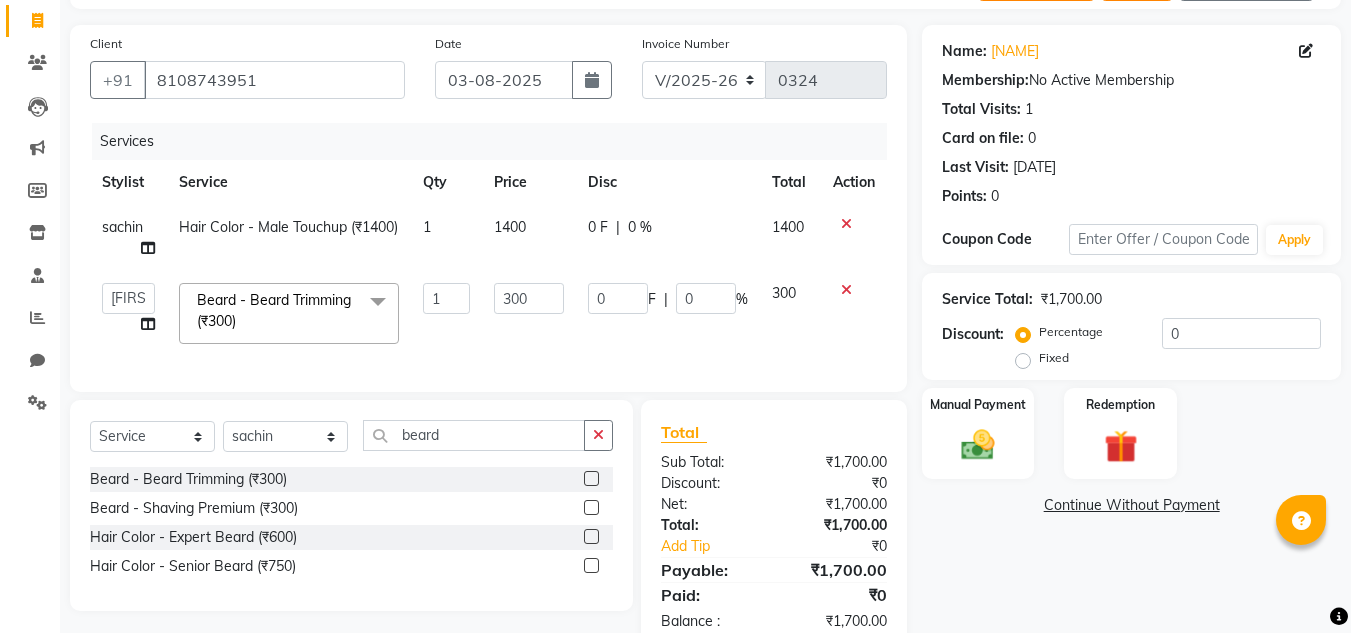 select on "87317" 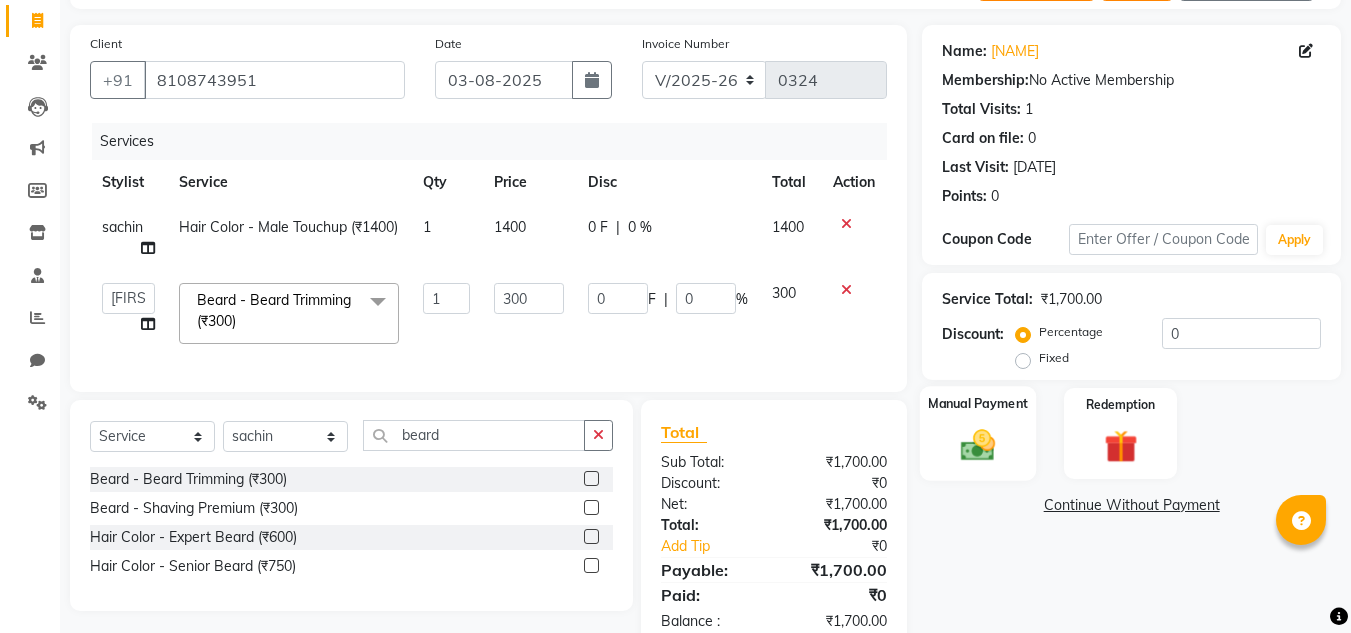 click on "Manual Payment" 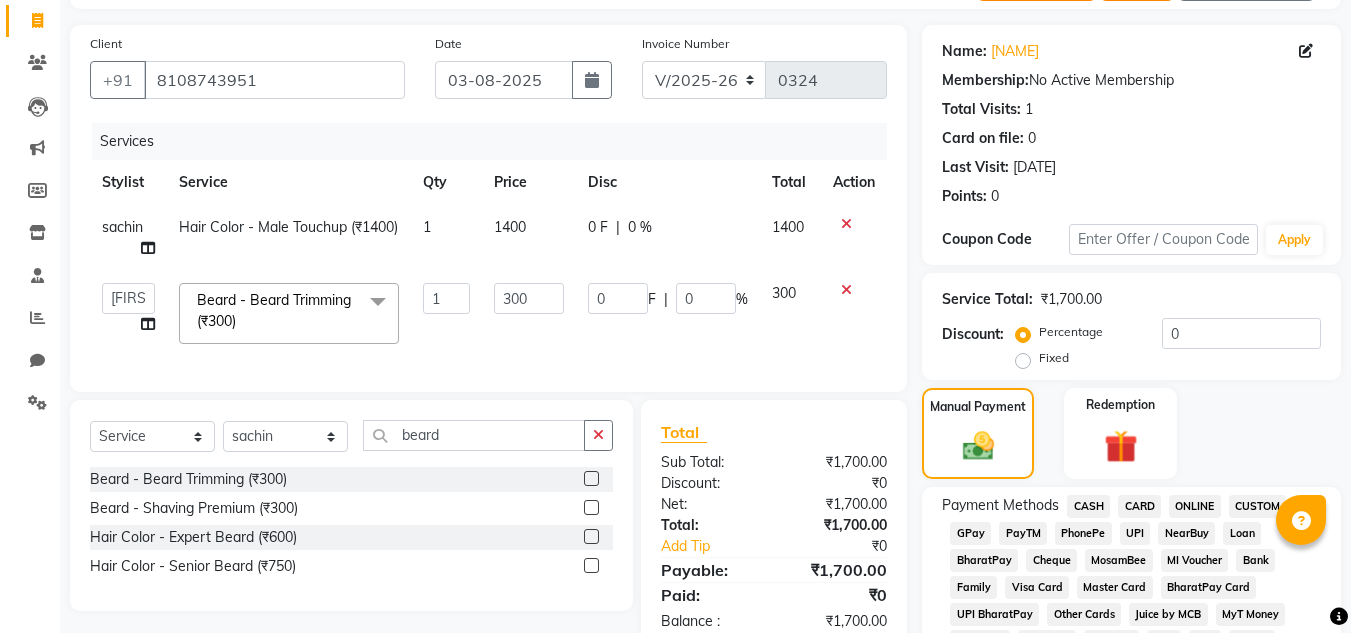 click on "Payment Methods CASH CARD ONLINE CUSTOM GPay PayTM PhonePe UPI NearBuy Loan BharatPay Cheque MosamBee MI Voucher Bank Family Visa Card Master Card BharatPay Card UPI BharatPay Other Cards Juice by MCB MyT Money MariDeal DefiDeal Deal.mu THD TCL CEdge Card M UPI M UPI Axis UPI Union Card (Indian Bank) Card (DL Bank) RS BTC Wellnessta Razorpay Complimentary Nift Spa Finder Spa Week Venmo BFL LoanTap SaveIN GMoney ATH Movil On Account Chamber Gift Card Trade Comp Donation Card on File Envision BRAC Card City Card bKash Credit Card Debit Card Shoutlo LUZO Jazz Cash AmEx Discover Tabby Online W Room Charge Room Charge USD Room Charge Euro Room Charge EGP Room Charge GBP Bajaj Finserv Bad Debts Card: IDFC Card: IOB Coupon Gcash PayMaya Instamojo COnline UOnline SOnline SCard Paypal PPR PPV PPC PPN PPG PPE CAMP Benefit ATH Movil" 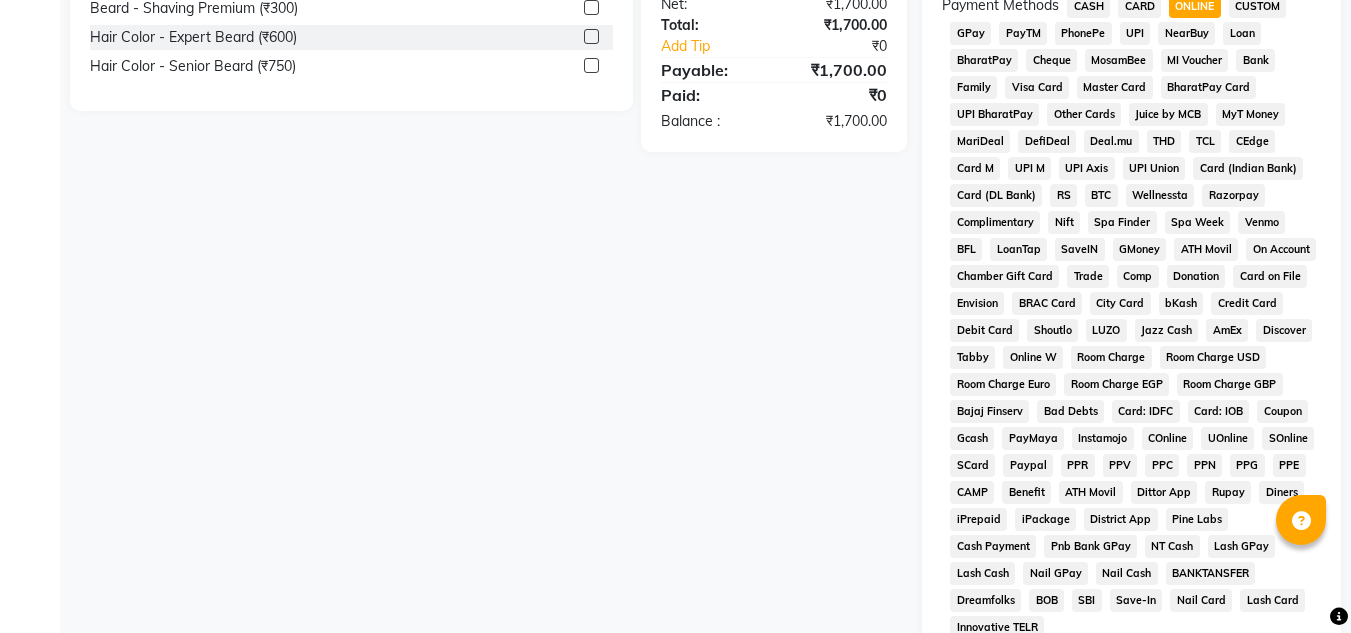 scroll, scrollTop: 869, scrollLeft: 0, axis: vertical 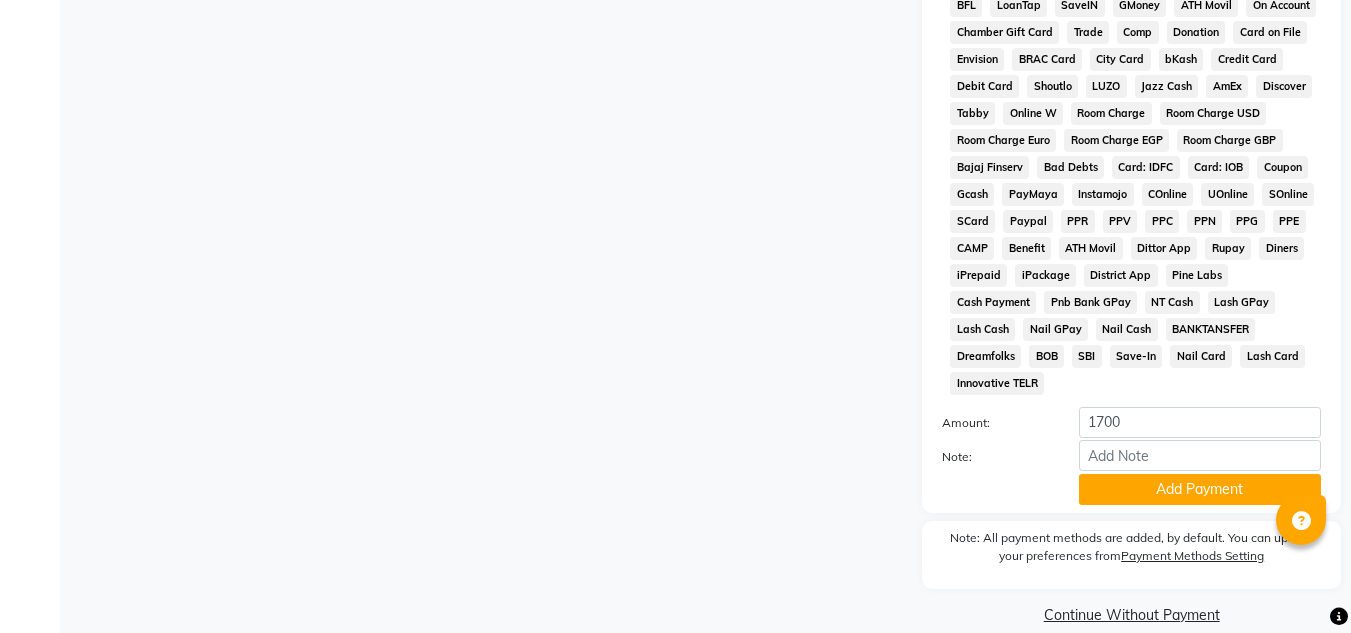 click on "Add Payment" 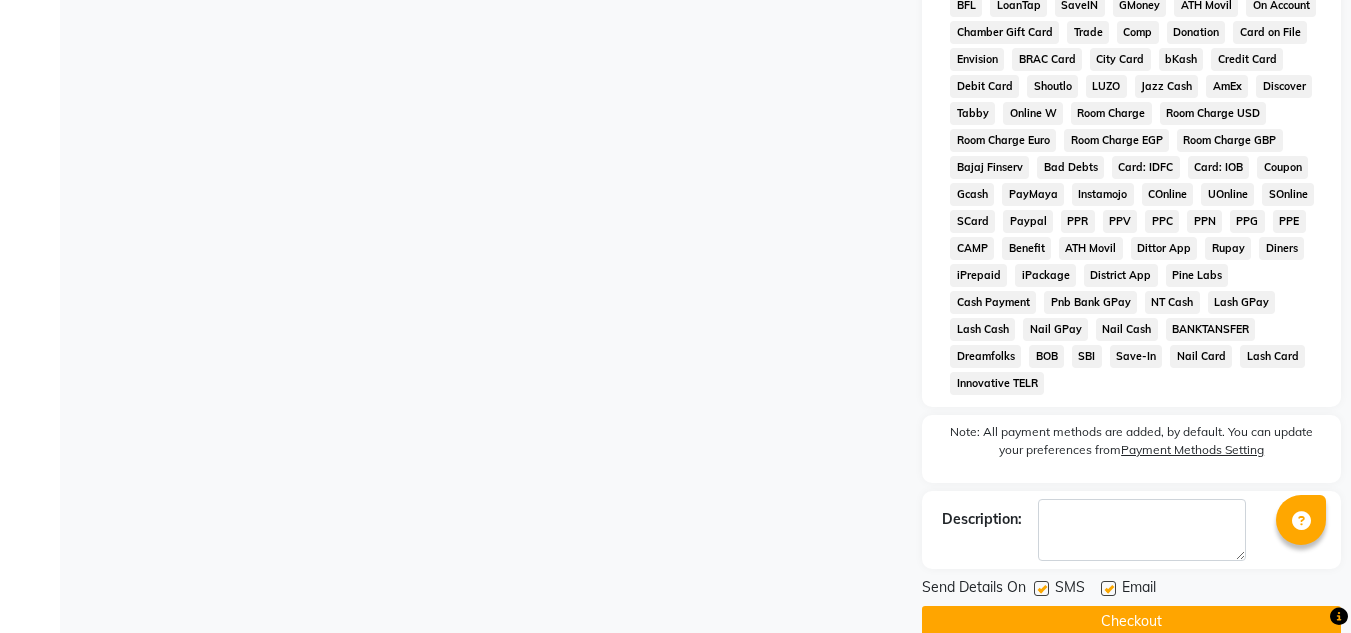 click on "Checkout" 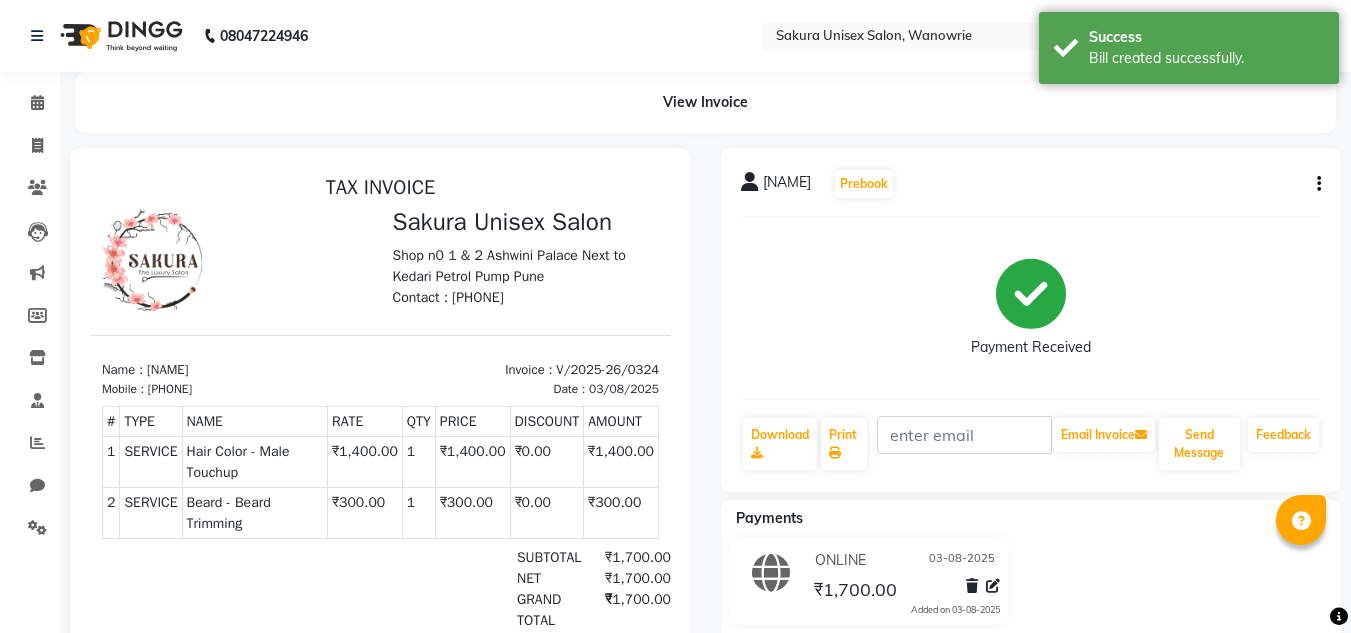 scroll, scrollTop: 0, scrollLeft: 0, axis: both 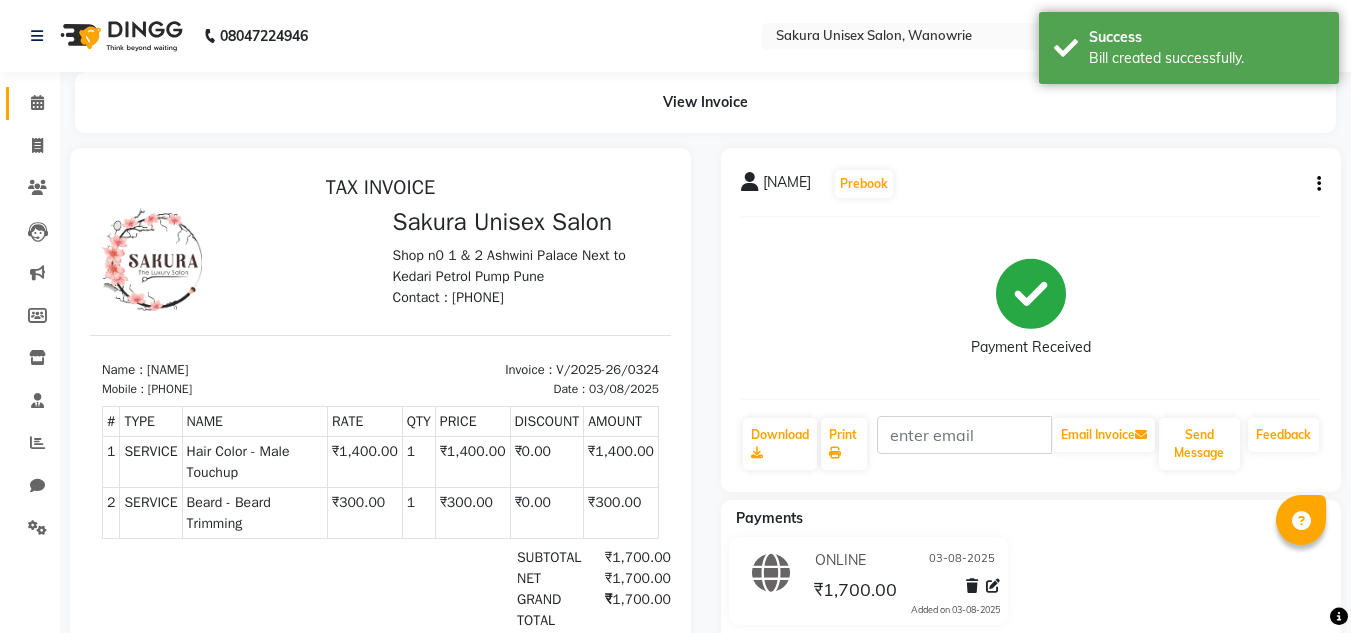 click 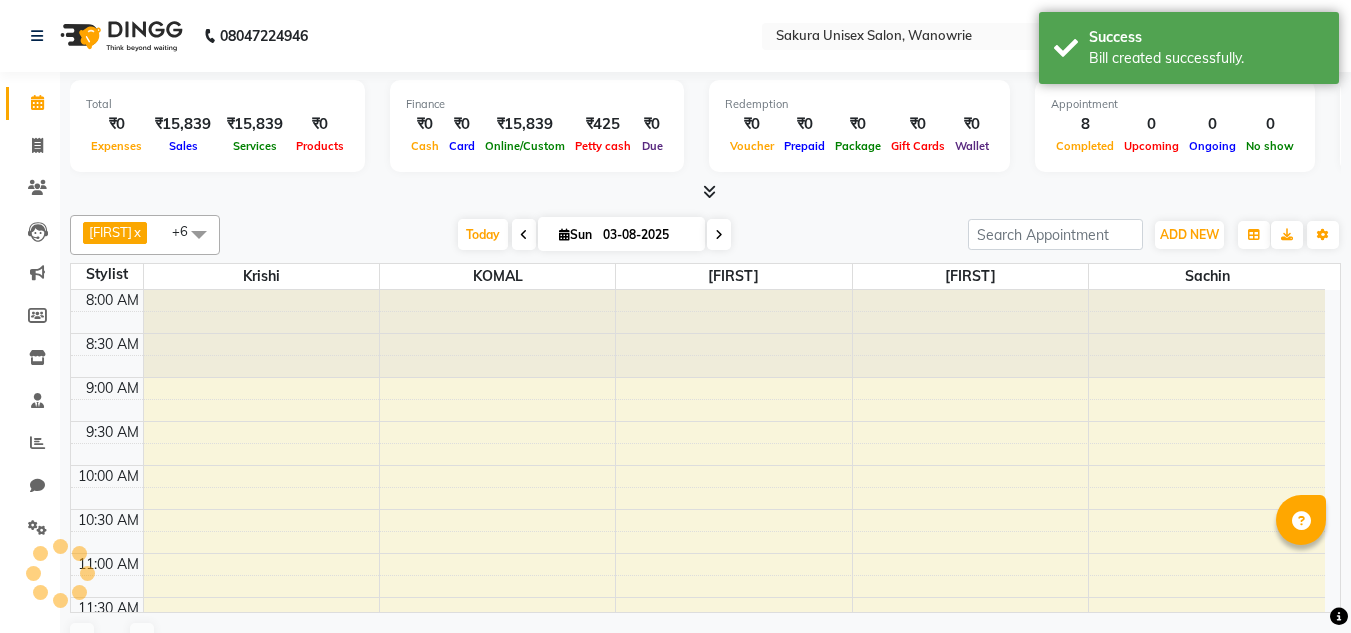 scroll, scrollTop: 969, scrollLeft: 0, axis: vertical 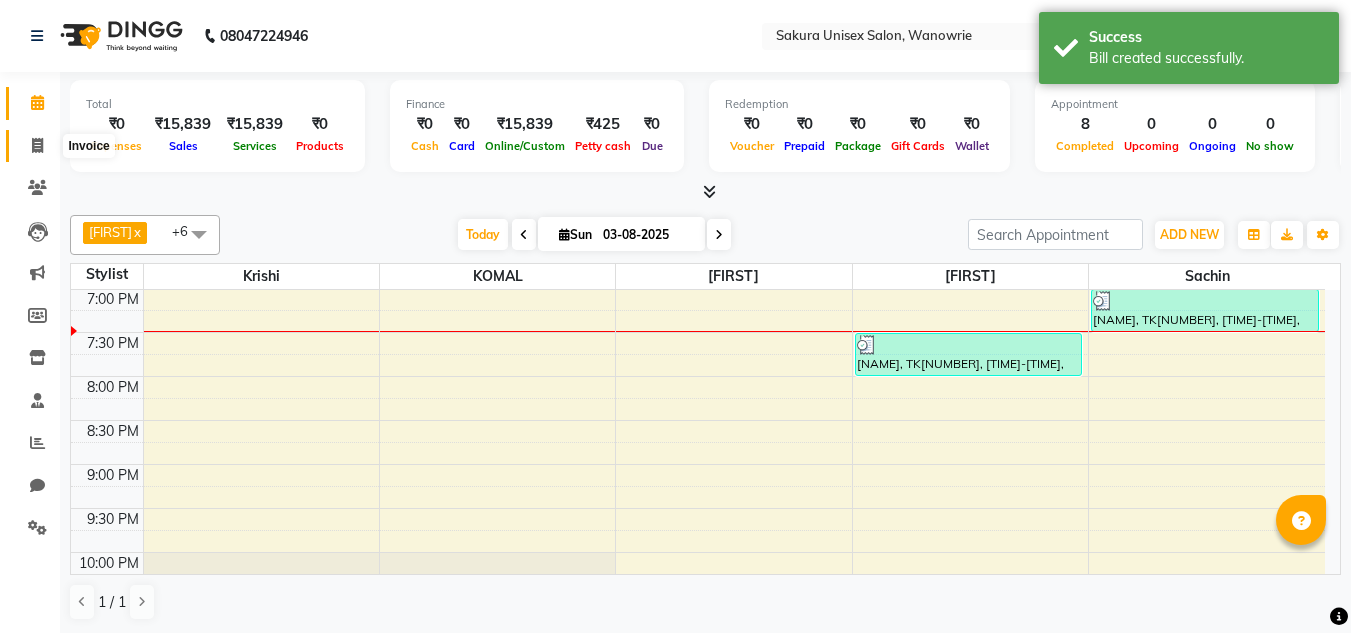 click 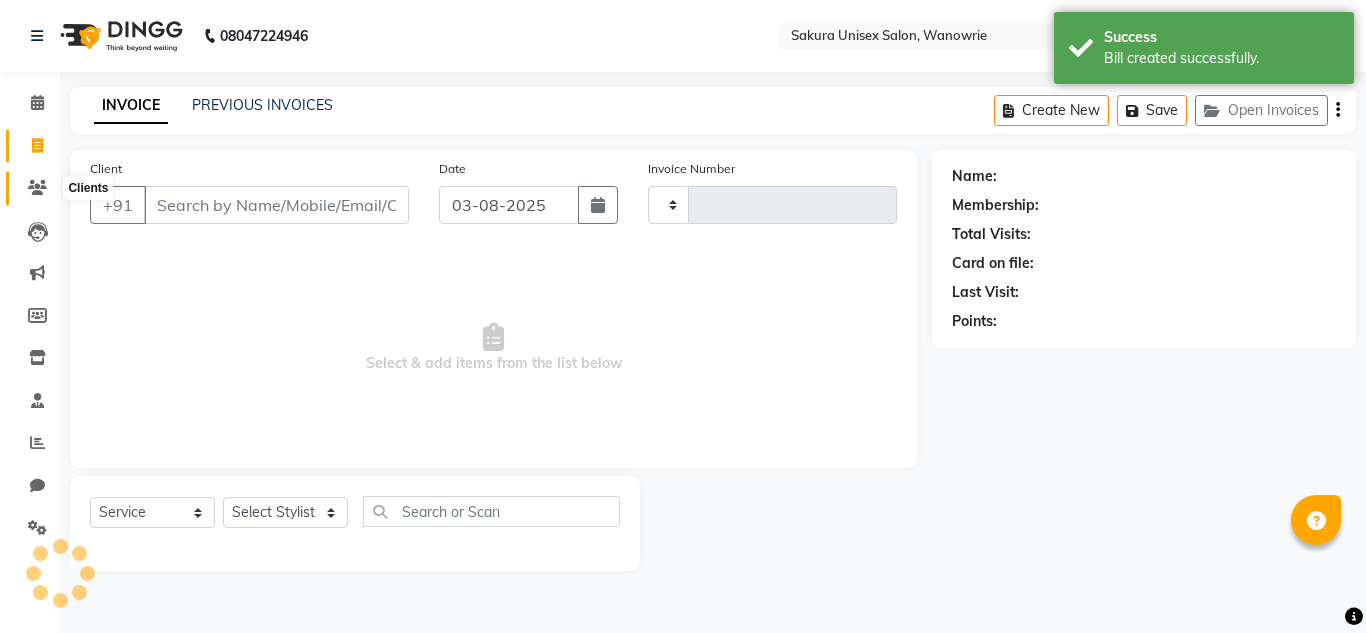 type on "0325" 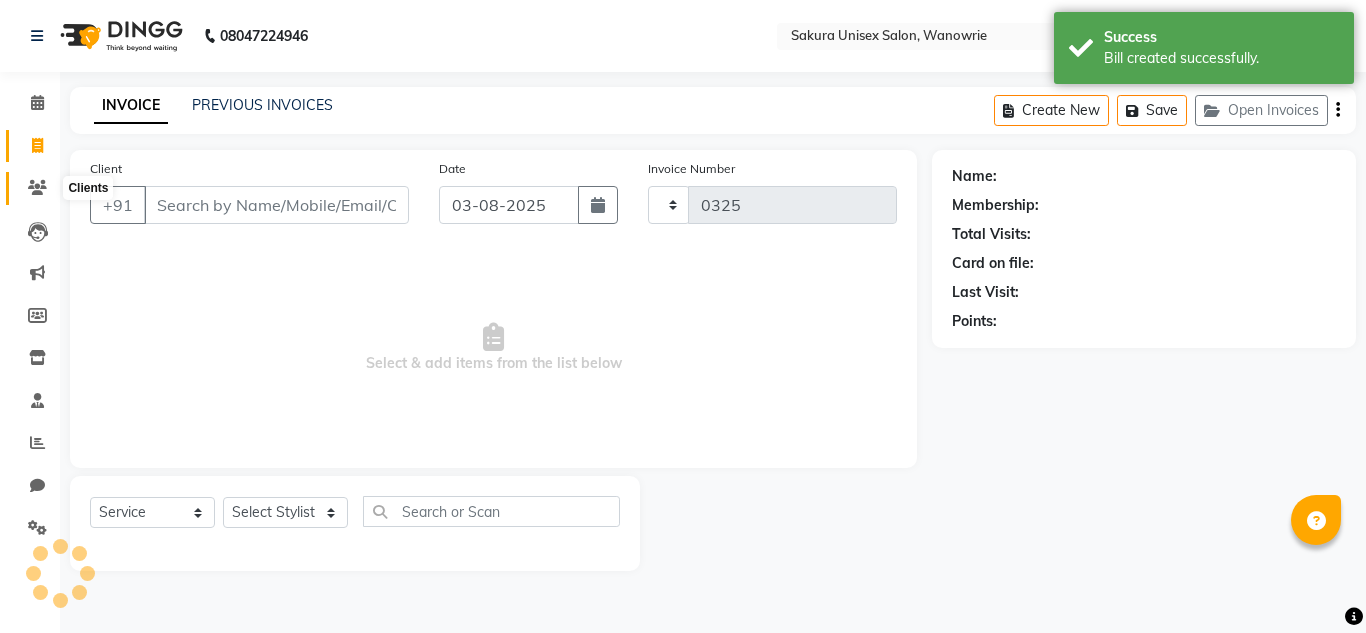 select on "7662" 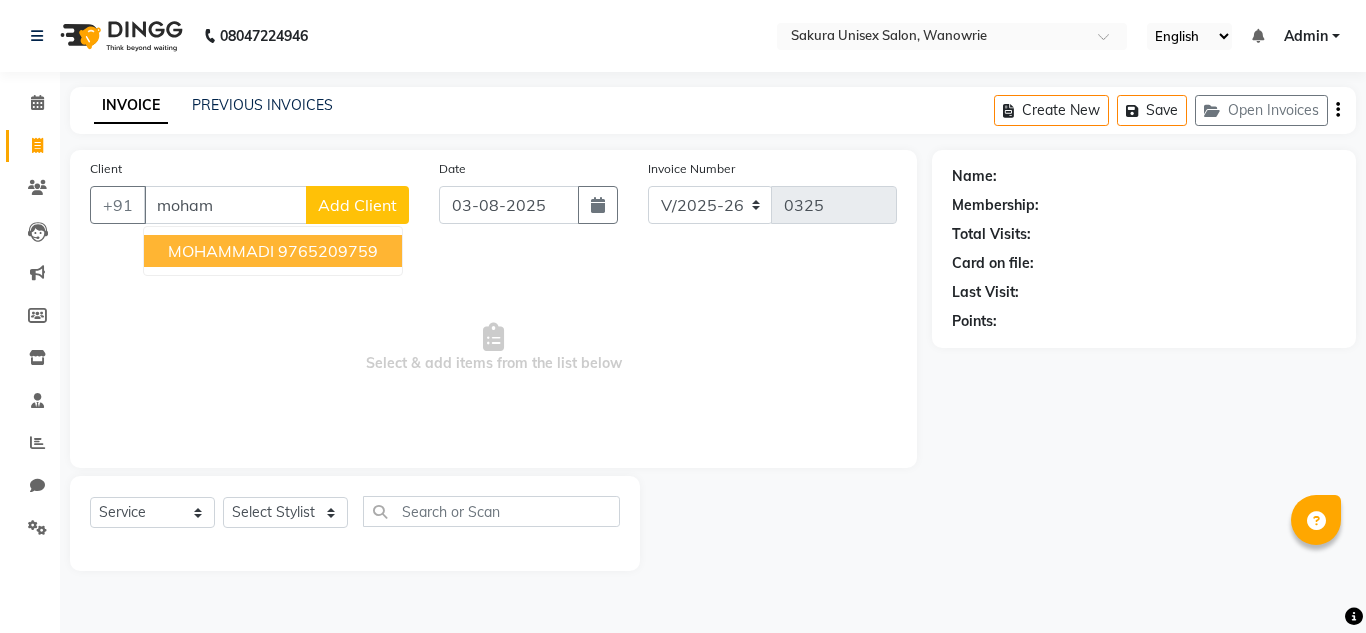 click on "[NAME] [PHONE]" at bounding box center (273, 251) 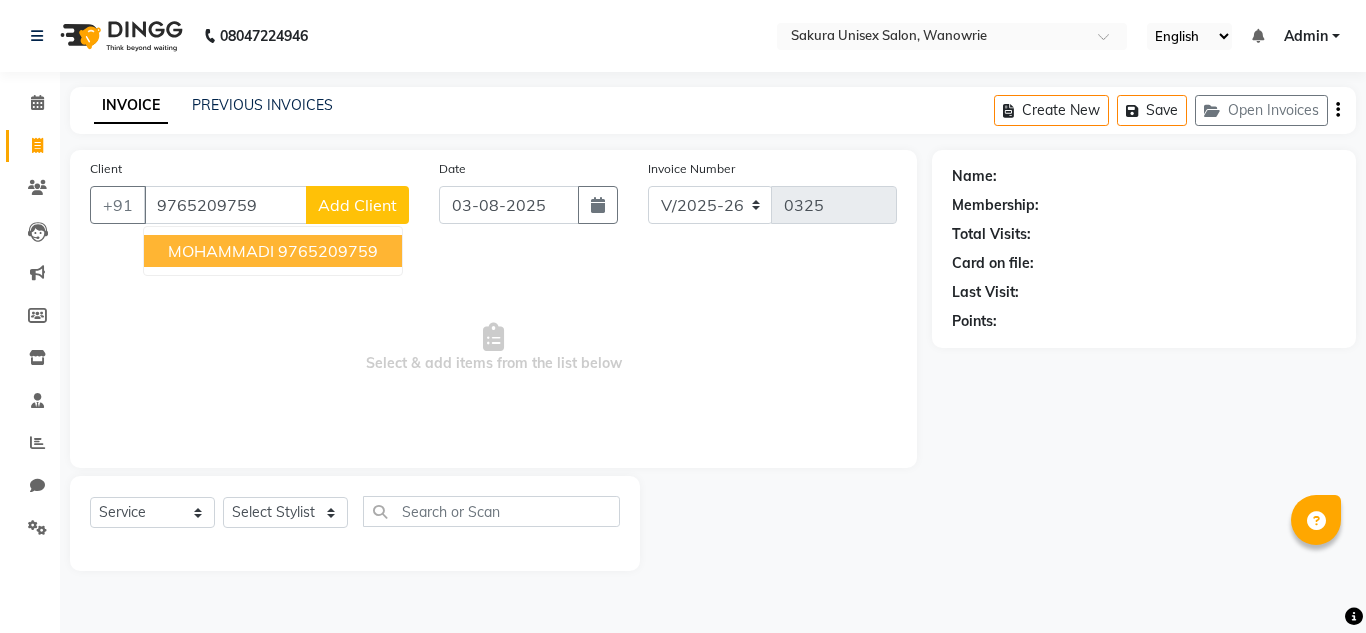type on "9765209759" 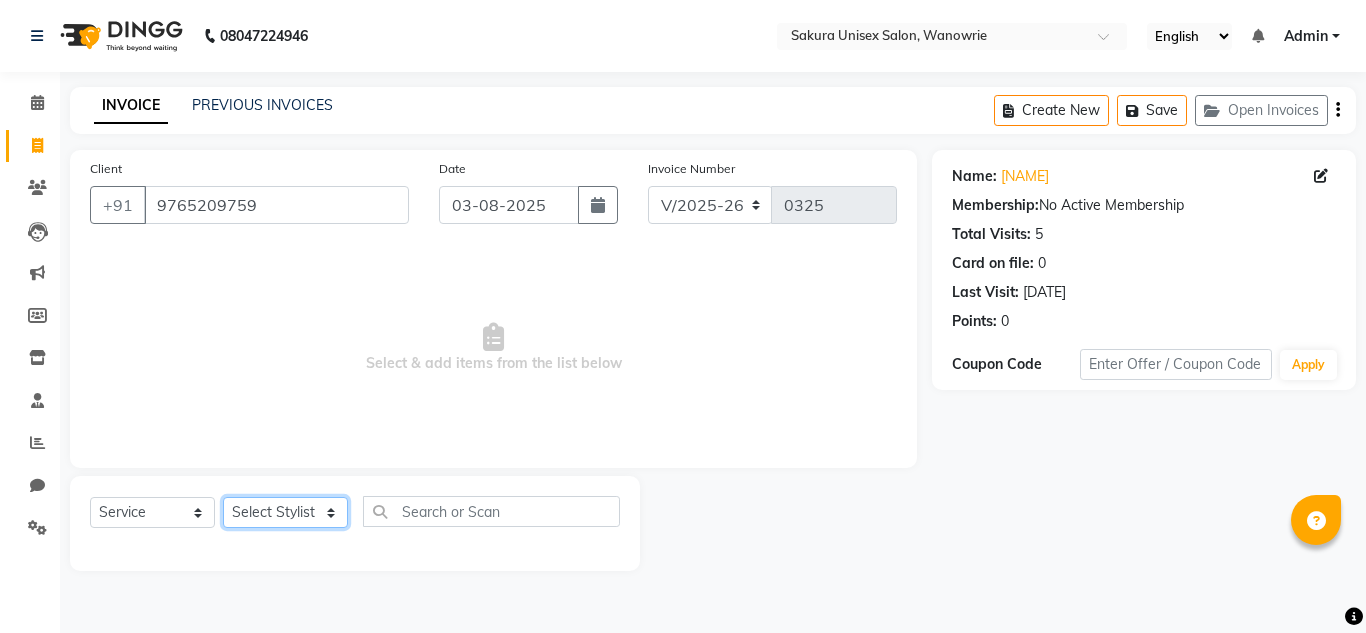 drag, startPoint x: 293, startPoint y: 515, endPoint x: 283, endPoint y: 500, distance: 18.027756 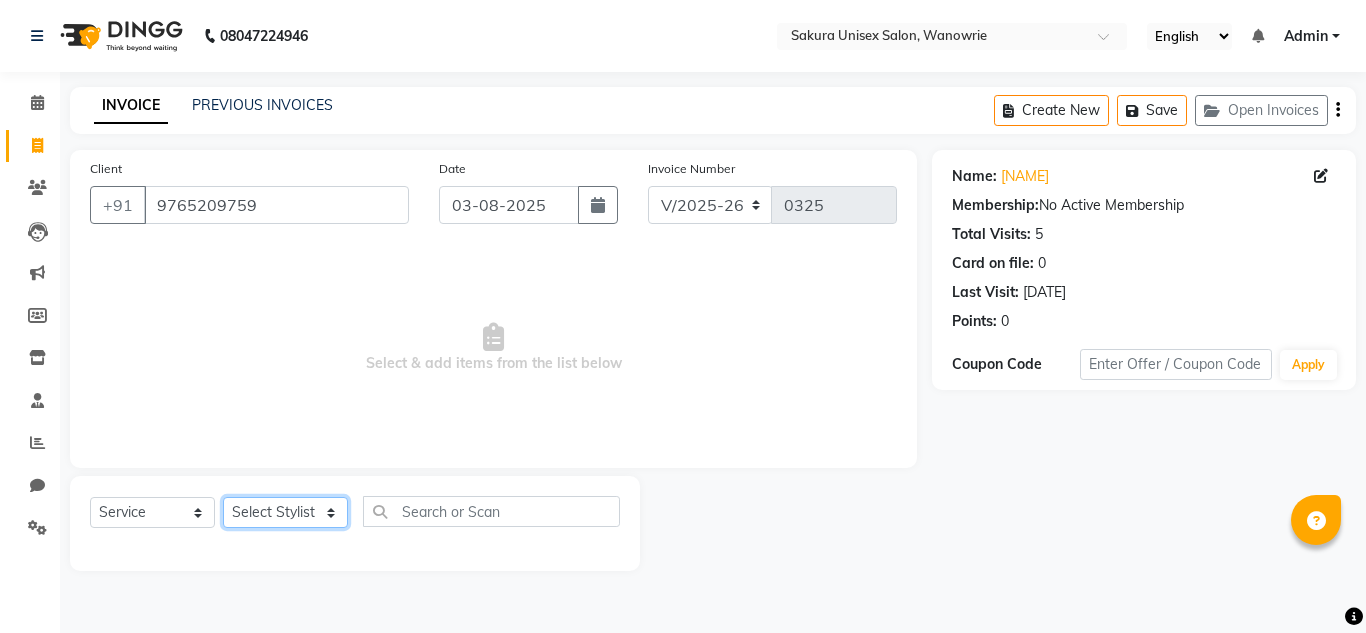 select on "70210" 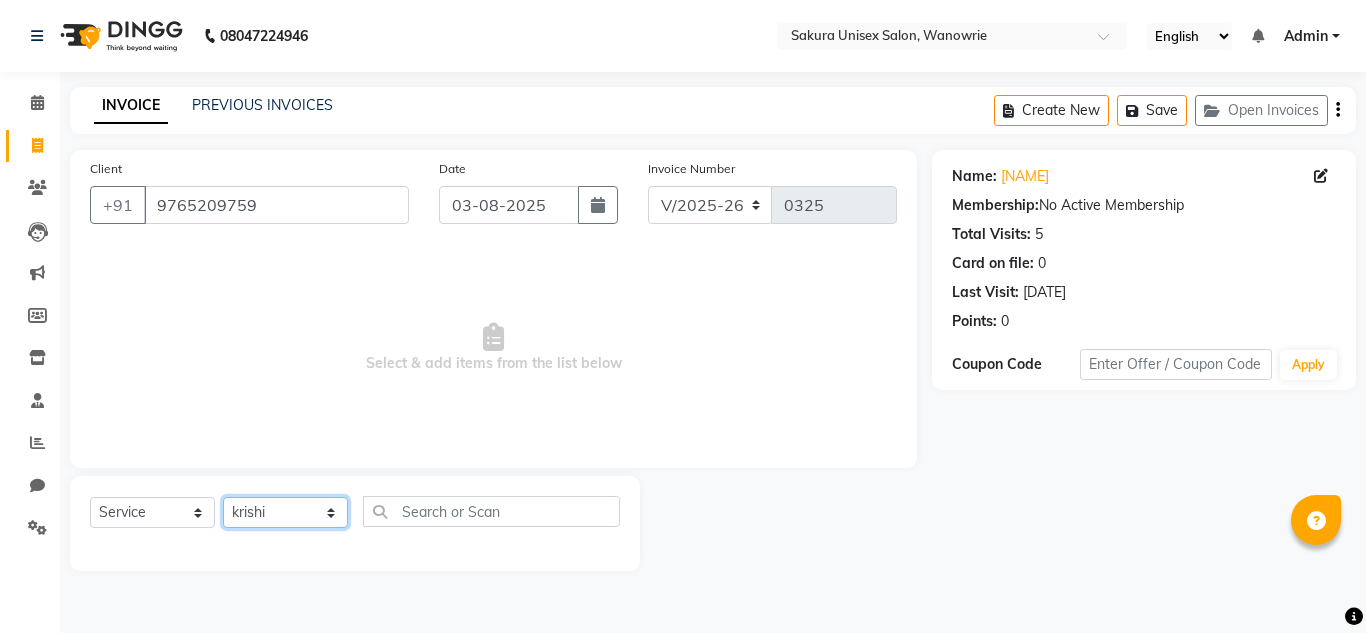 click on "Select Stylist [NAME] [NAME] [NAME] [NAME] [NAME] [NAME] [NAME]" 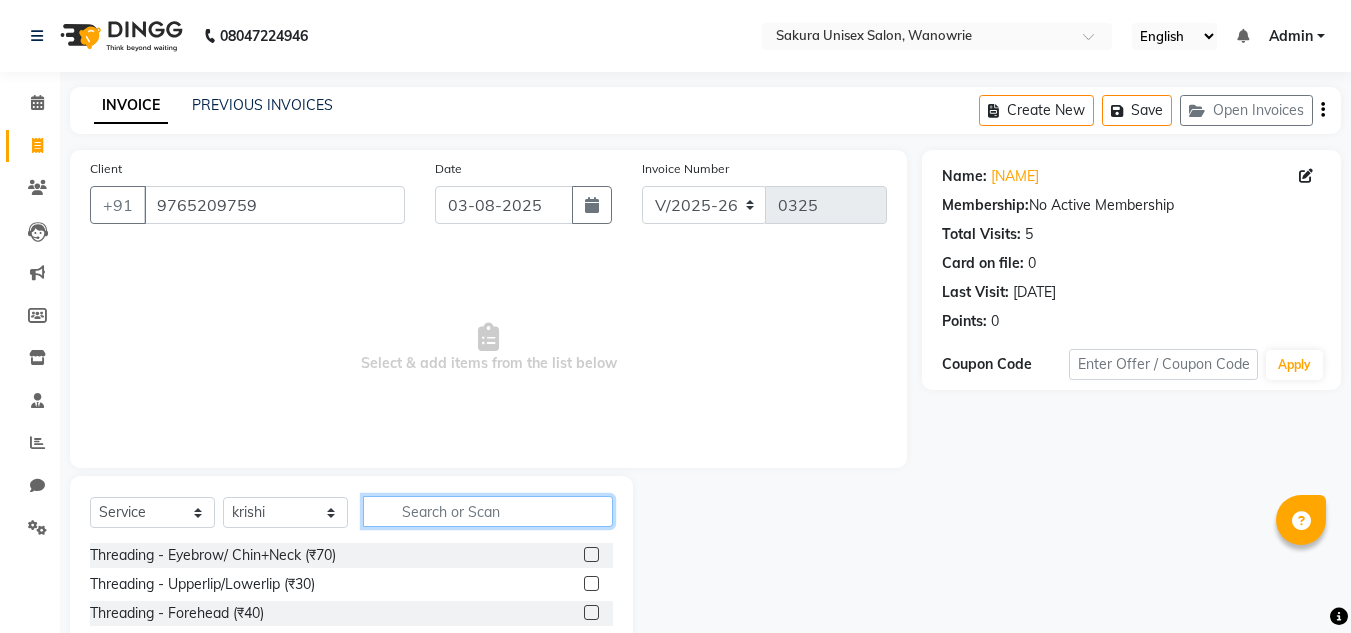 click 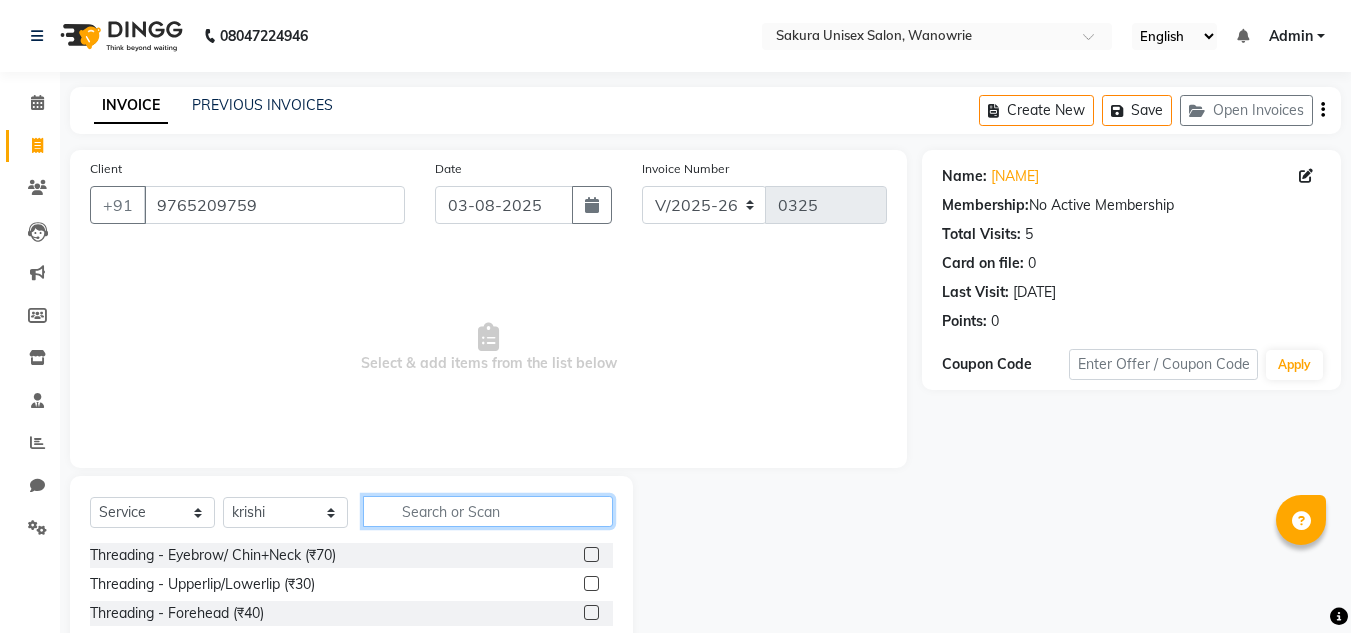 click 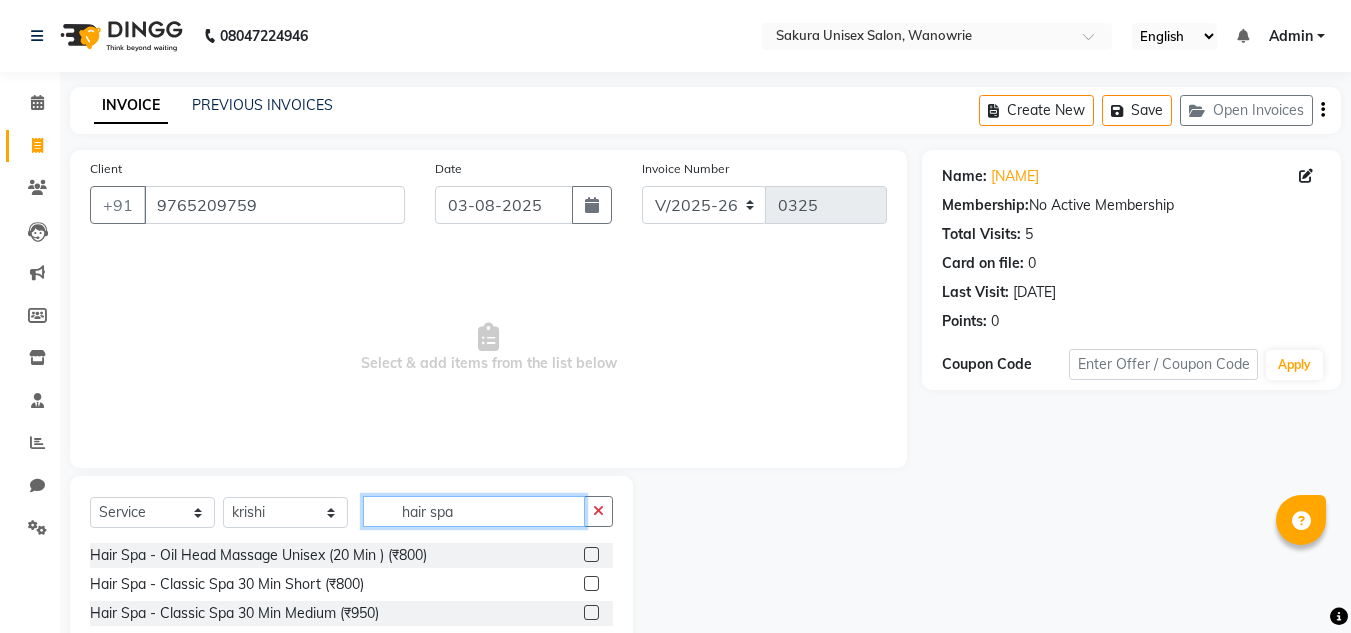 scroll, scrollTop: 168, scrollLeft: 0, axis: vertical 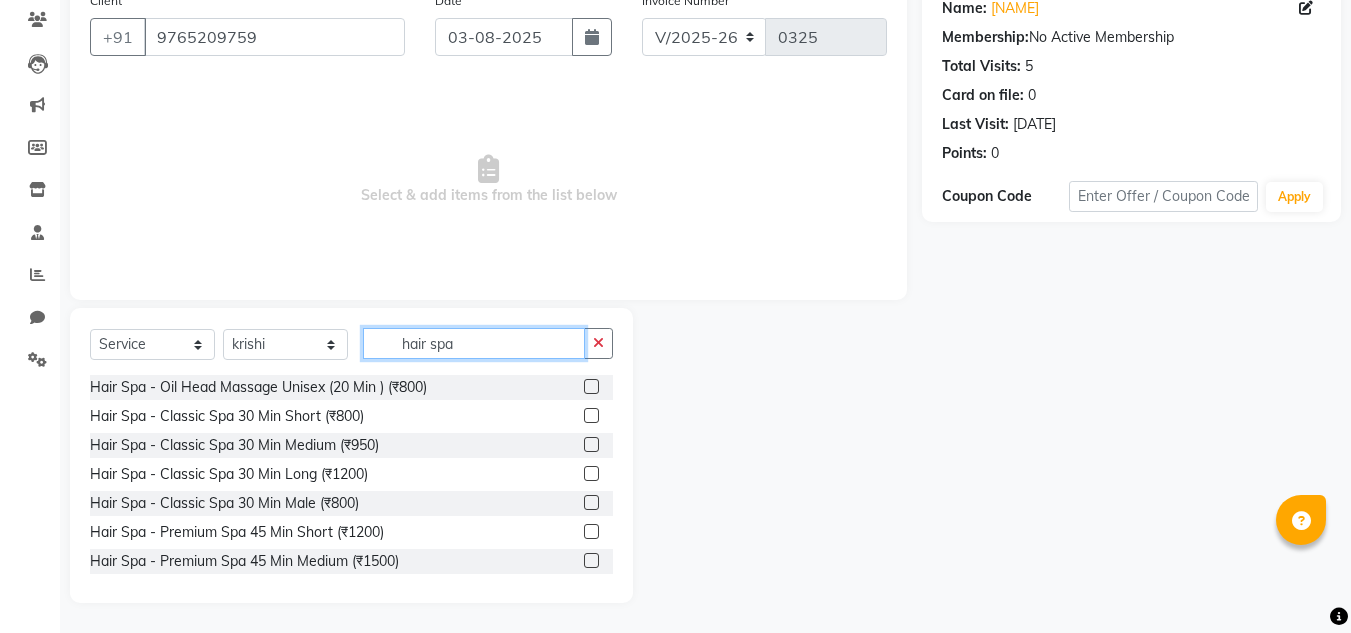 type on "hair spa" 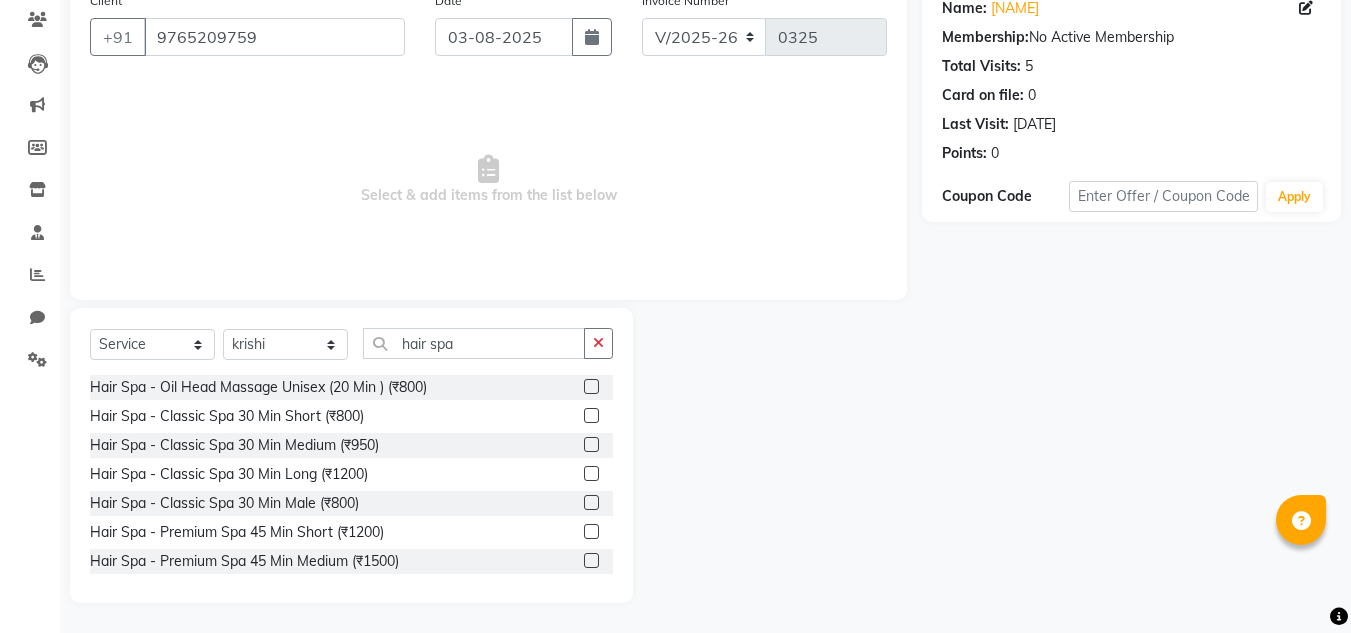 click 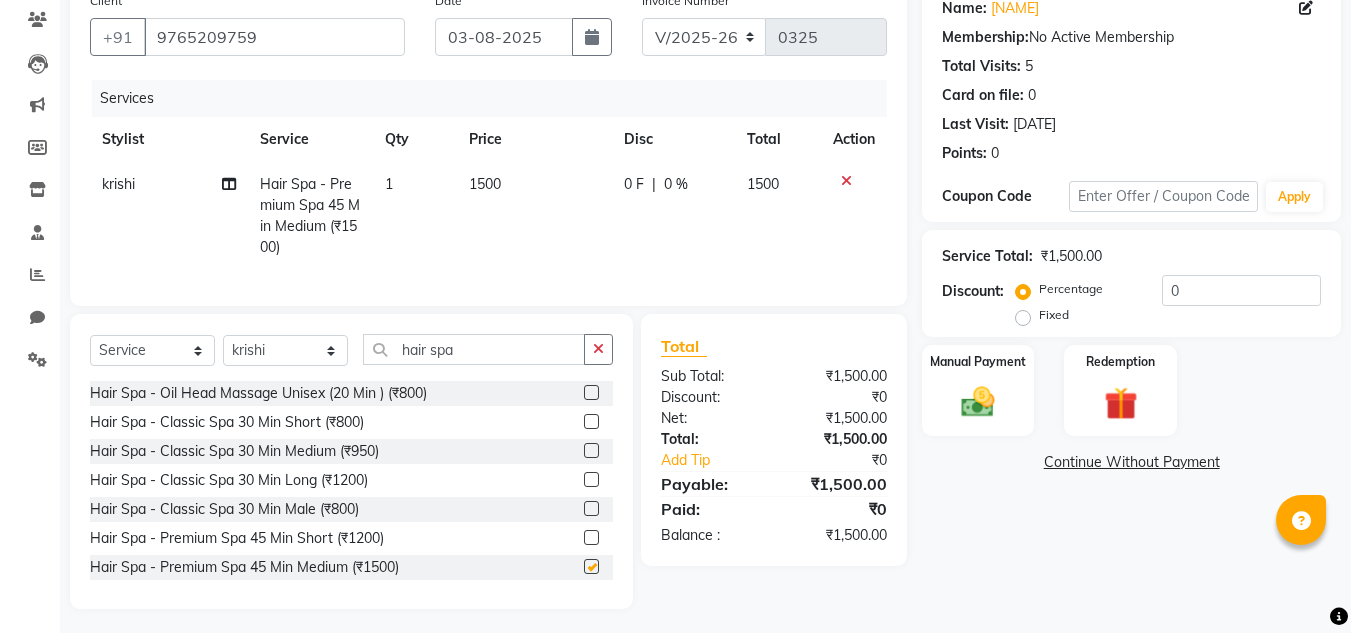 checkbox on "false" 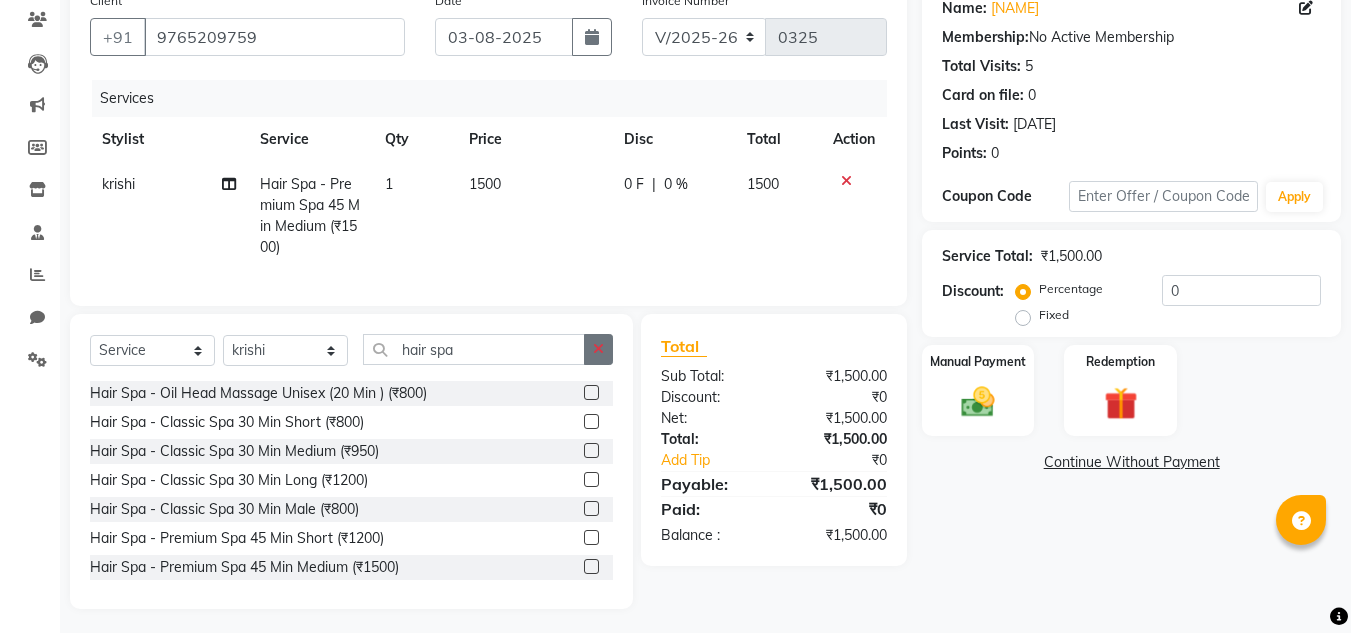 click 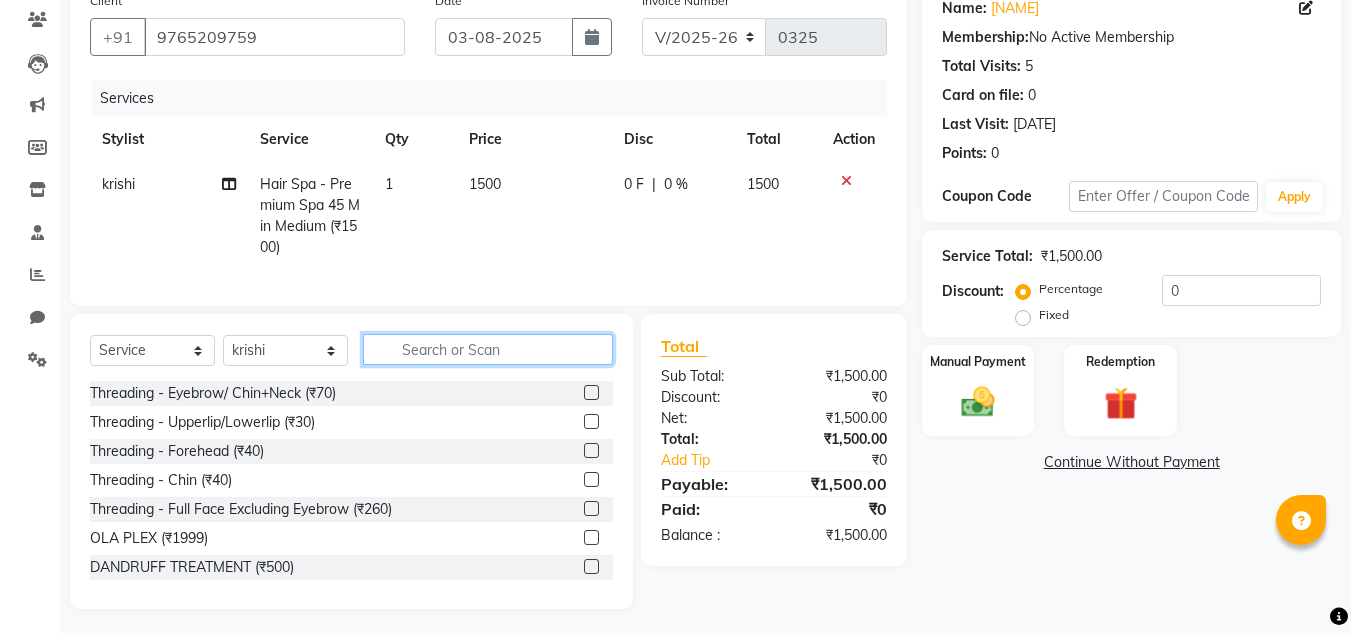 click 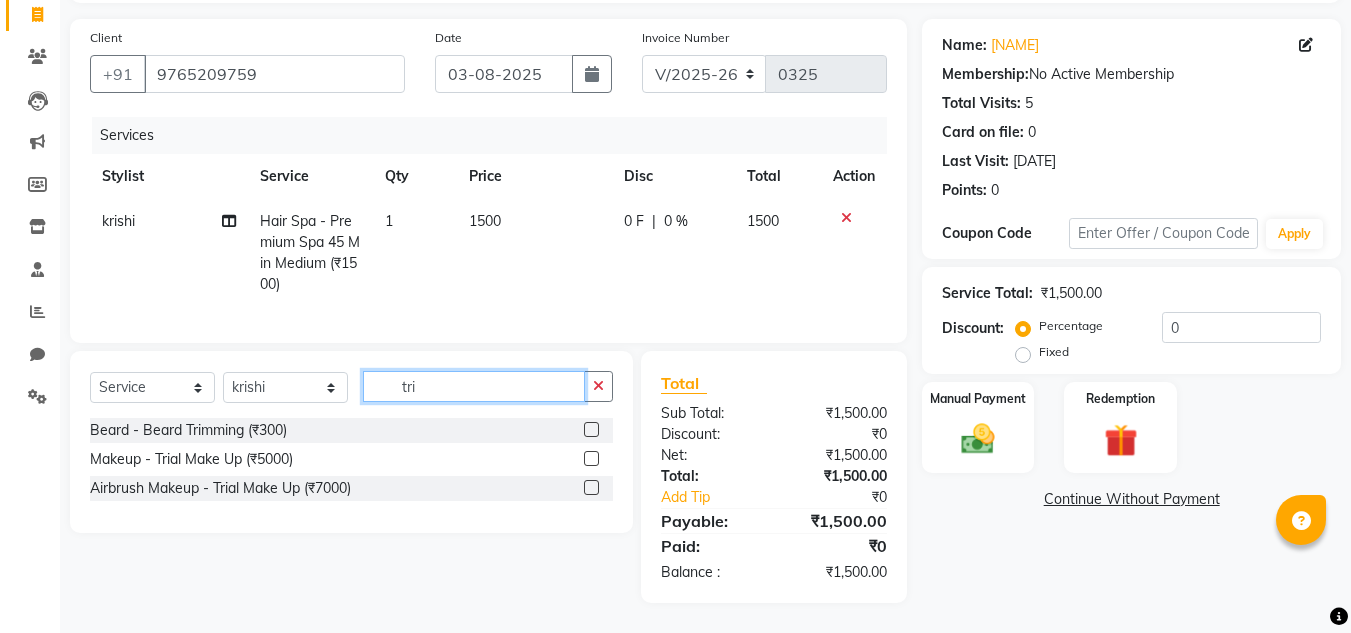 scroll, scrollTop: 146, scrollLeft: 0, axis: vertical 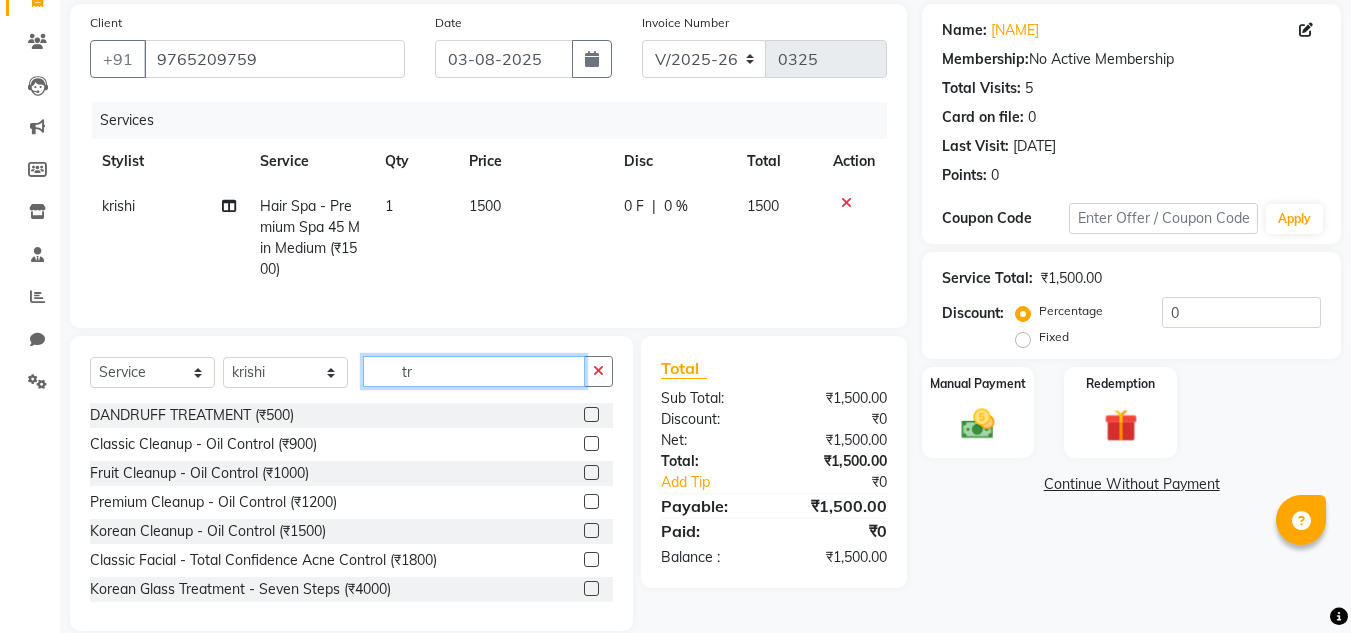 type on "t" 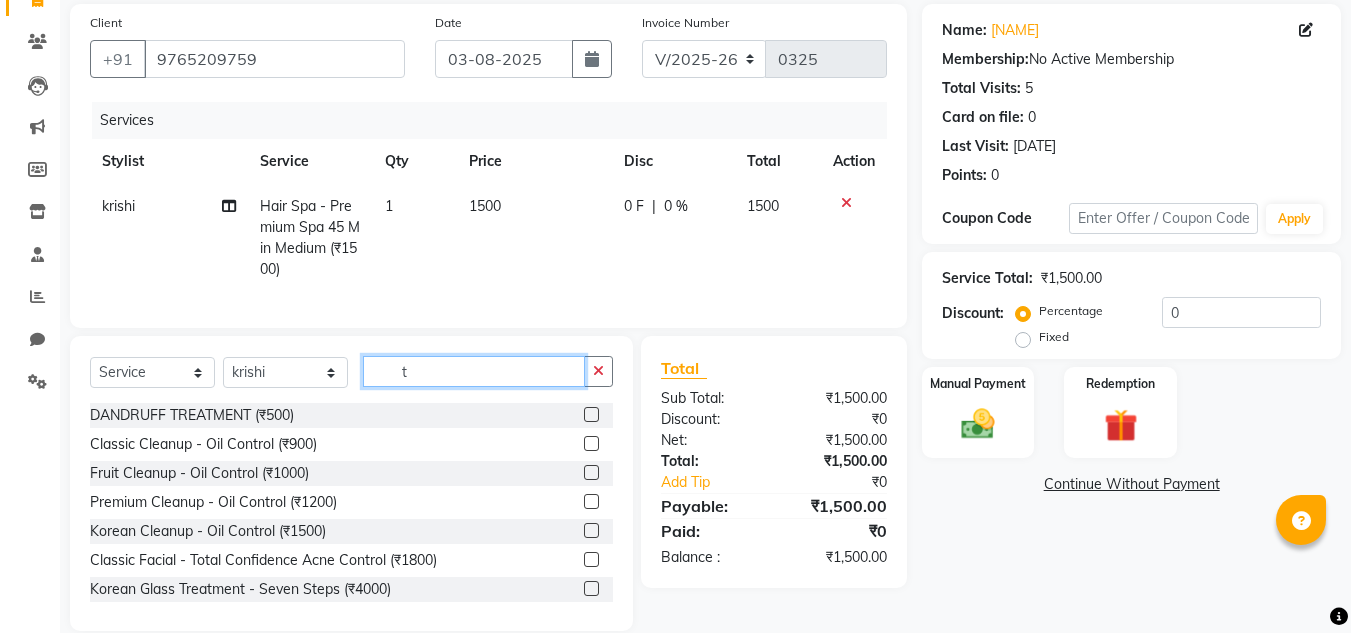 scroll, scrollTop: 168, scrollLeft: 0, axis: vertical 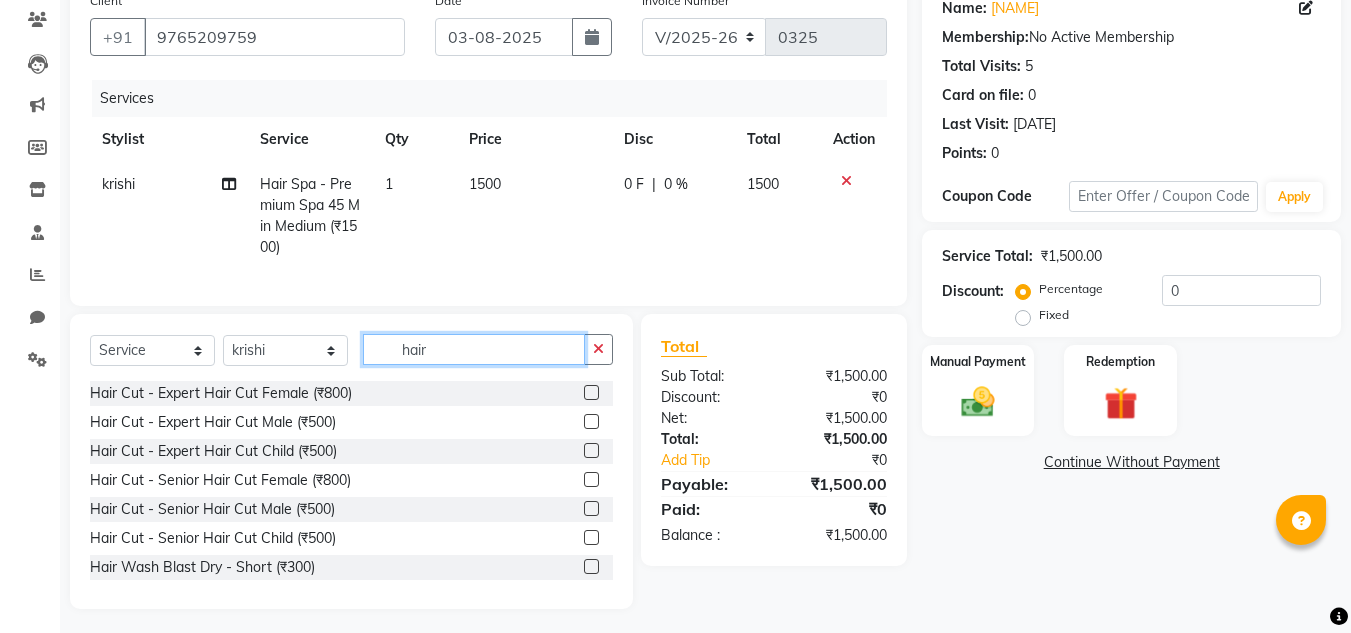 type on "hair" 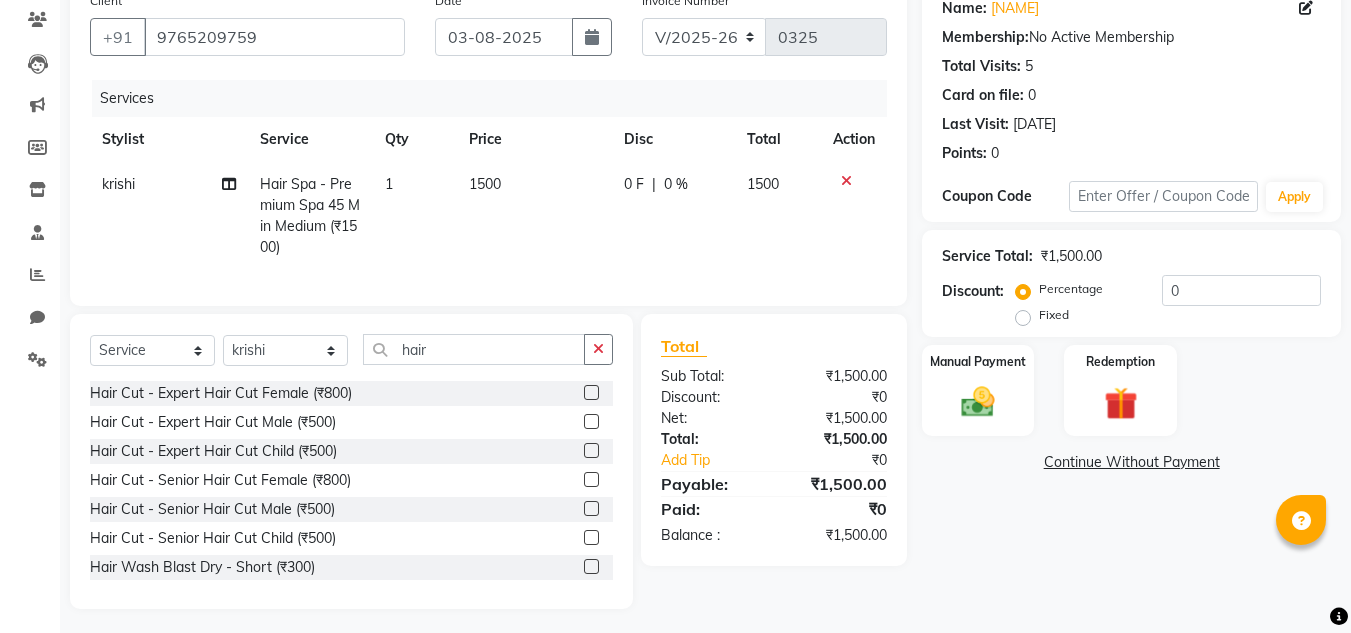 click 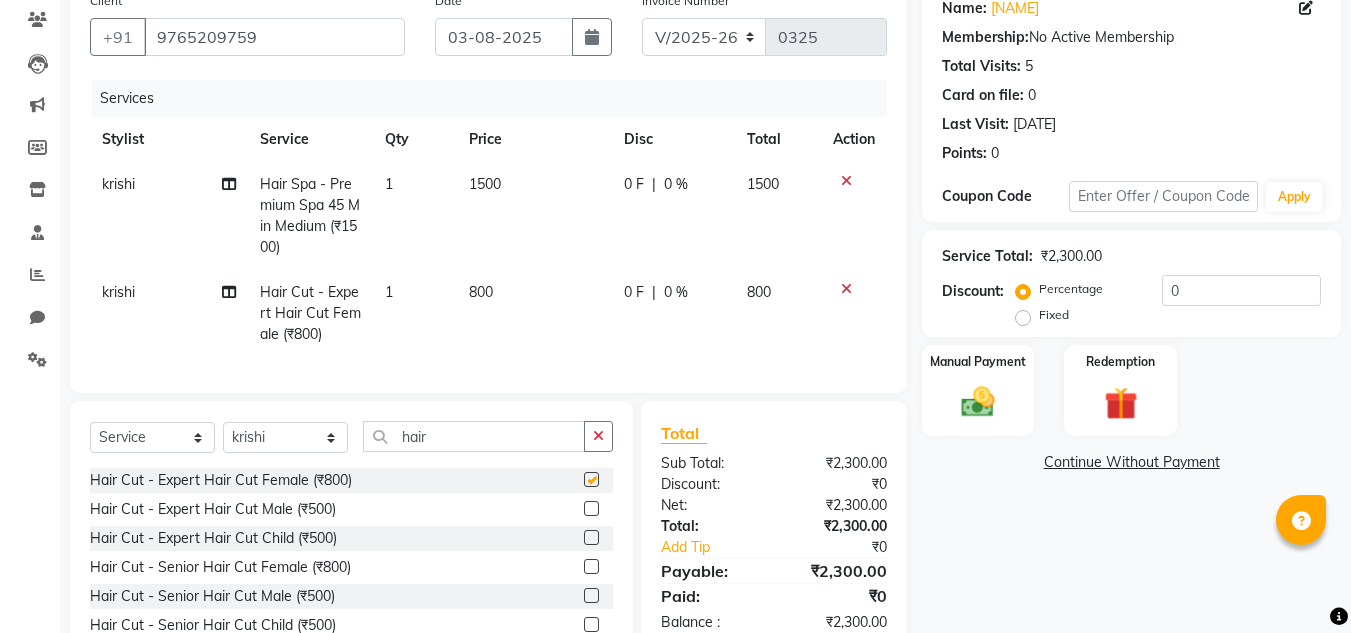 checkbox on "false" 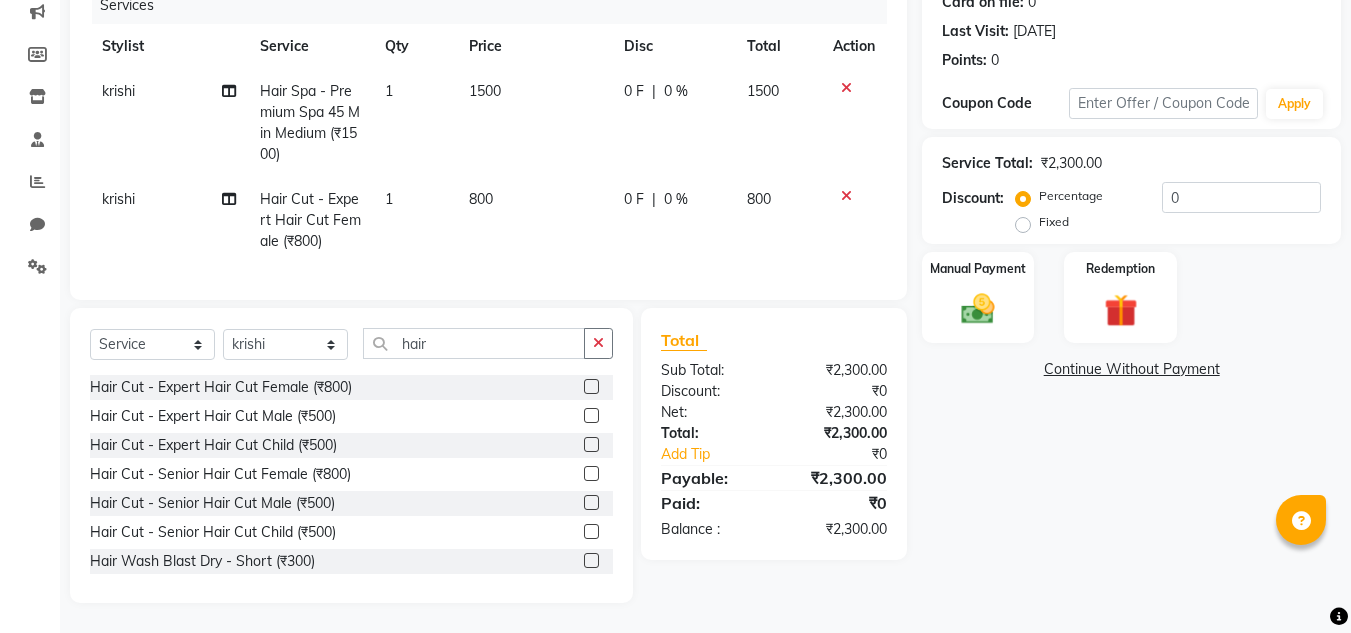 click on "800" 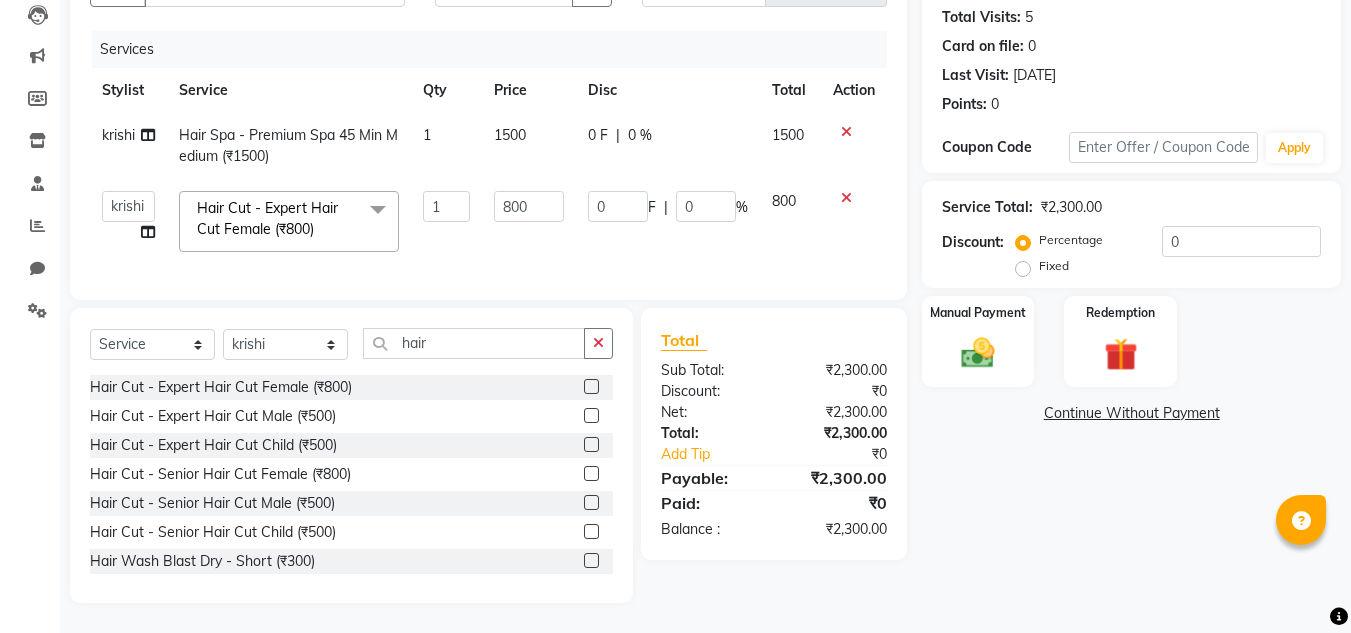 scroll, scrollTop: 232, scrollLeft: 0, axis: vertical 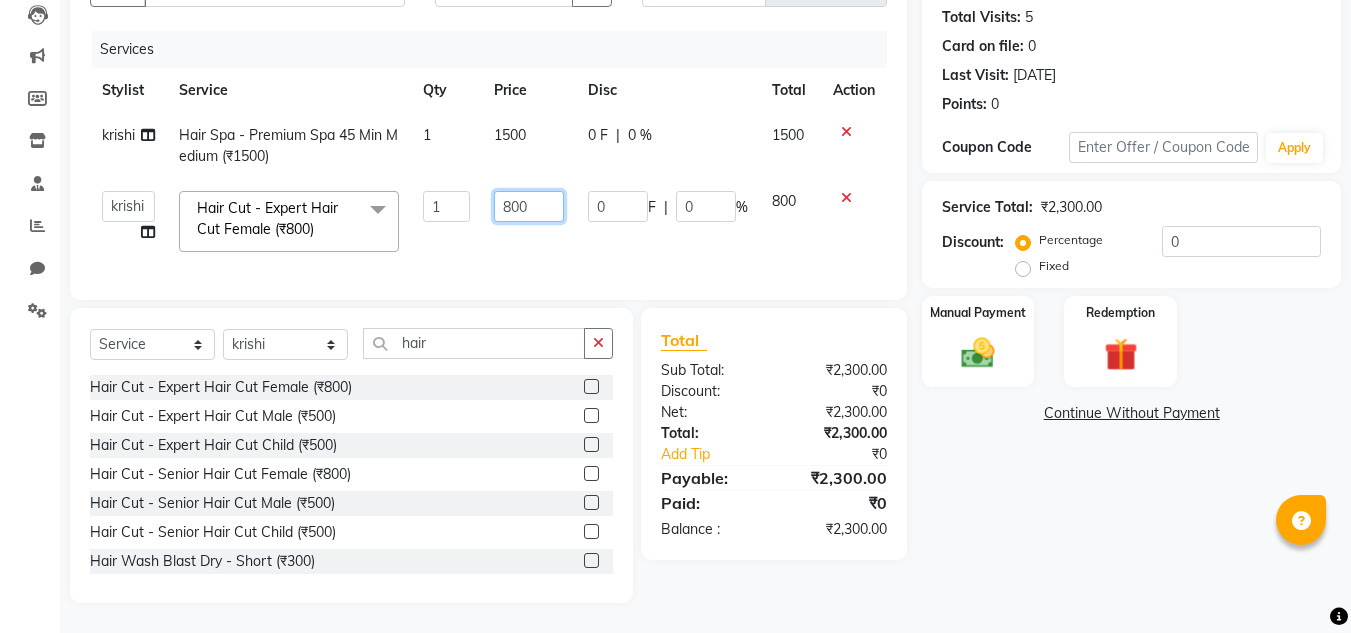 click on "800" 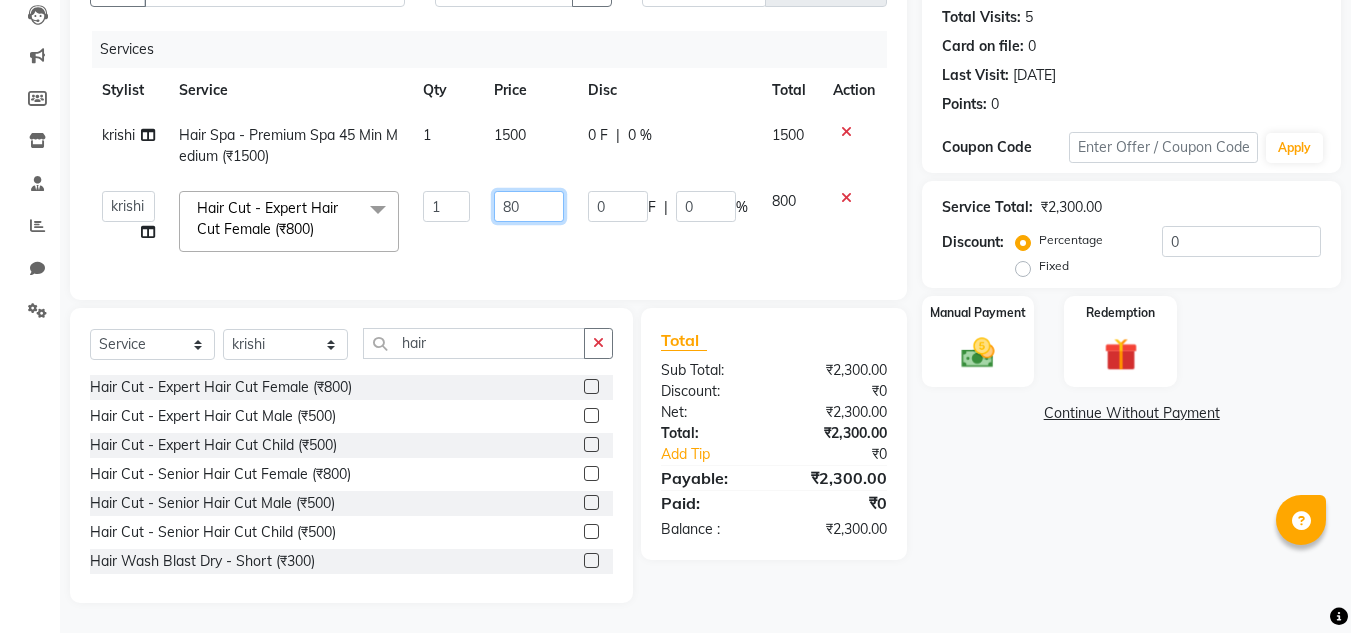 type on "8" 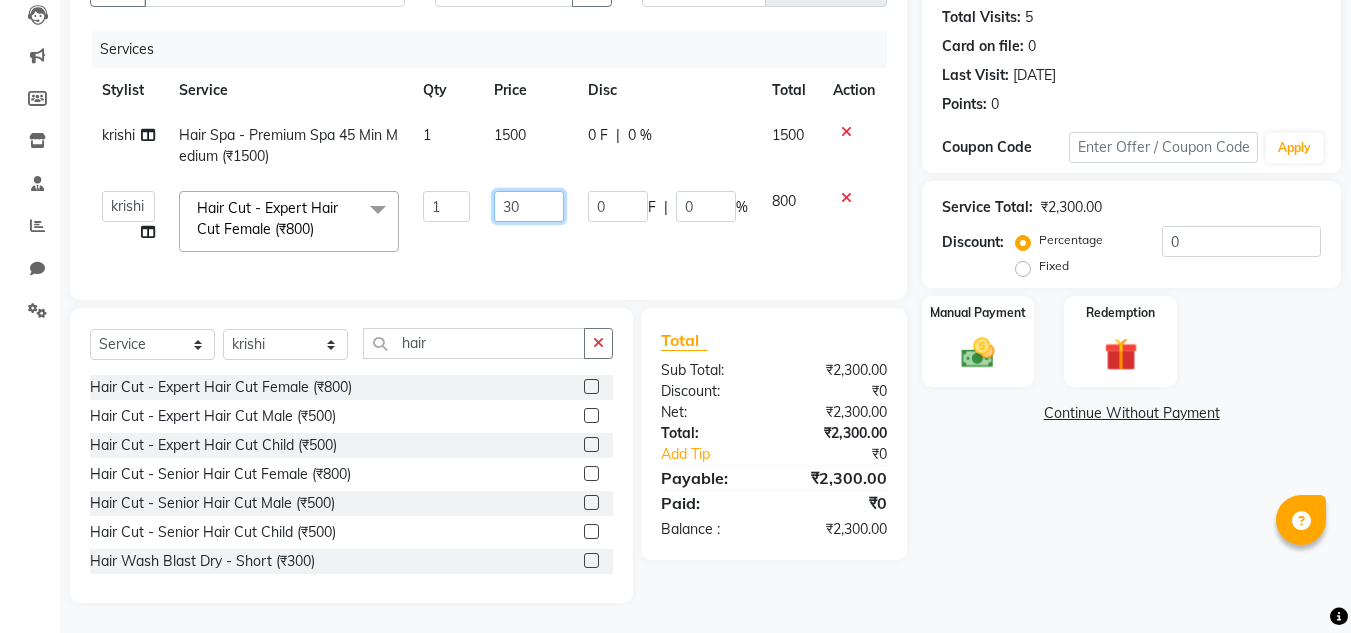 type on "300" 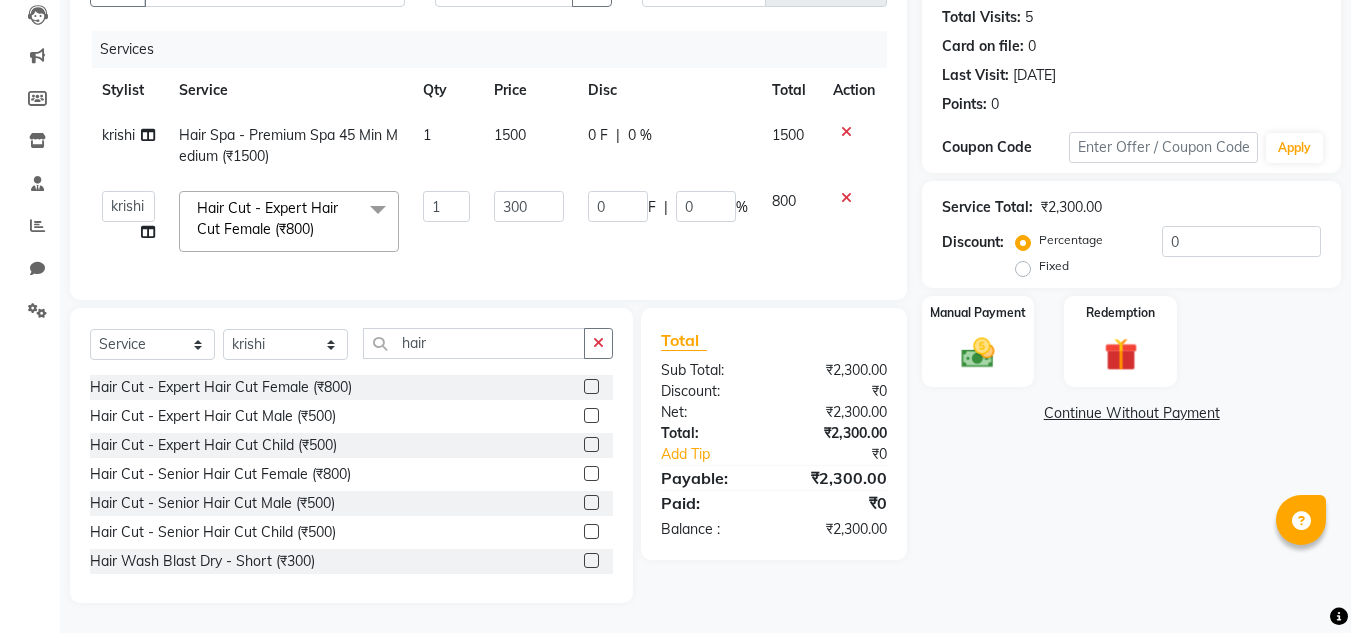 click on "Name: [FIRST] Membership: No Active Membership Total Visits: 5 Card on file: 0 Last Visit: [DATE] Points: 0 Coupon Code Apply Service Total: ₹2,300.00 Discount: Percentage Fixed 0 Manual Payment Redemption Continue Without Payment" 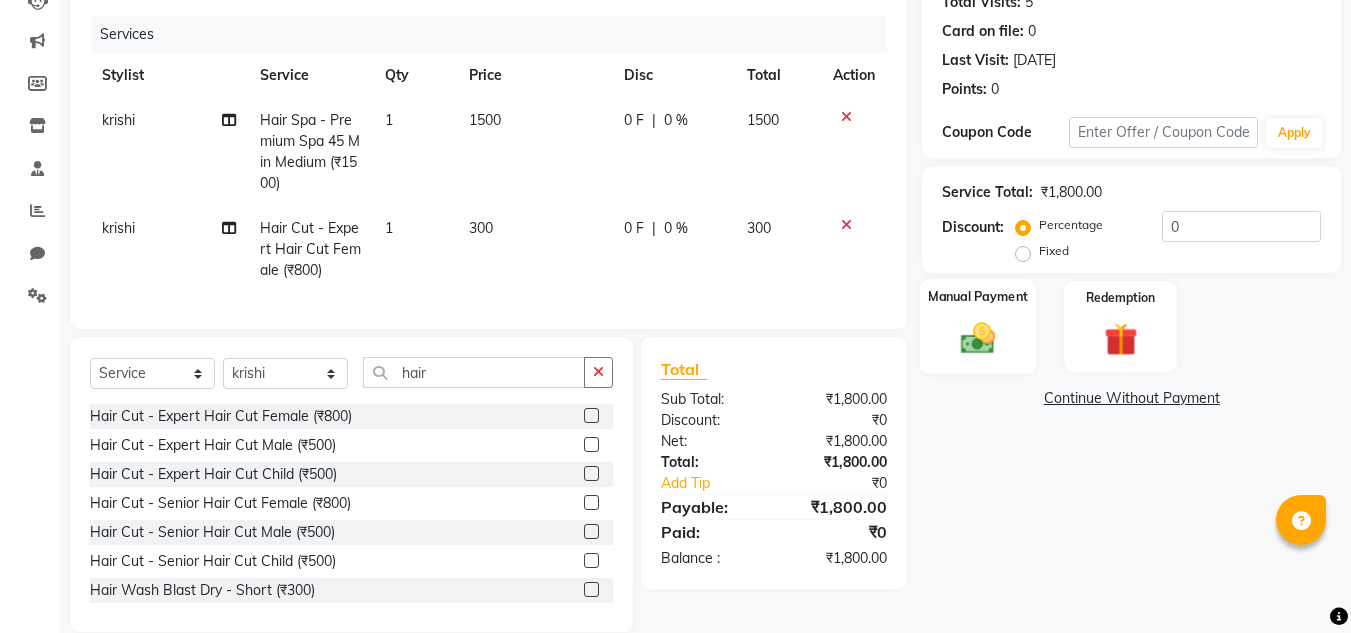 click 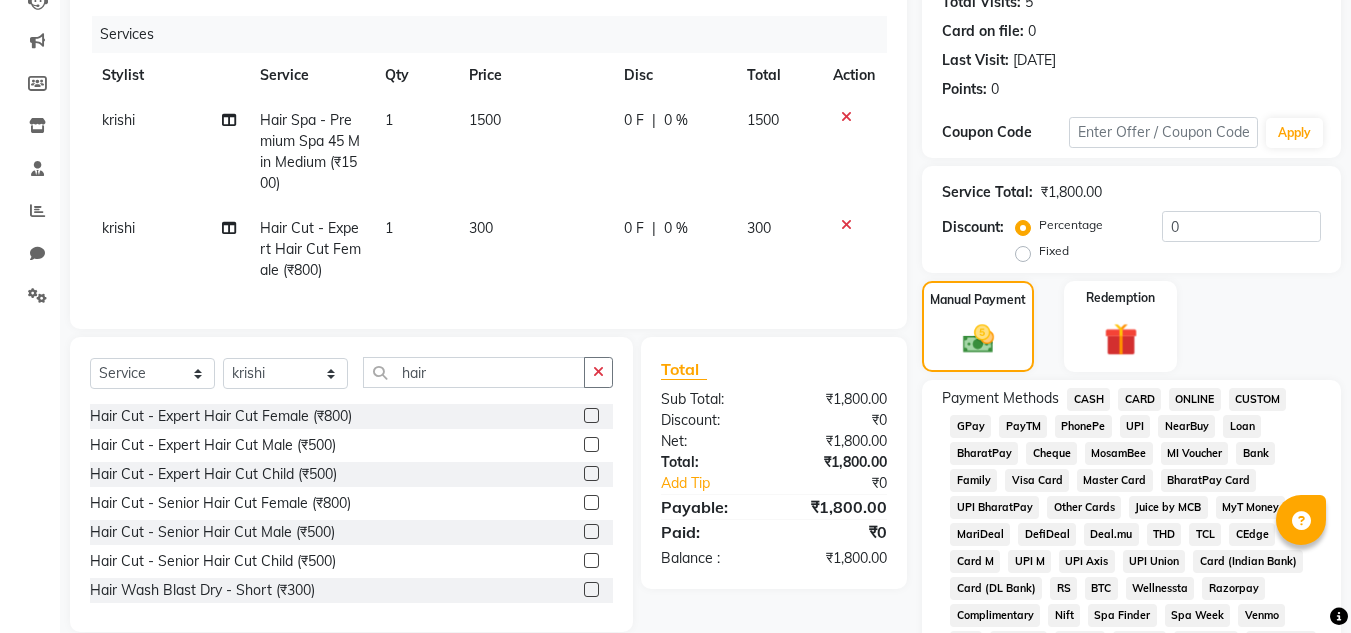 click on "0 F" 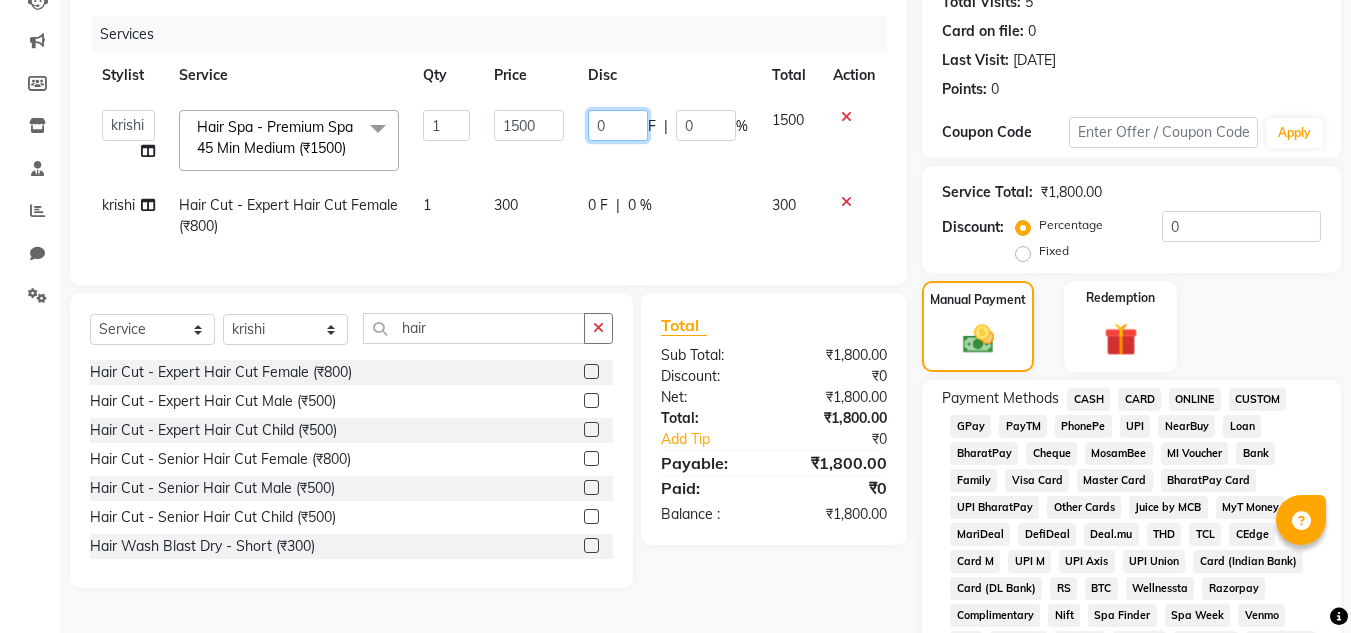 click on "0" 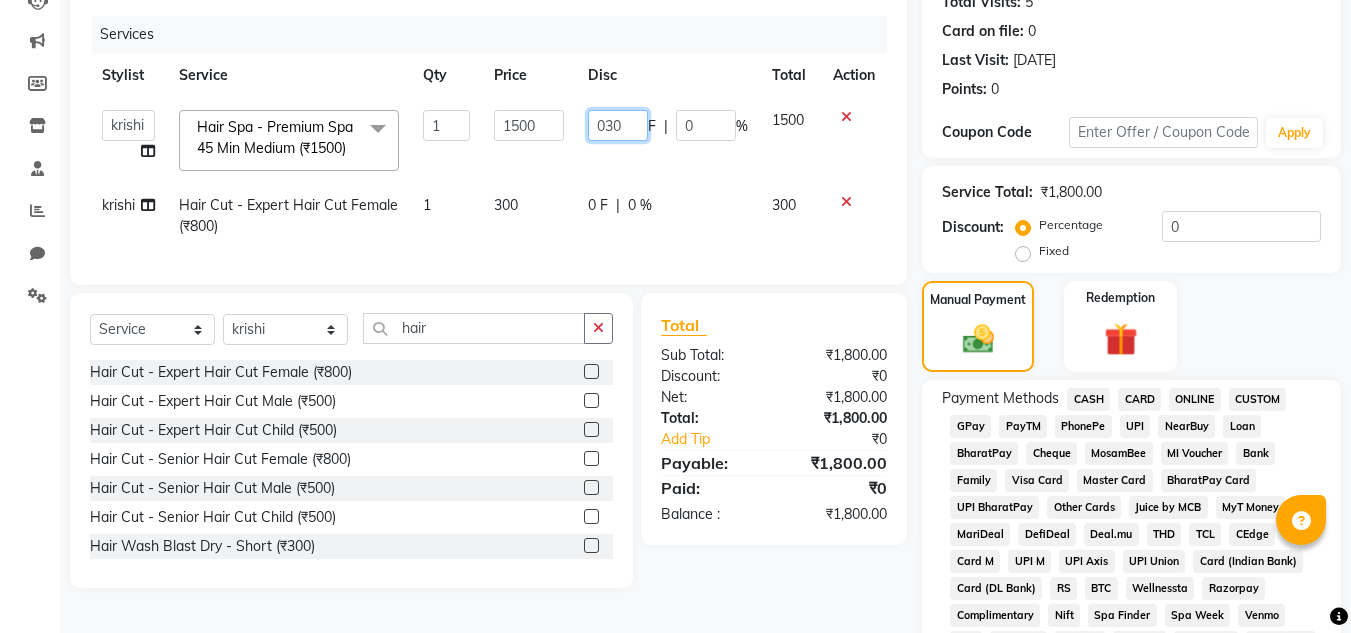 type on "0300" 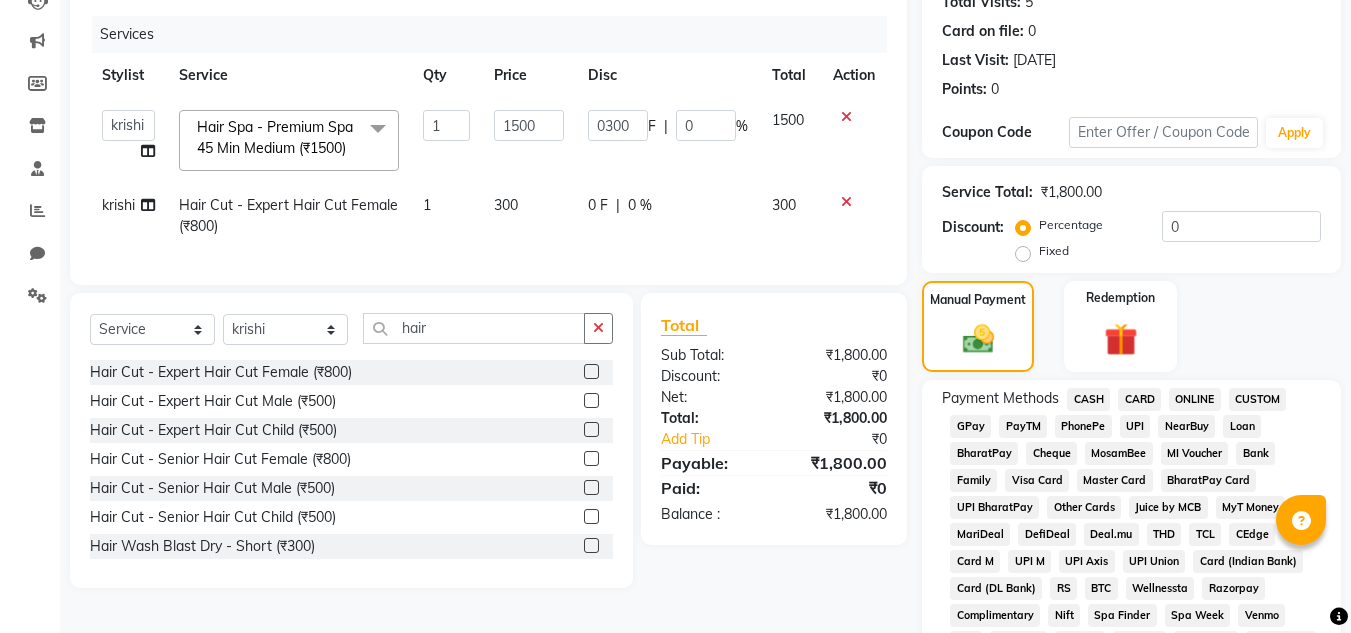 click on "300" 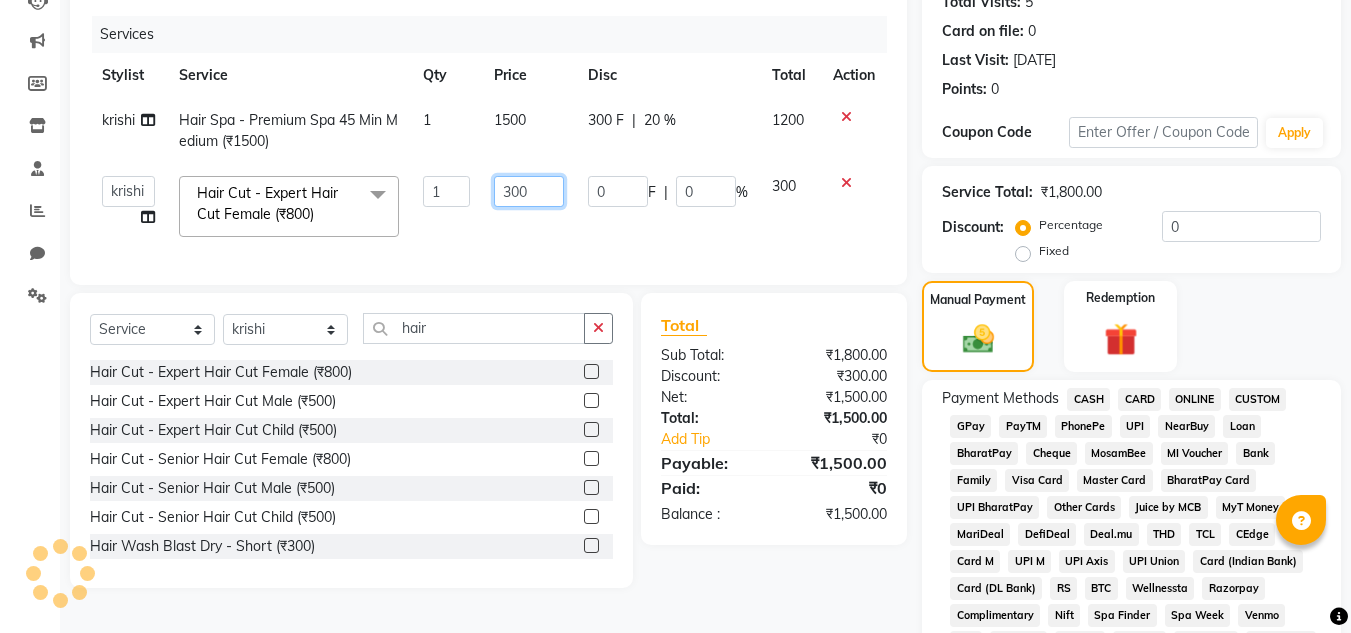 click on "300" 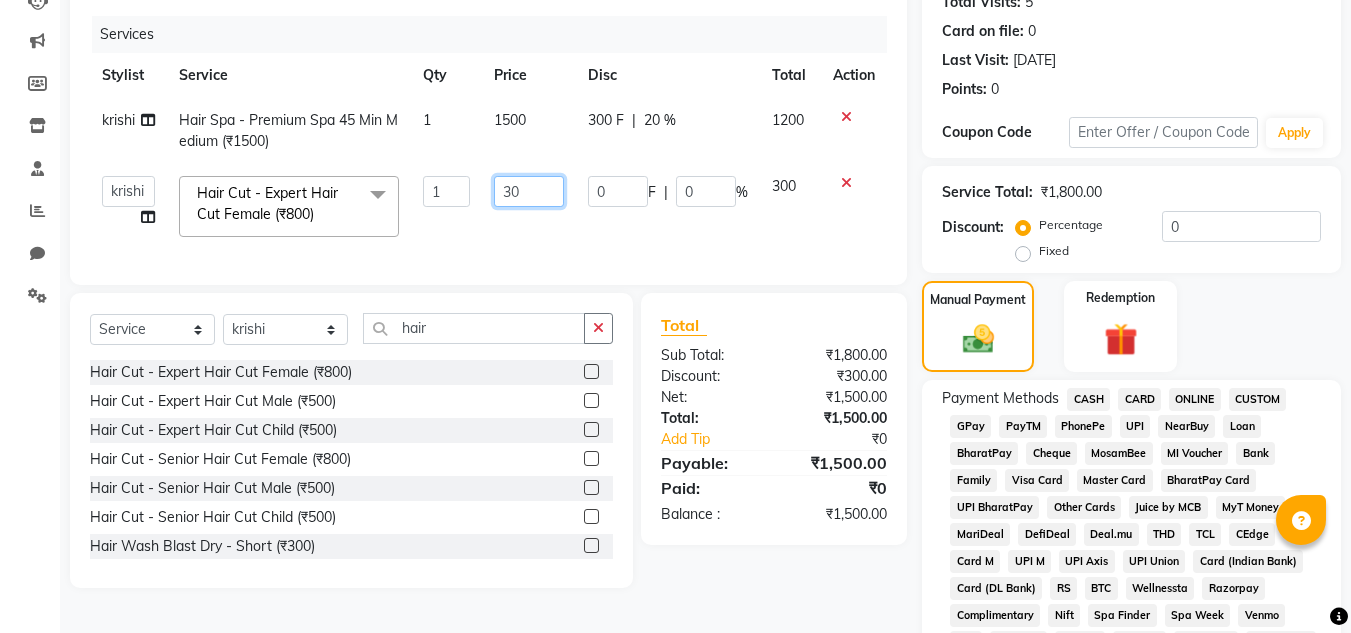 type on "3" 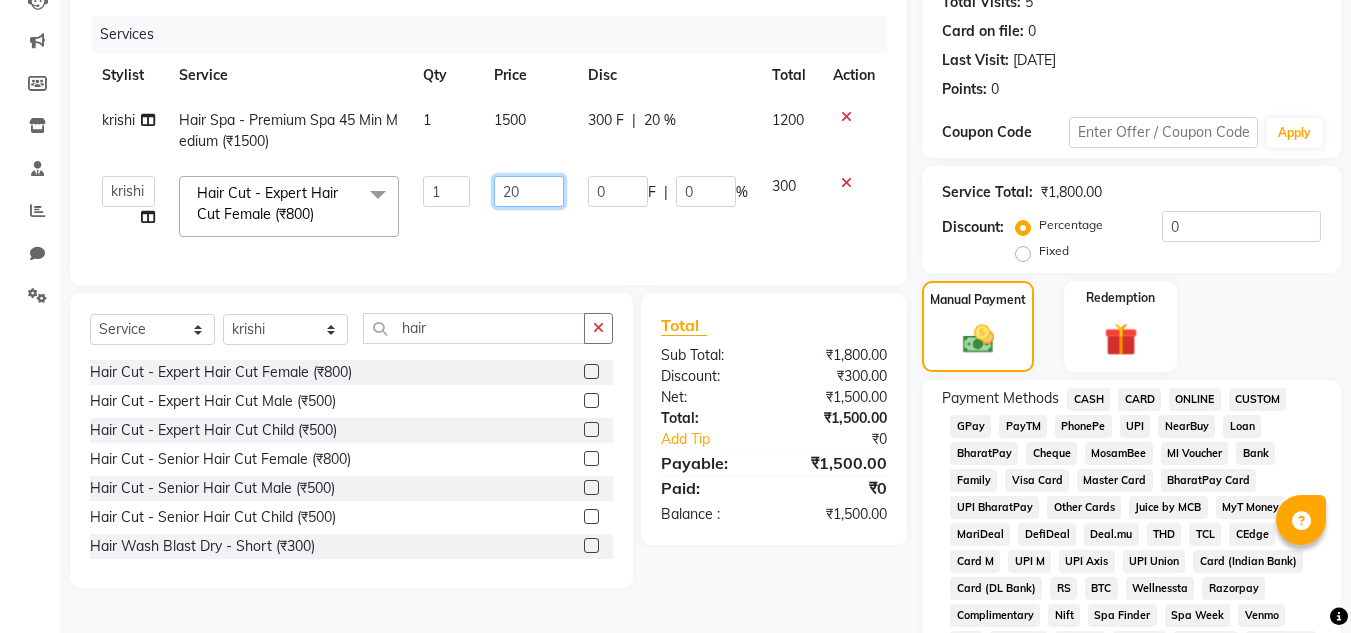 type on "200" 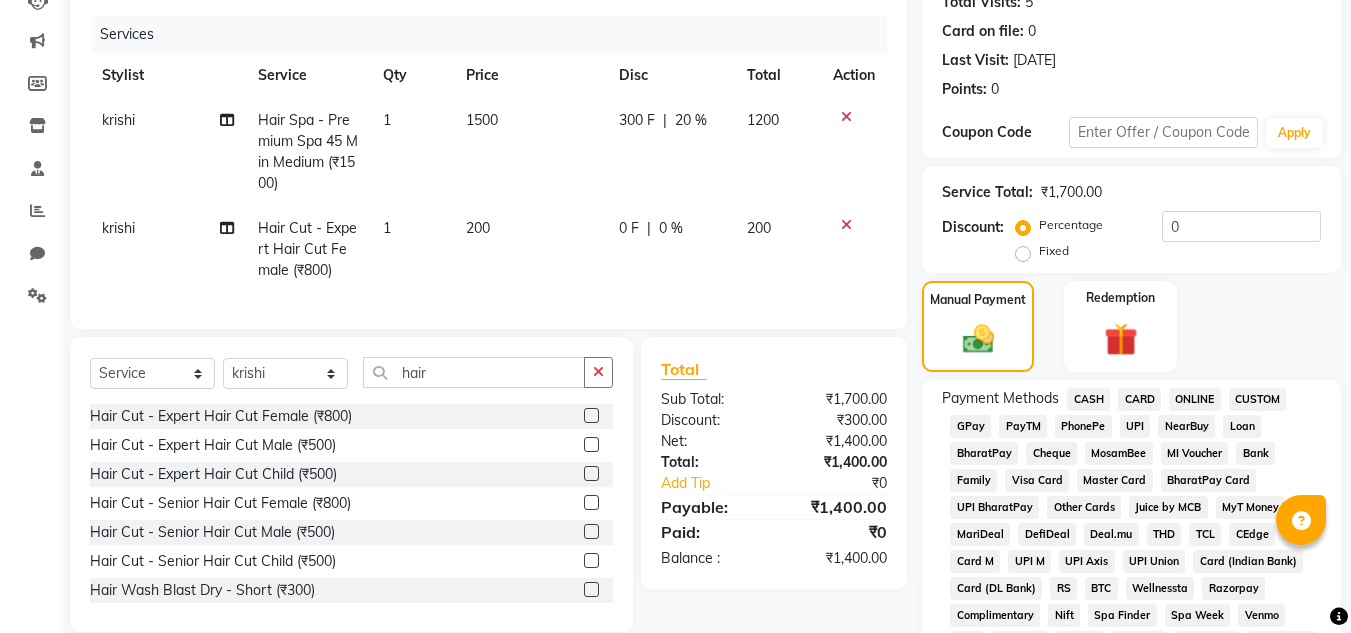 click on "Manual Payment Redemption" 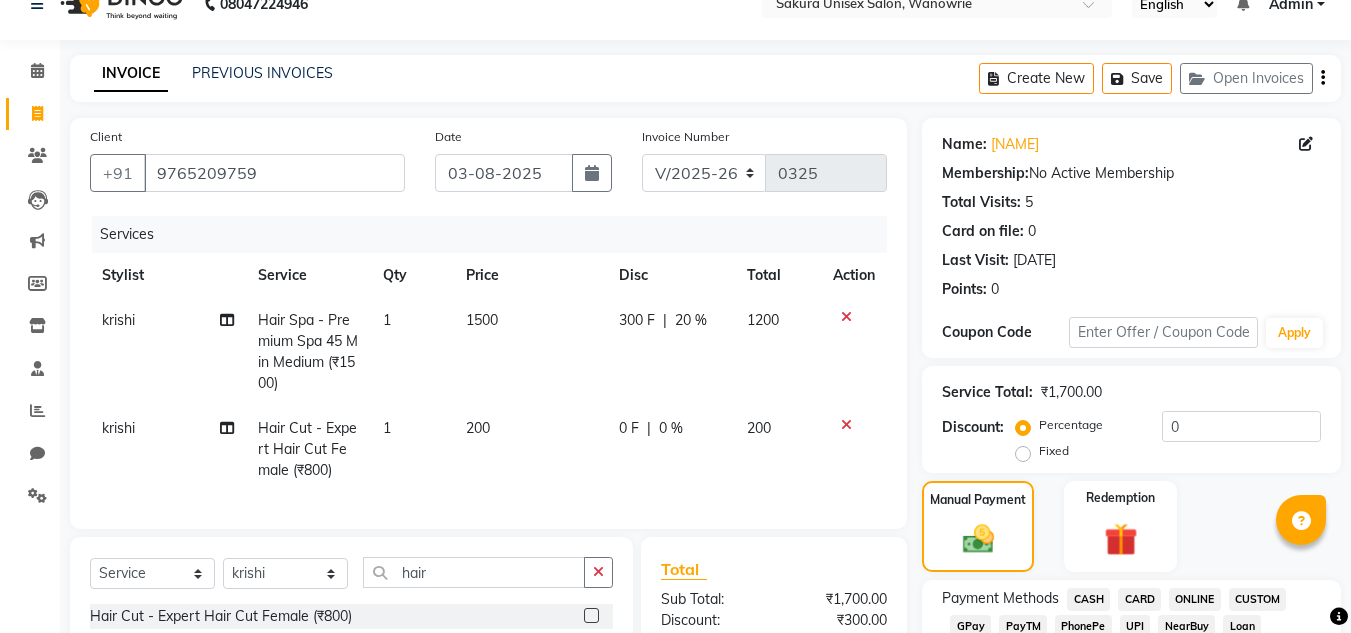scroll, scrollTop: 232, scrollLeft: 0, axis: vertical 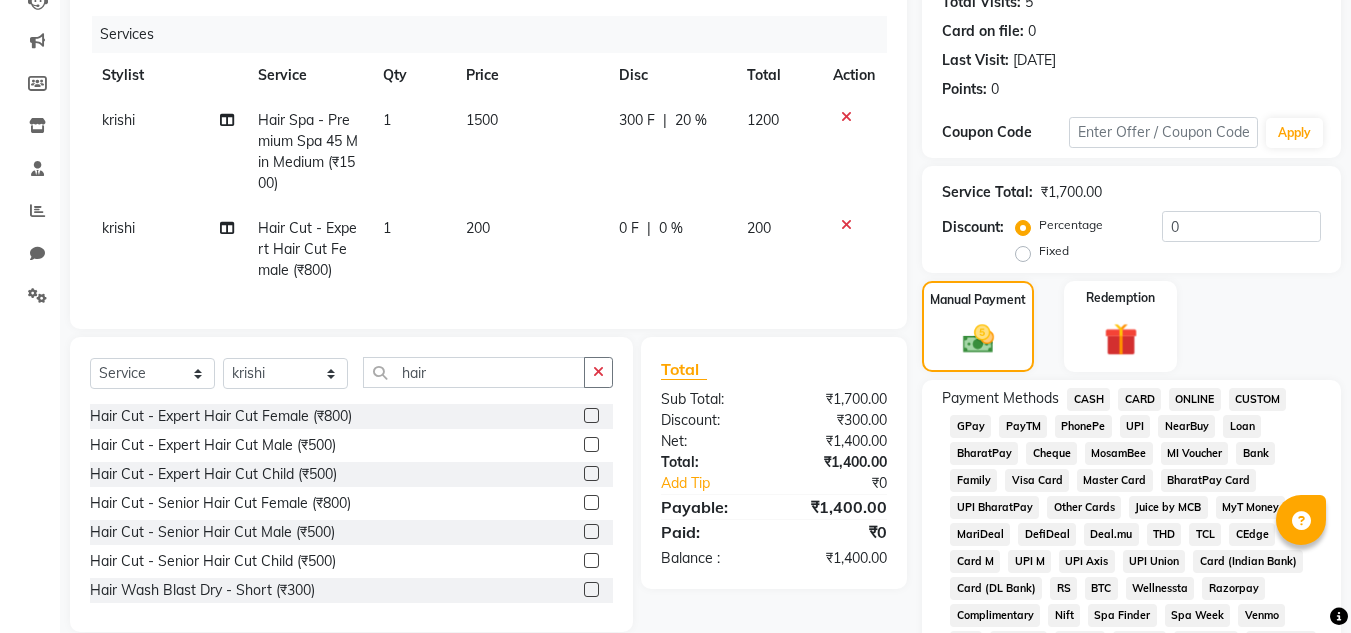 click on "ONLINE" 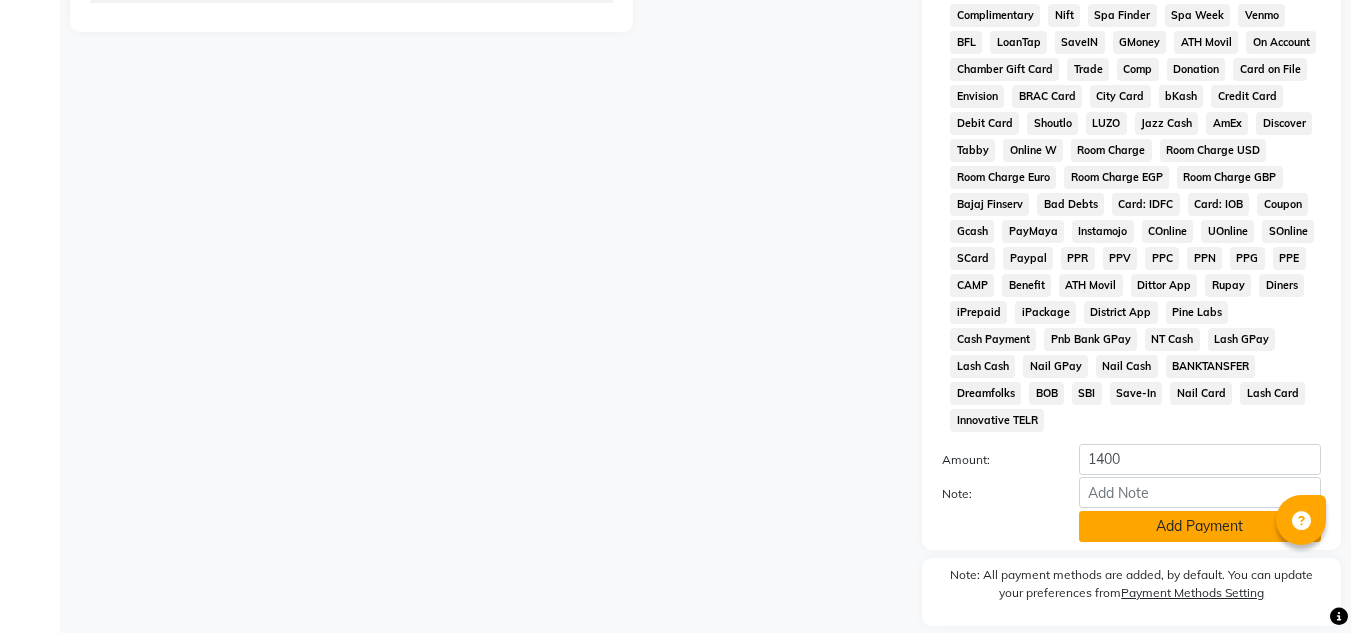 scroll, scrollTop: 869, scrollLeft: 0, axis: vertical 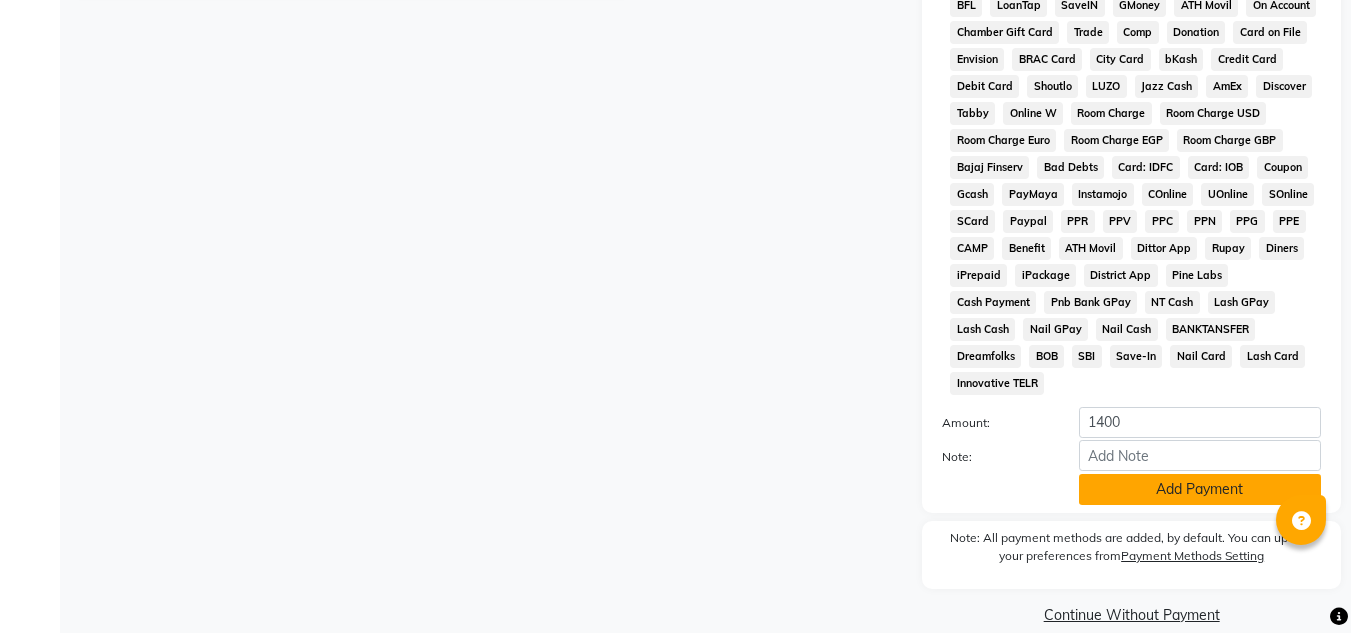 click on "Add Payment" 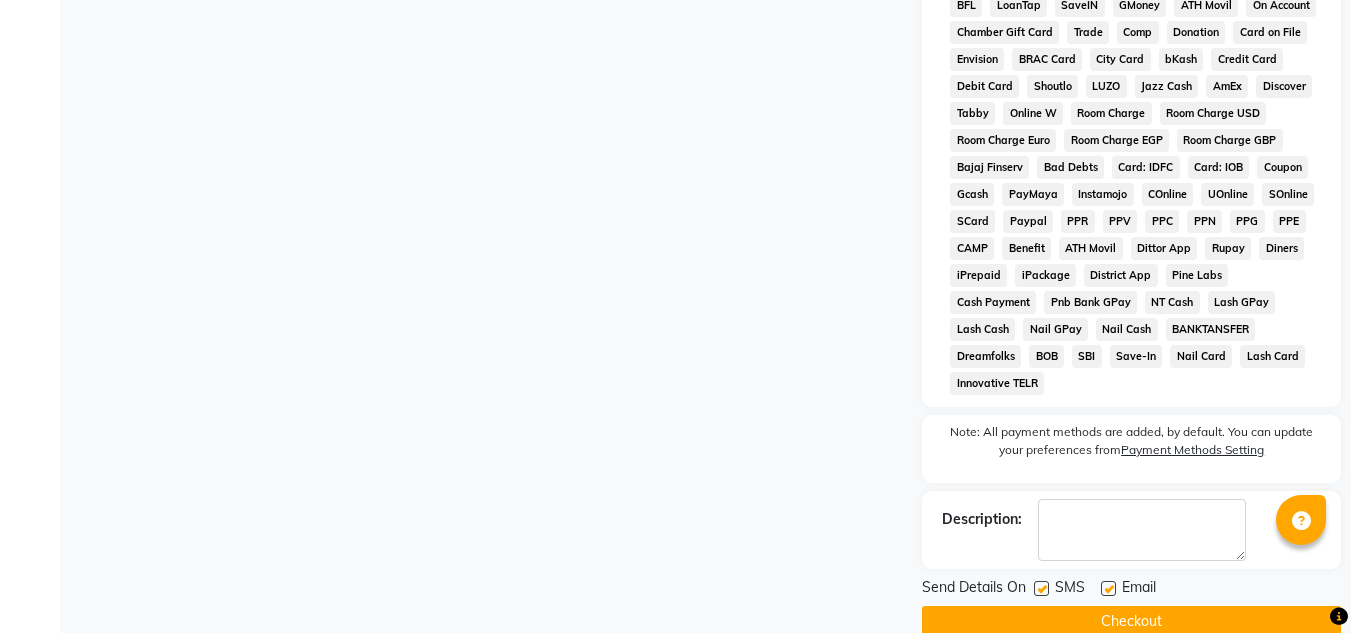 click on "Checkout" 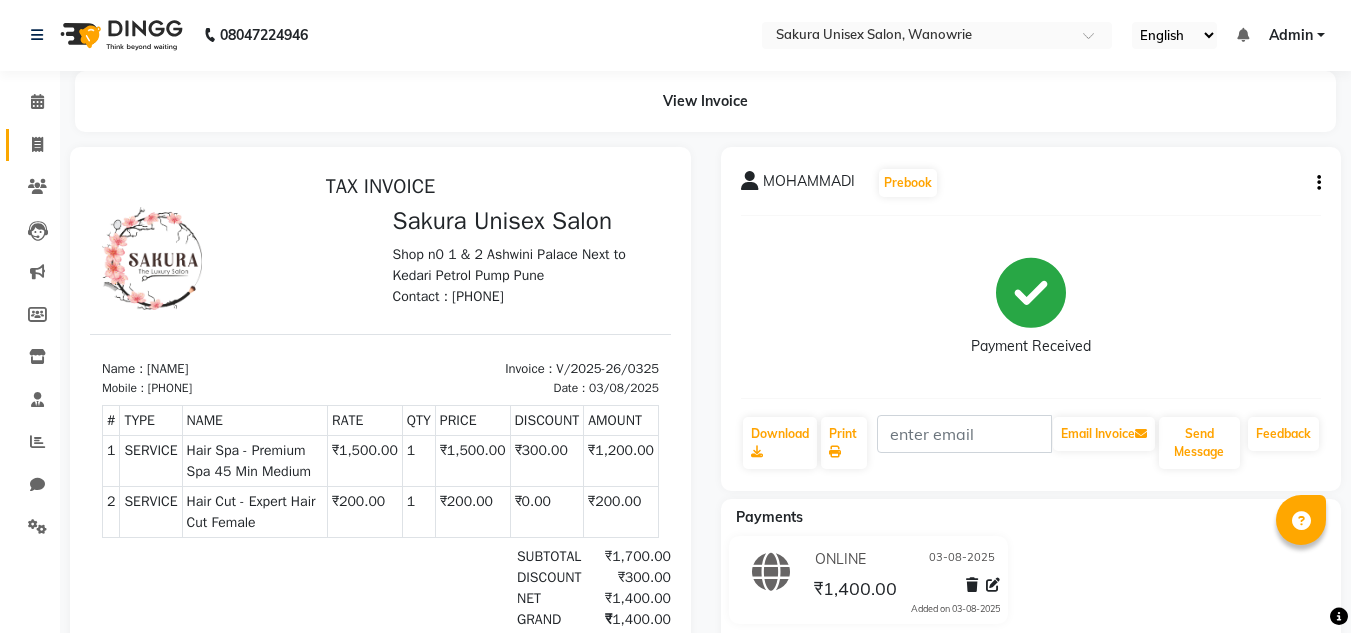 scroll, scrollTop: 0, scrollLeft: 0, axis: both 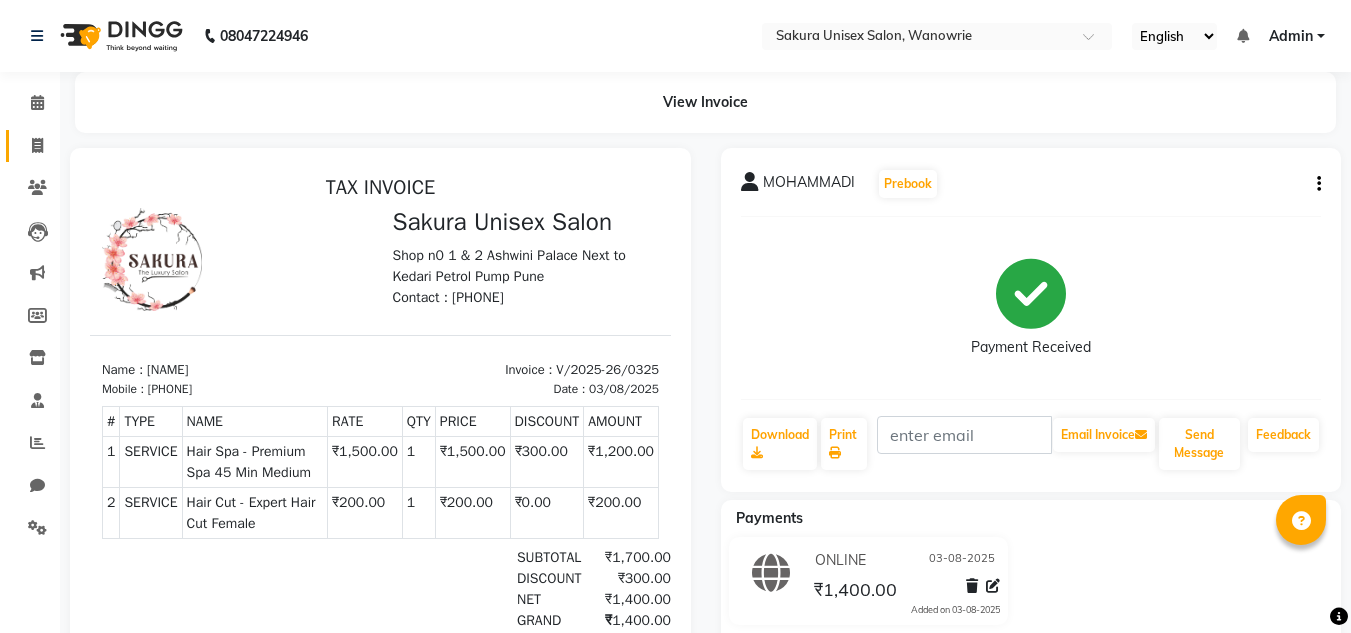 click on "Invoice" 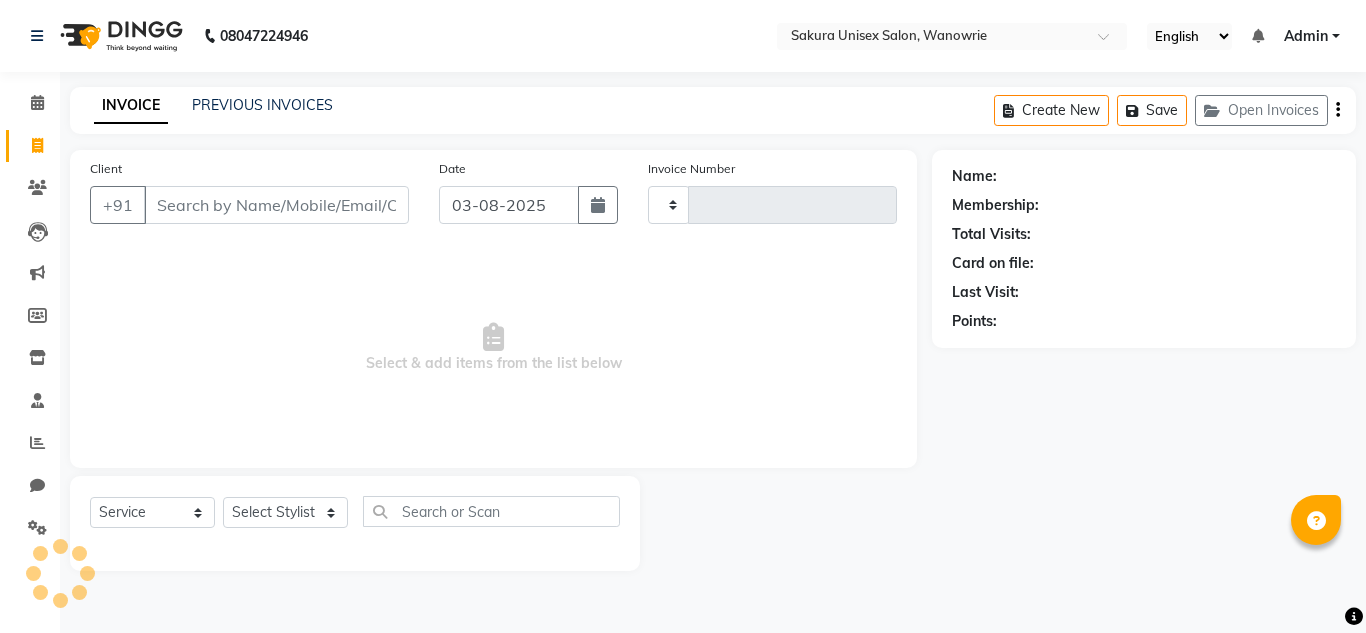 type on "0326" 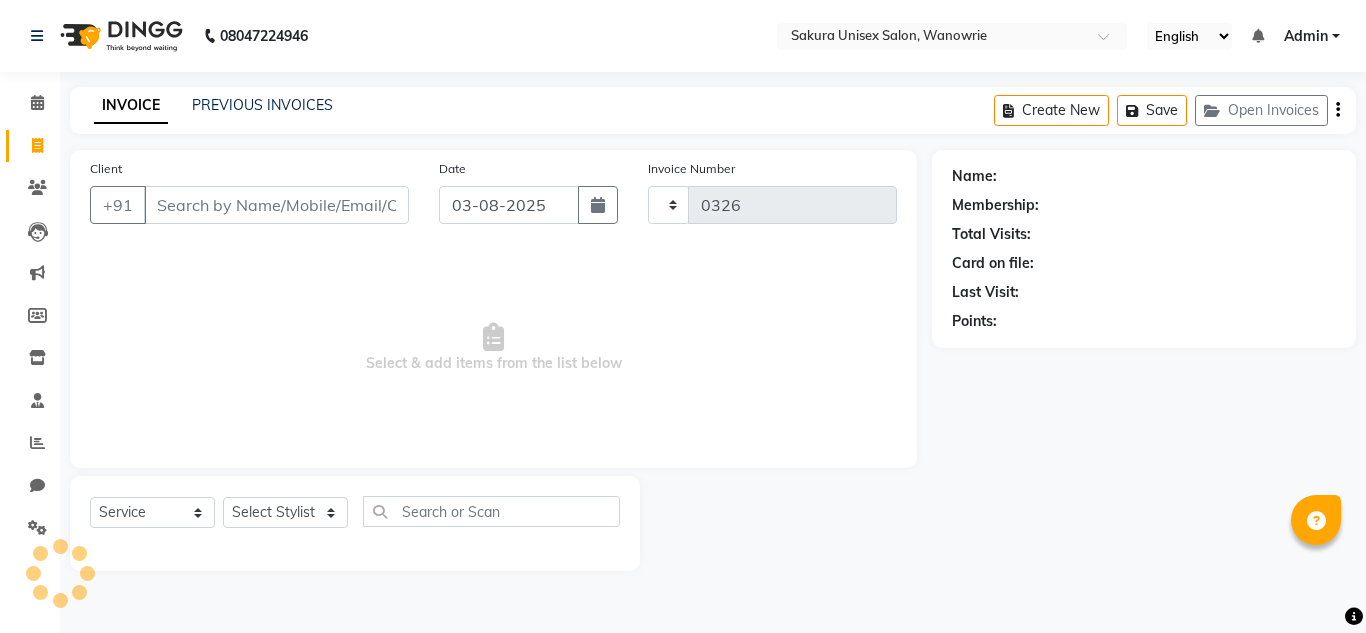 select on "7662" 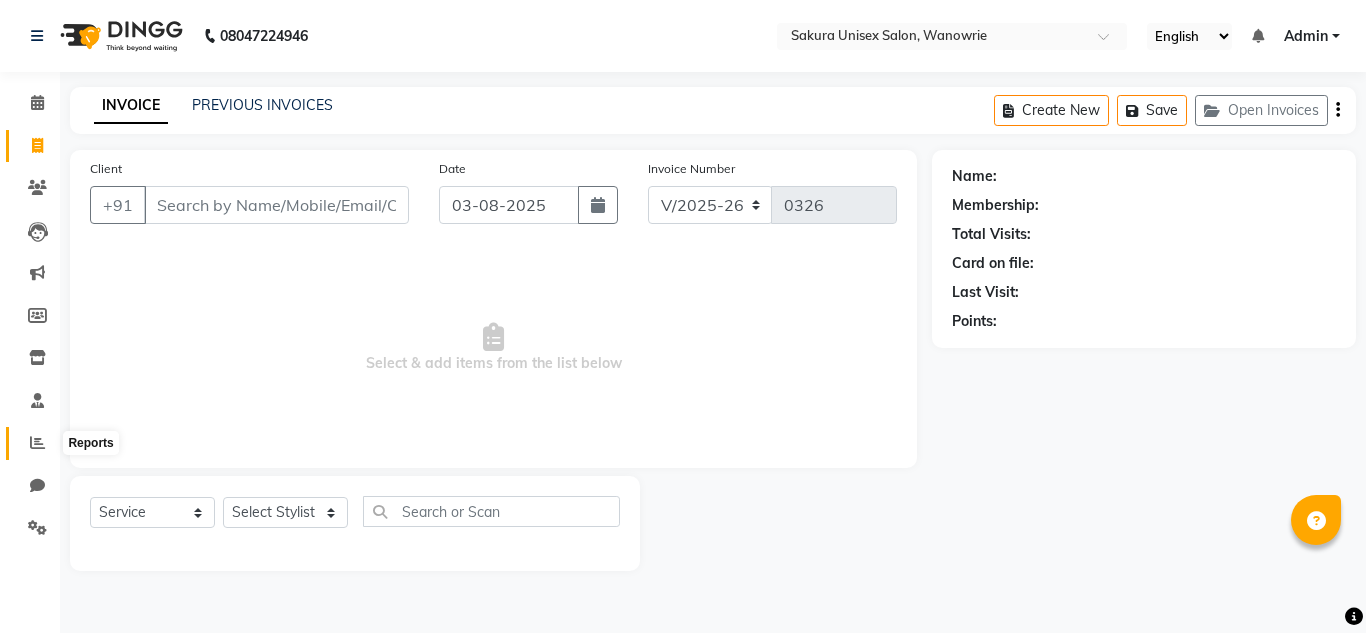 click 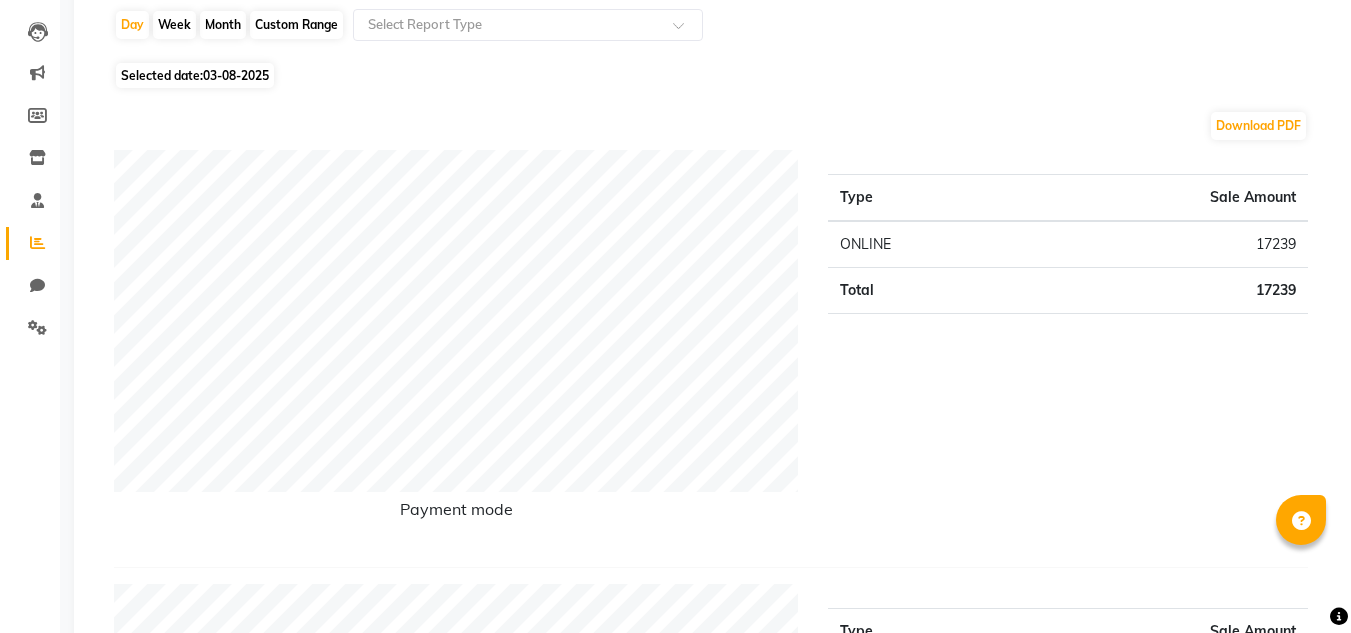 scroll, scrollTop: 0, scrollLeft: 0, axis: both 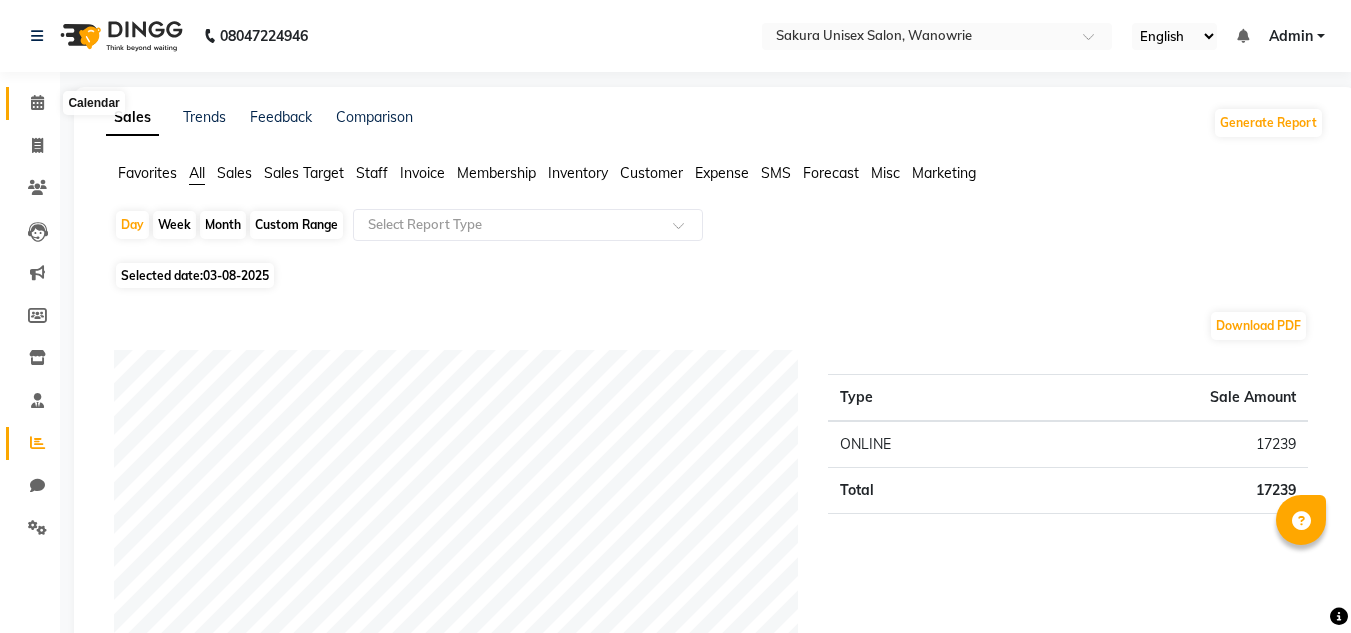 click 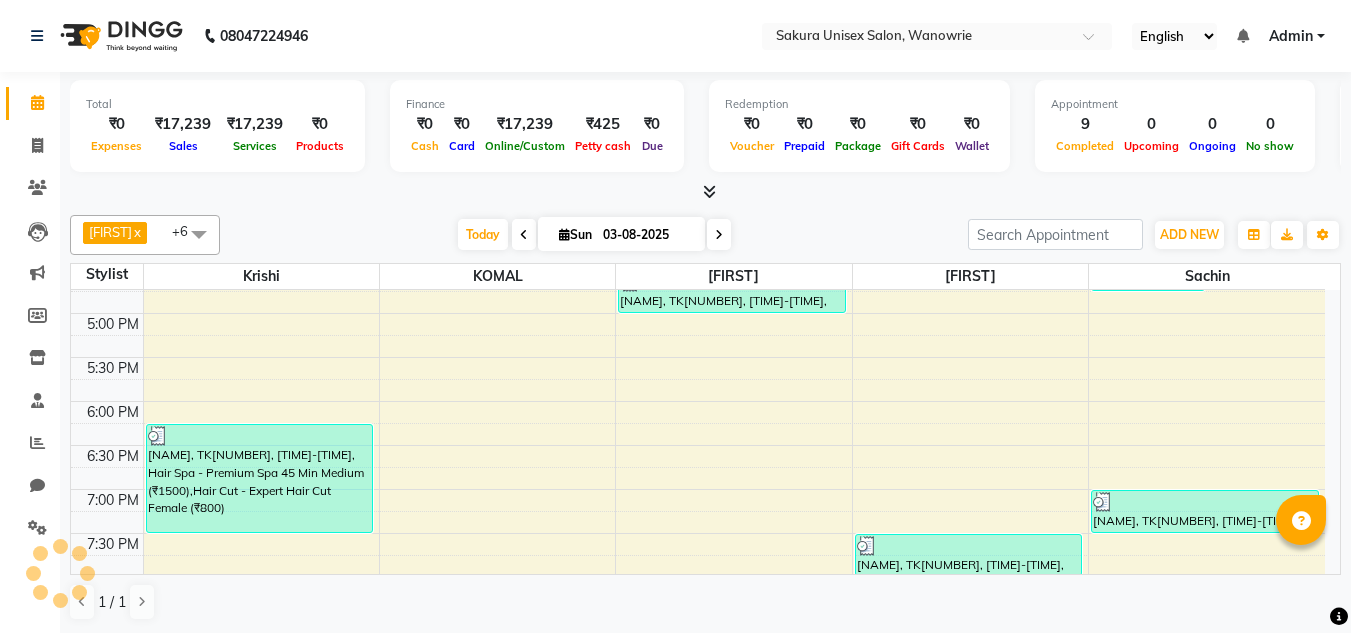 scroll, scrollTop: 0, scrollLeft: 0, axis: both 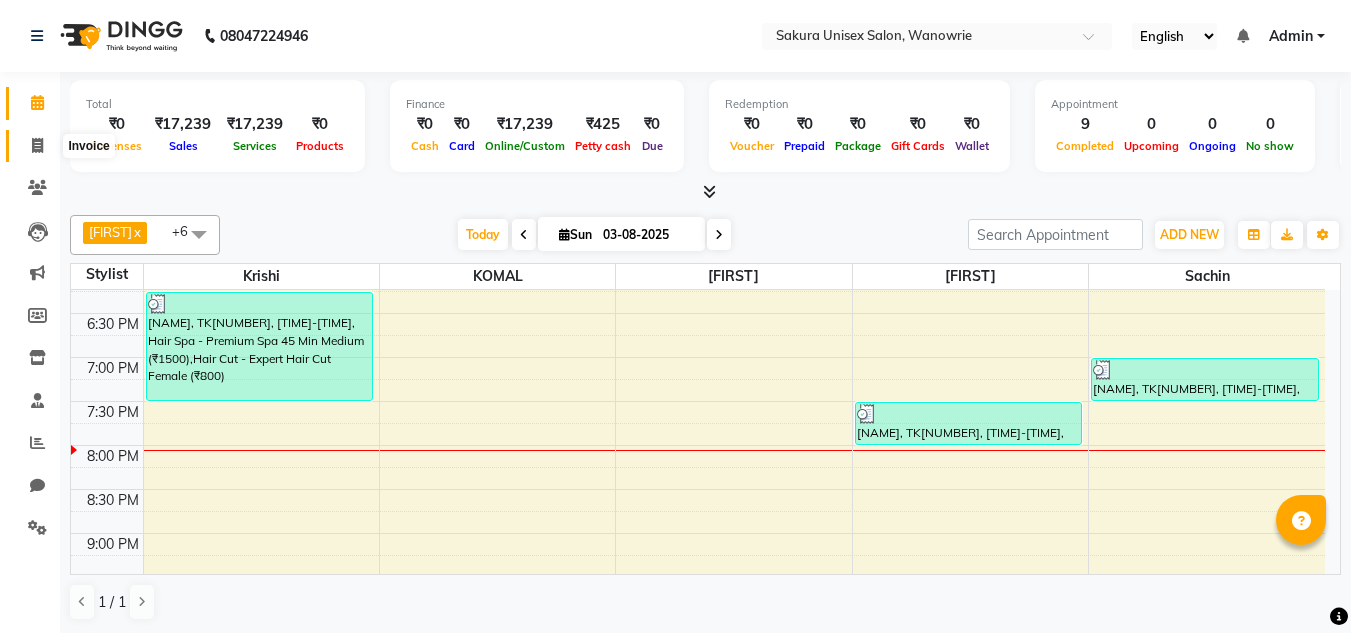 drag, startPoint x: 35, startPoint y: 146, endPoint x: 16, endPoint y: 151, distance: 19.646883 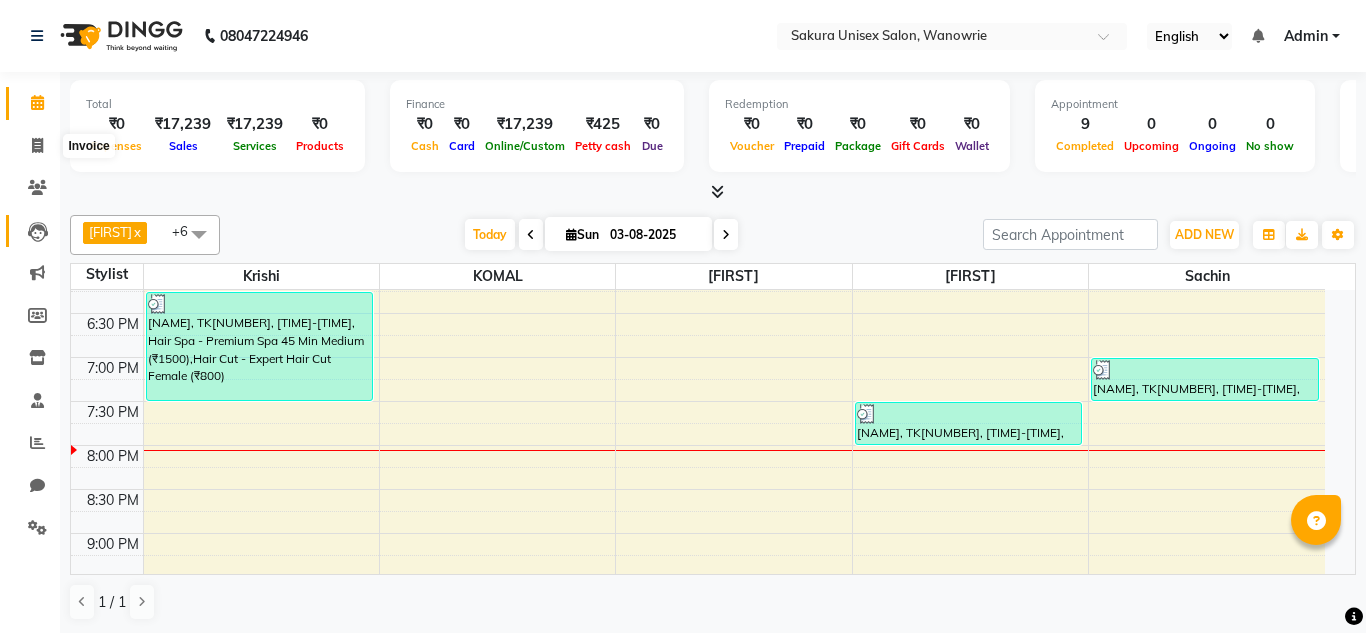 select on "7662" 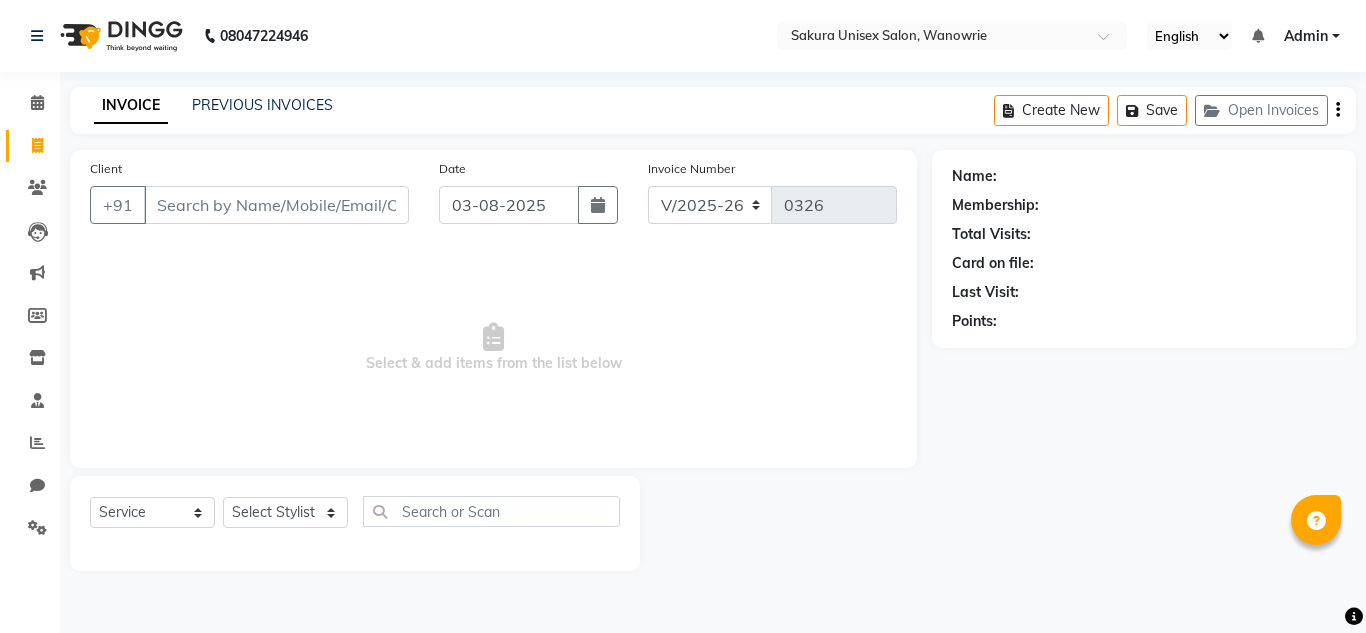 click on "Select  Service  Product  Membership  Package Voucher Prepaid Gift Card  Select Stylist [NAME] [NAME] [NAME] [NAME] [NAME] [NAME] [NAME]" 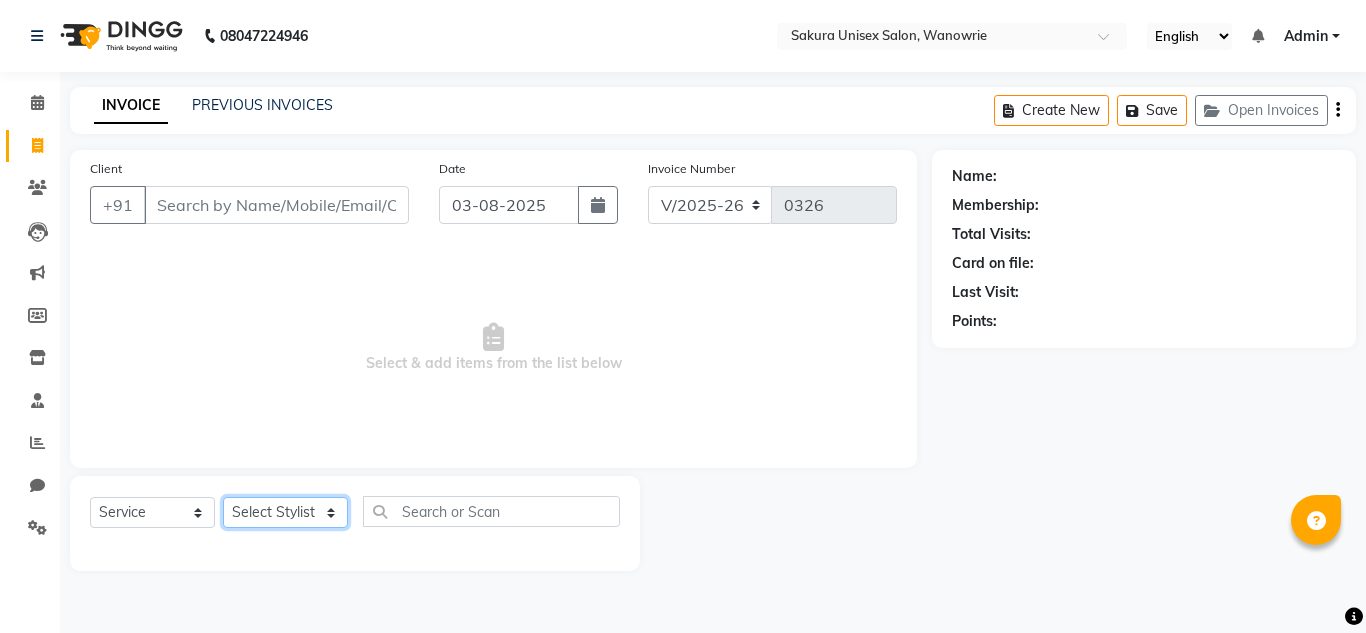 click on "Select Stylist [NAME] [NAME] [NAME] [NAME] [NAME] [NAME] [NAME]" 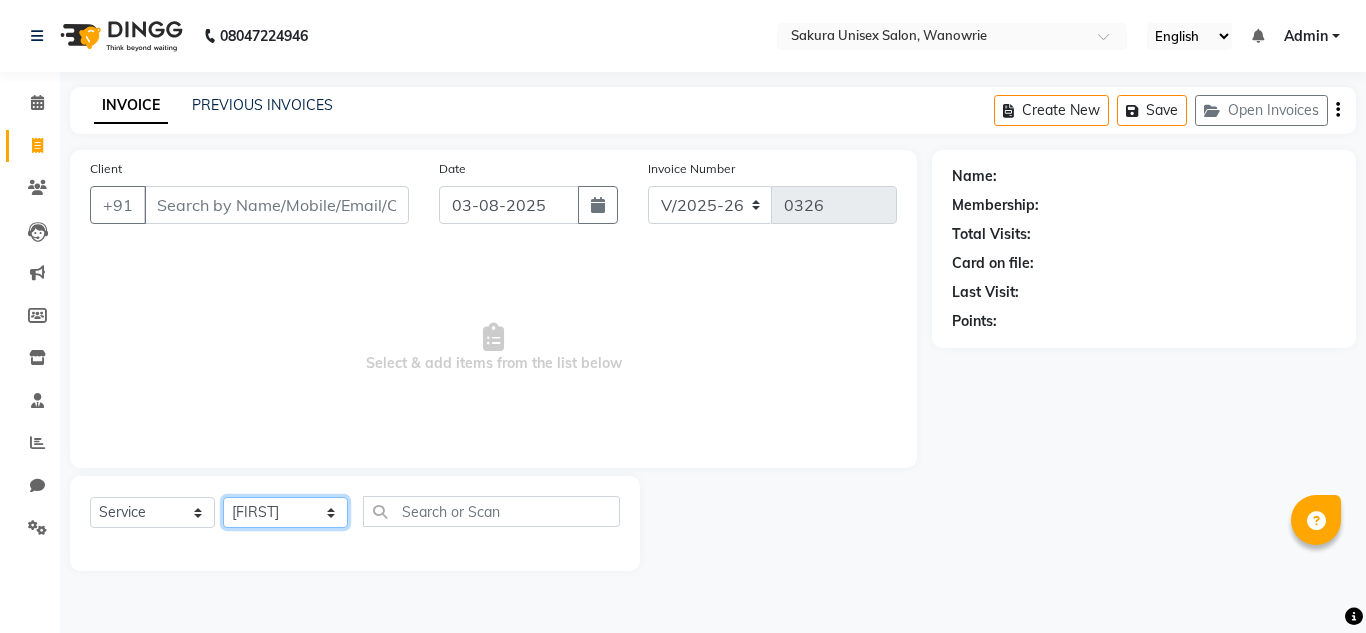click on "Select Stylist [NAME] [NAME] [NAME] [NAME] [NAME] [NAME] [NAME]" 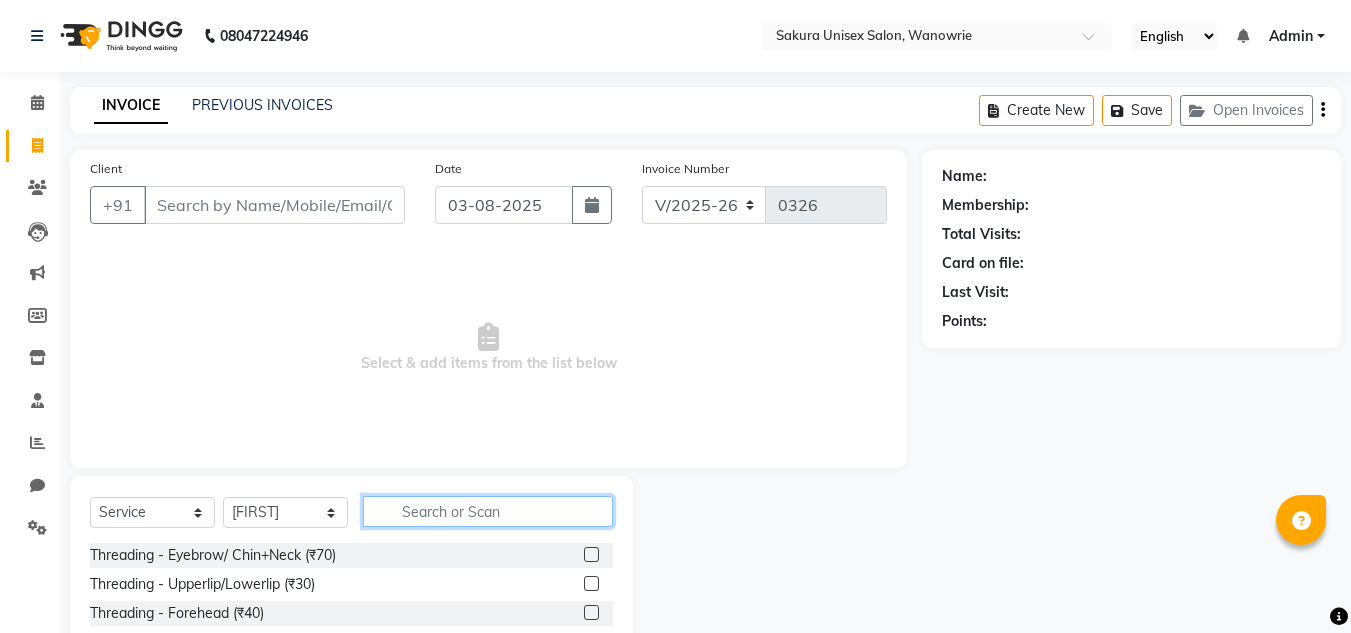 click 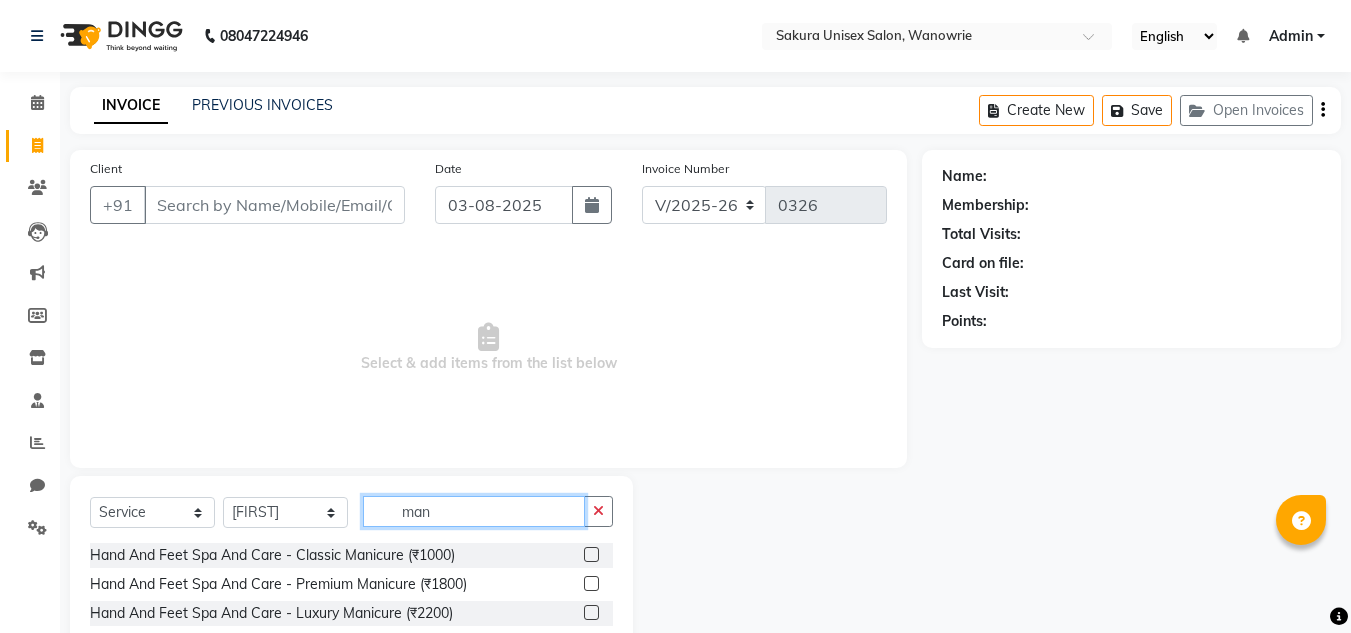 type on "man" 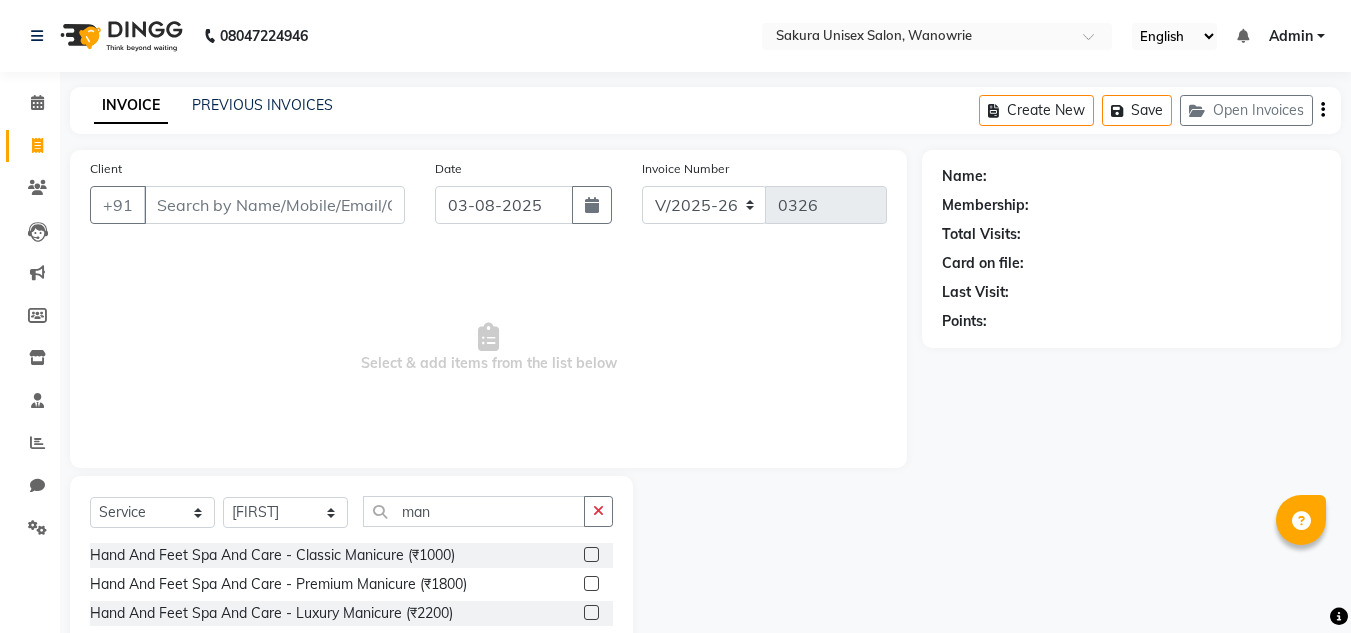 click 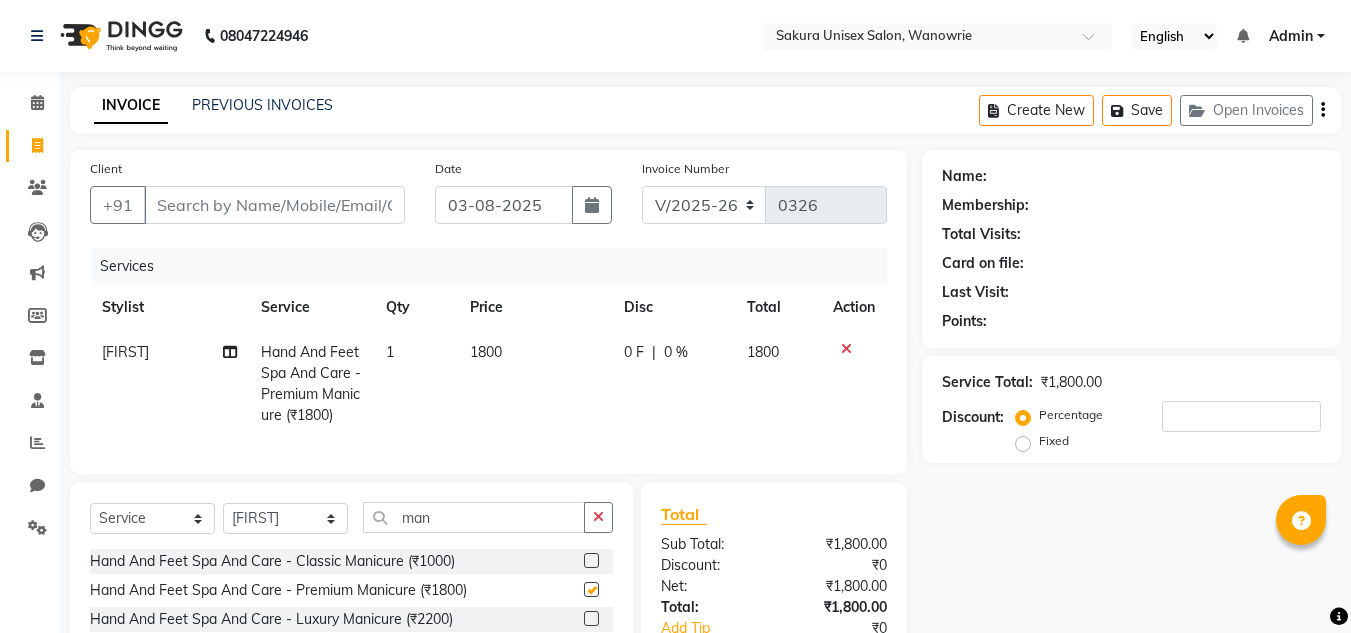 checkbox on "false" 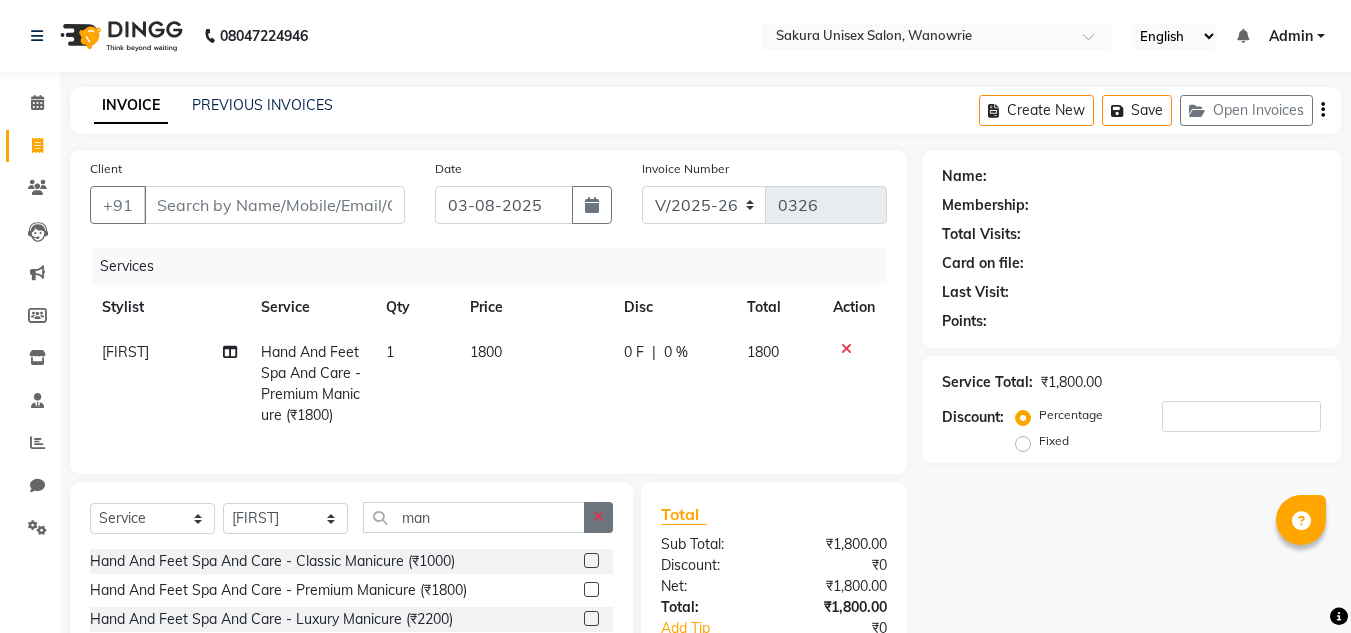 click 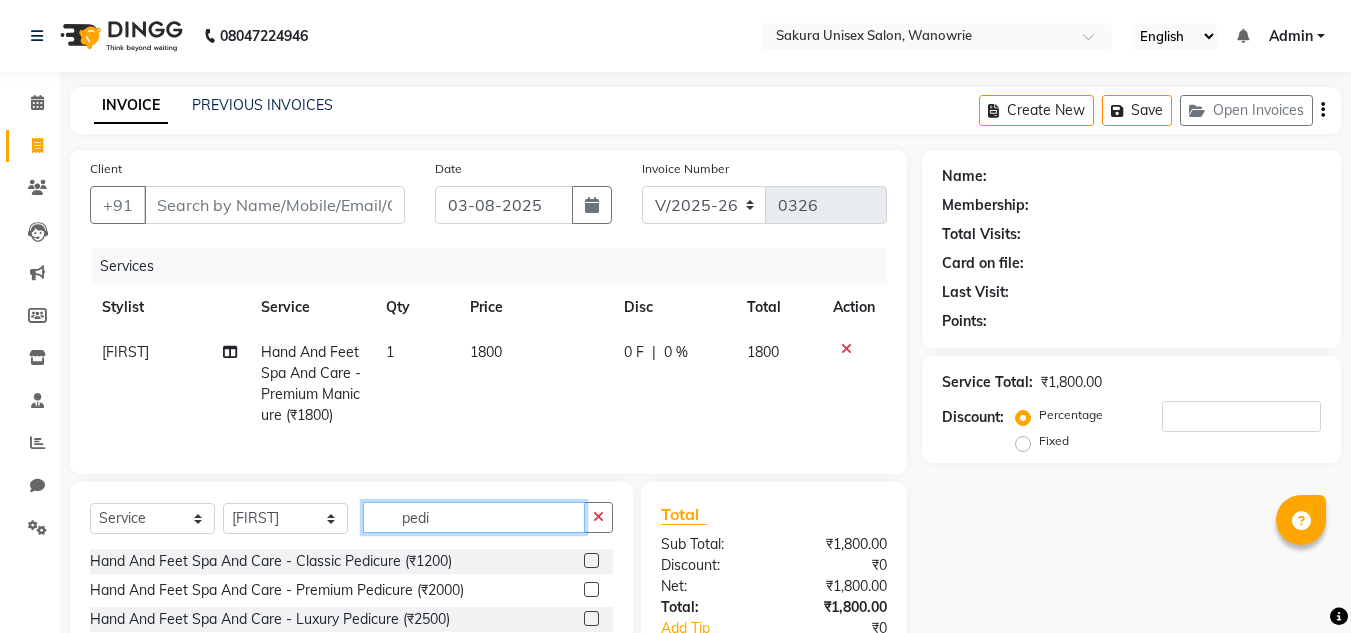 type on "pedi" 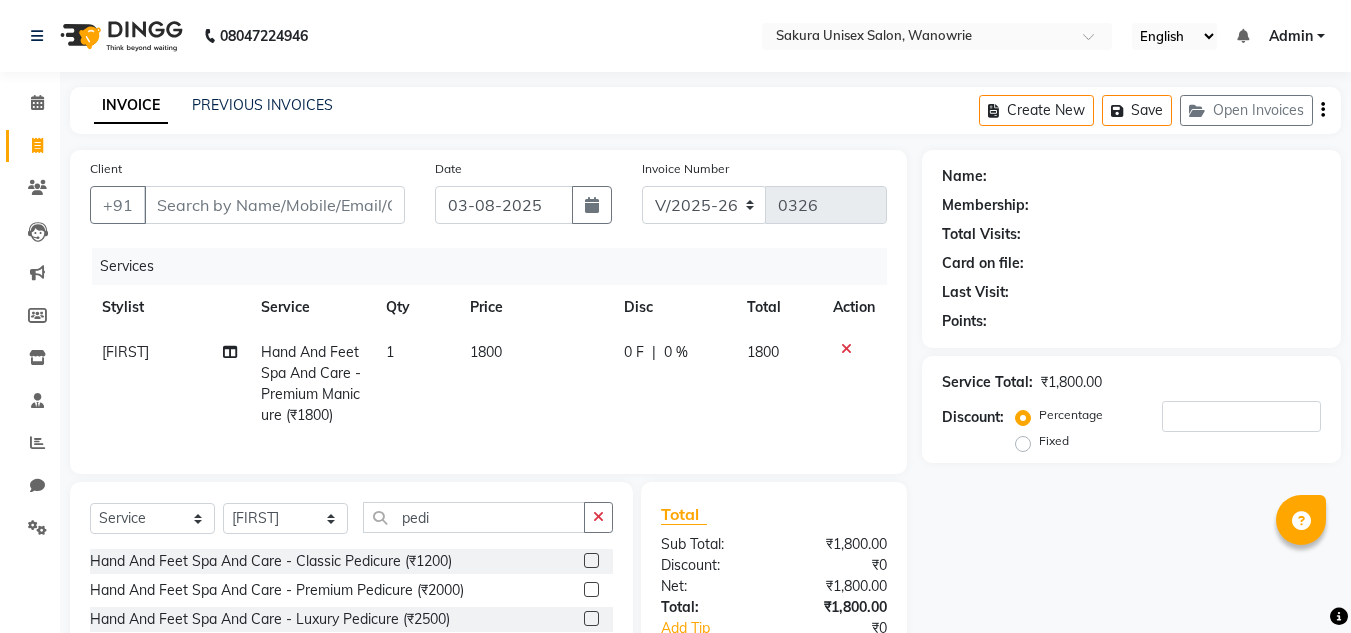 click on "Hand And Feet Spa And Care - Premium Pedicure (₹2000)" 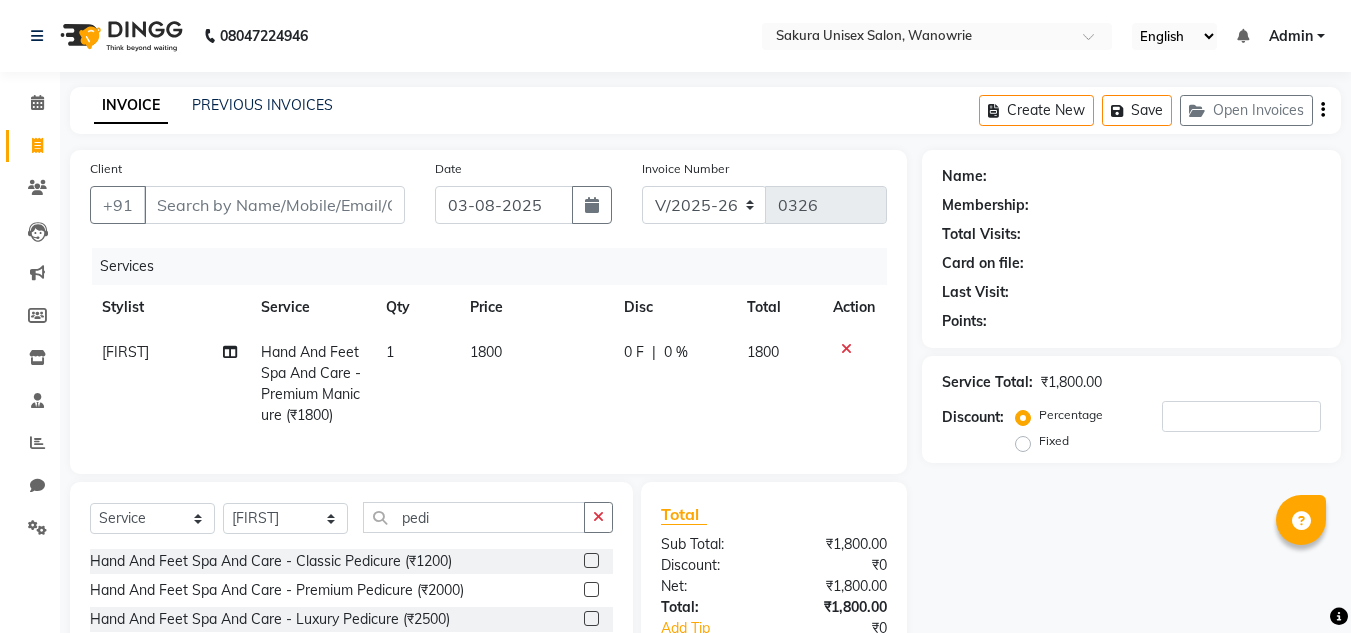 click at bounding box center [590, 590] 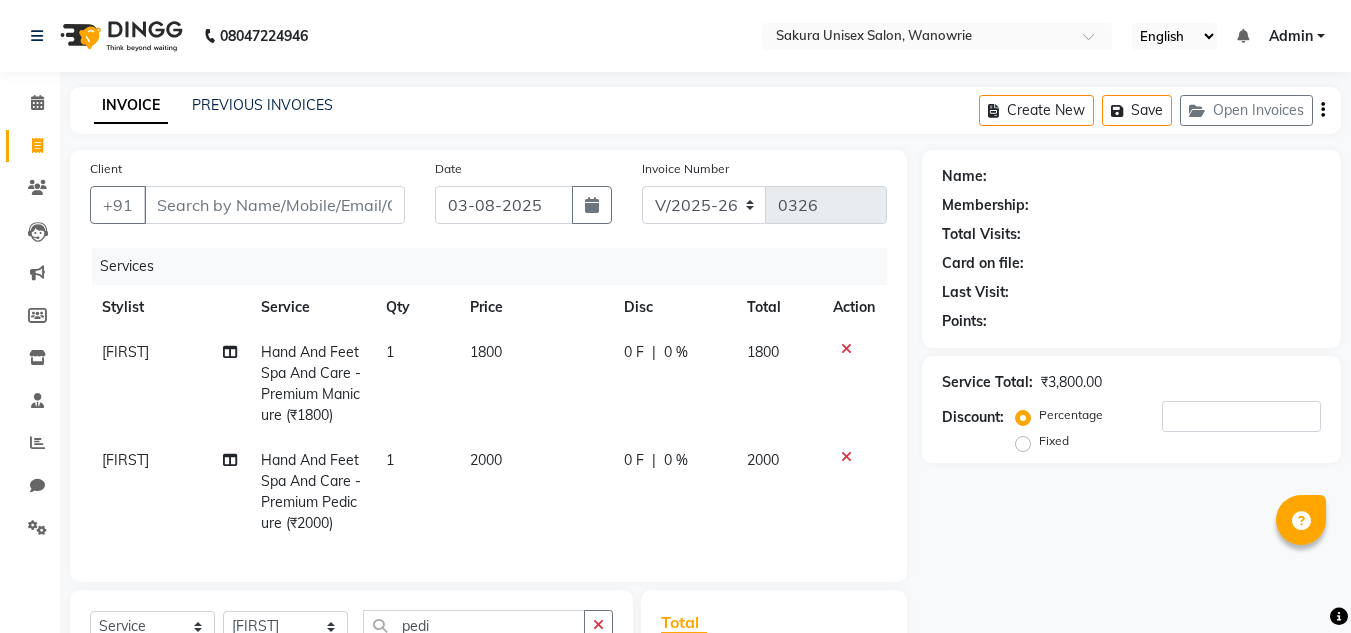 checkbox on "false" 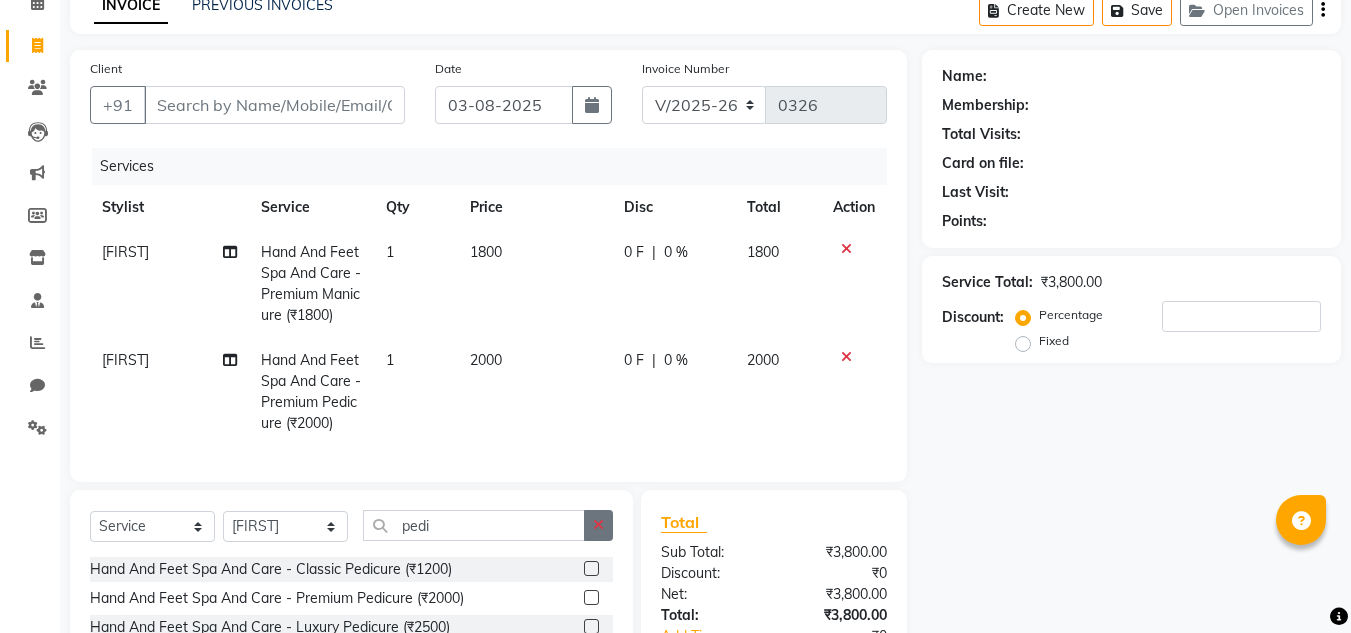 click 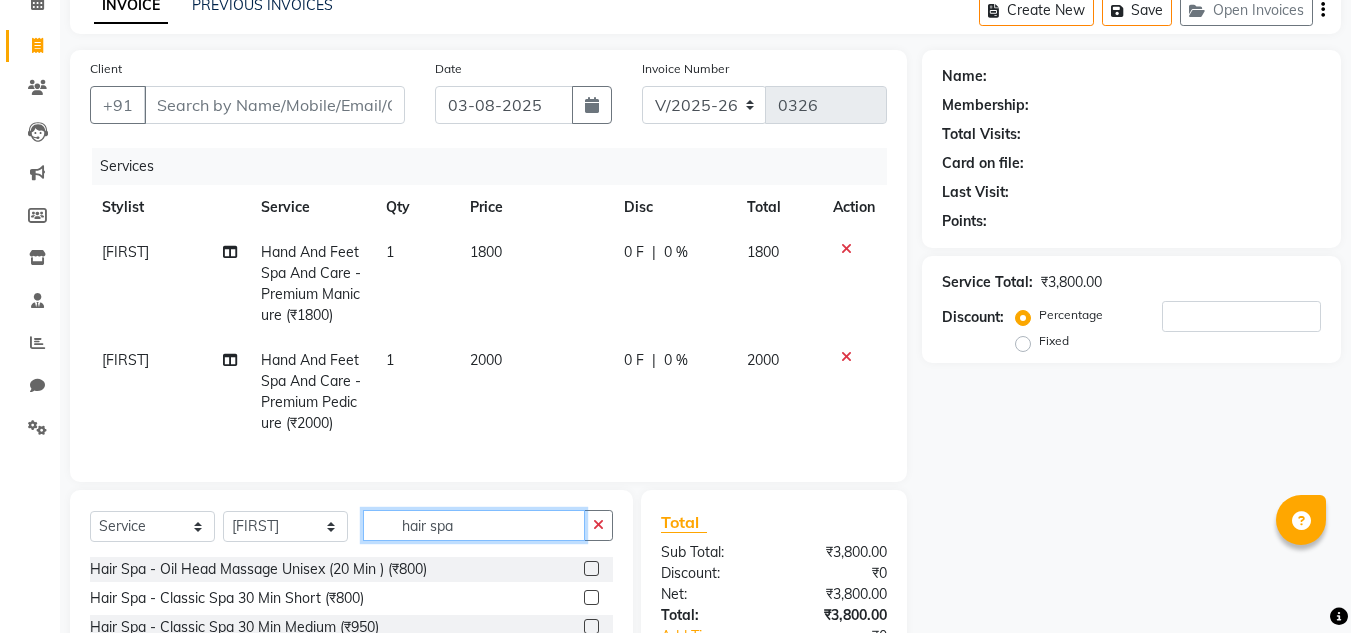 scroll, scrollTop: 297, scrollLeft: 0, axis: vertical 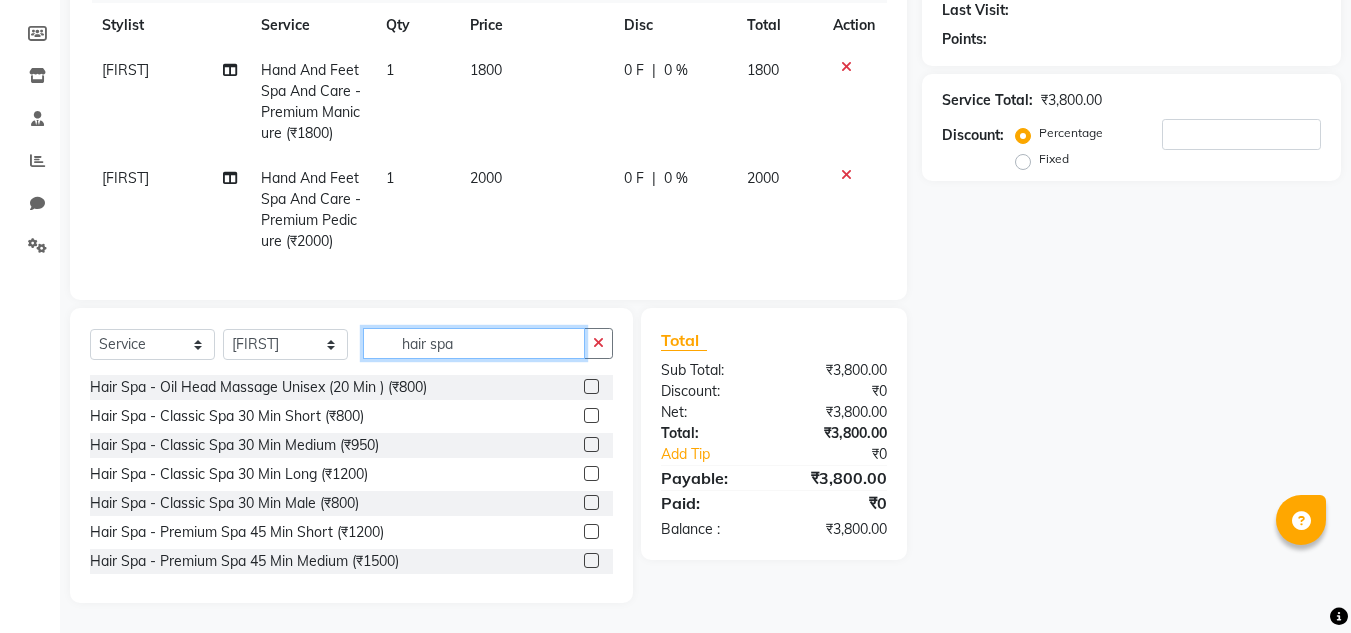type on "hair spa" 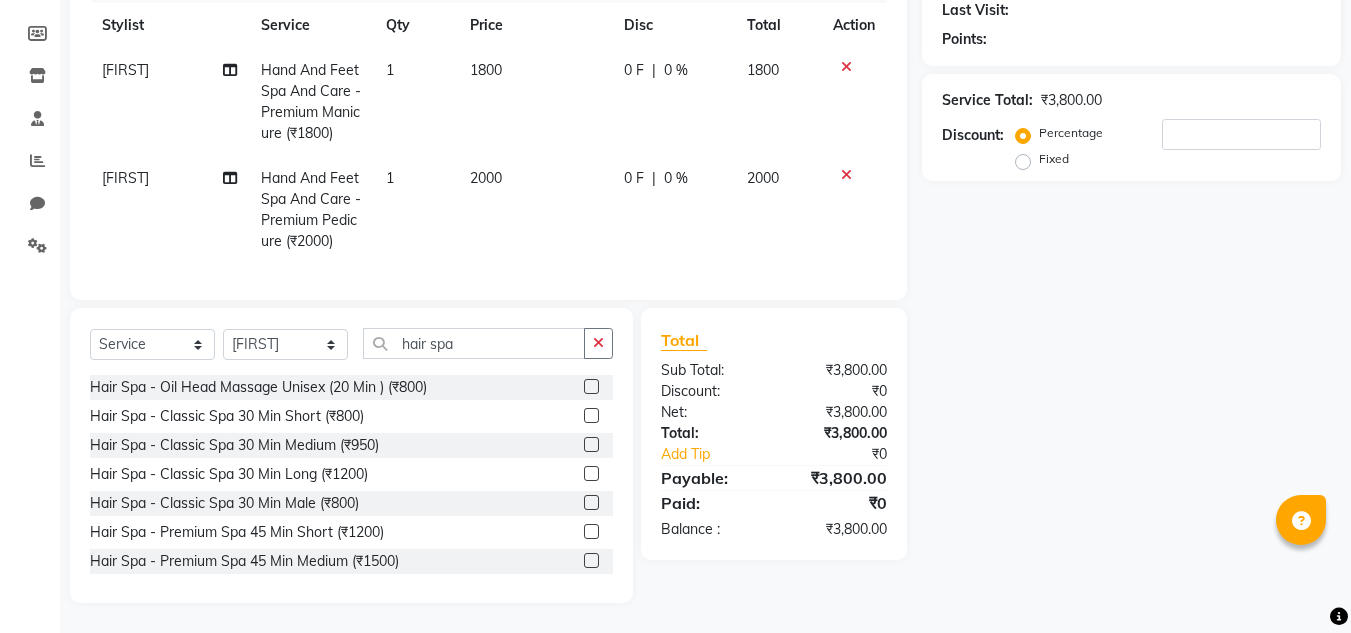 click 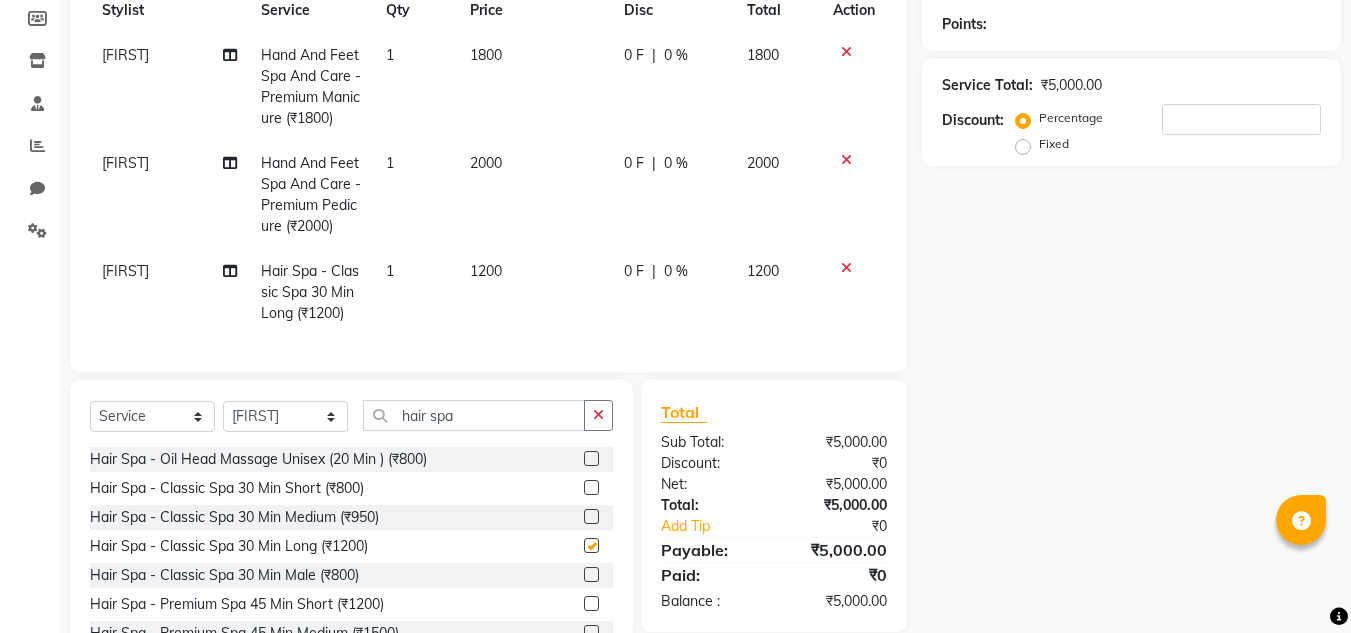 checkbox on "false" 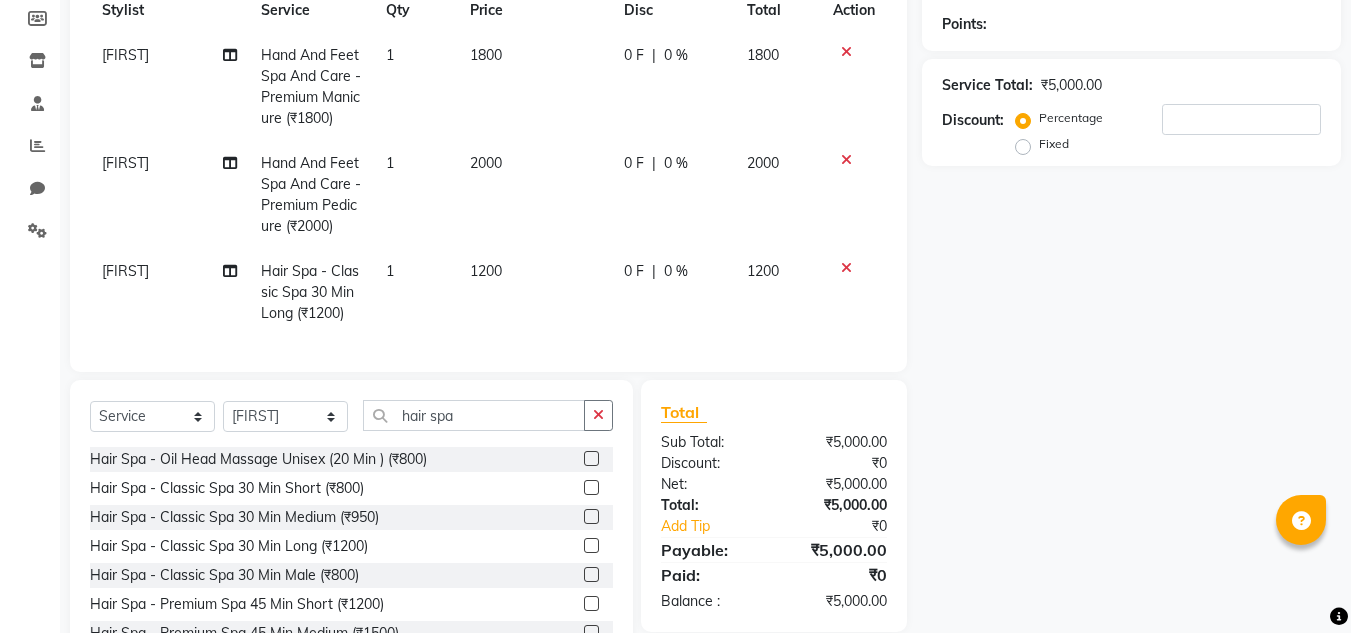 scroll, scrollTop: 384, scrollLeft: 0, axis: vertical 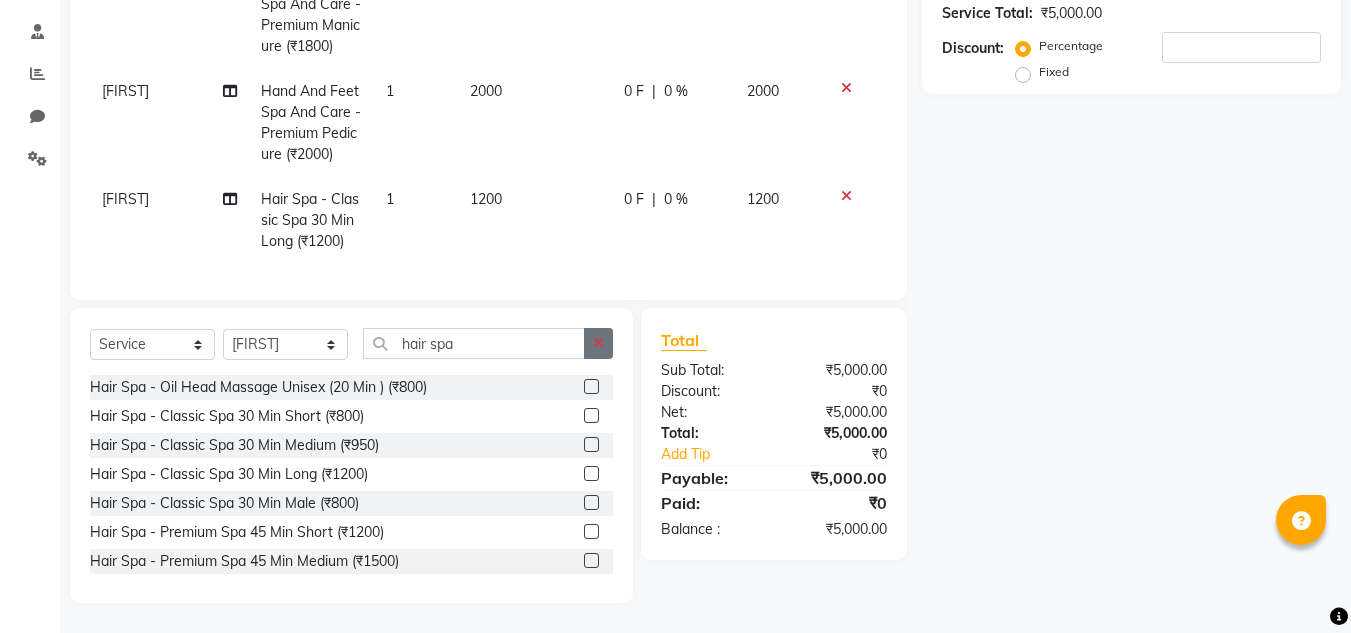 click 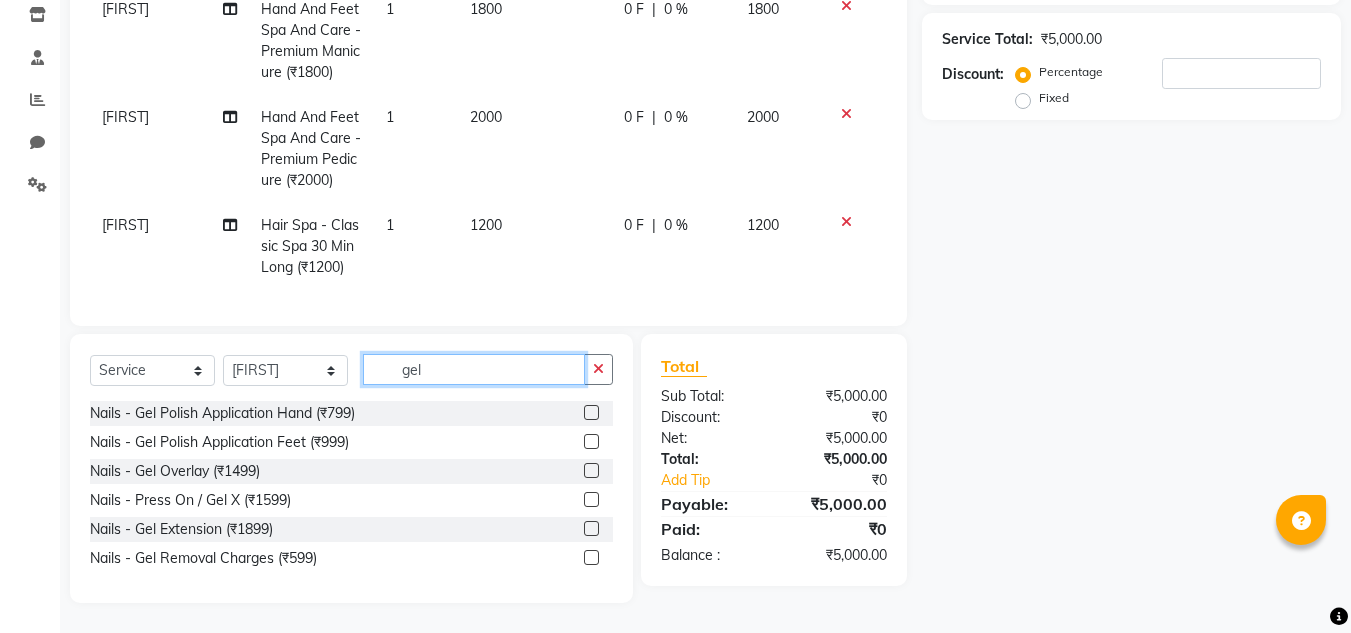 scroll, scrollTop: 358, scrollLeft: 0, axis: vertical 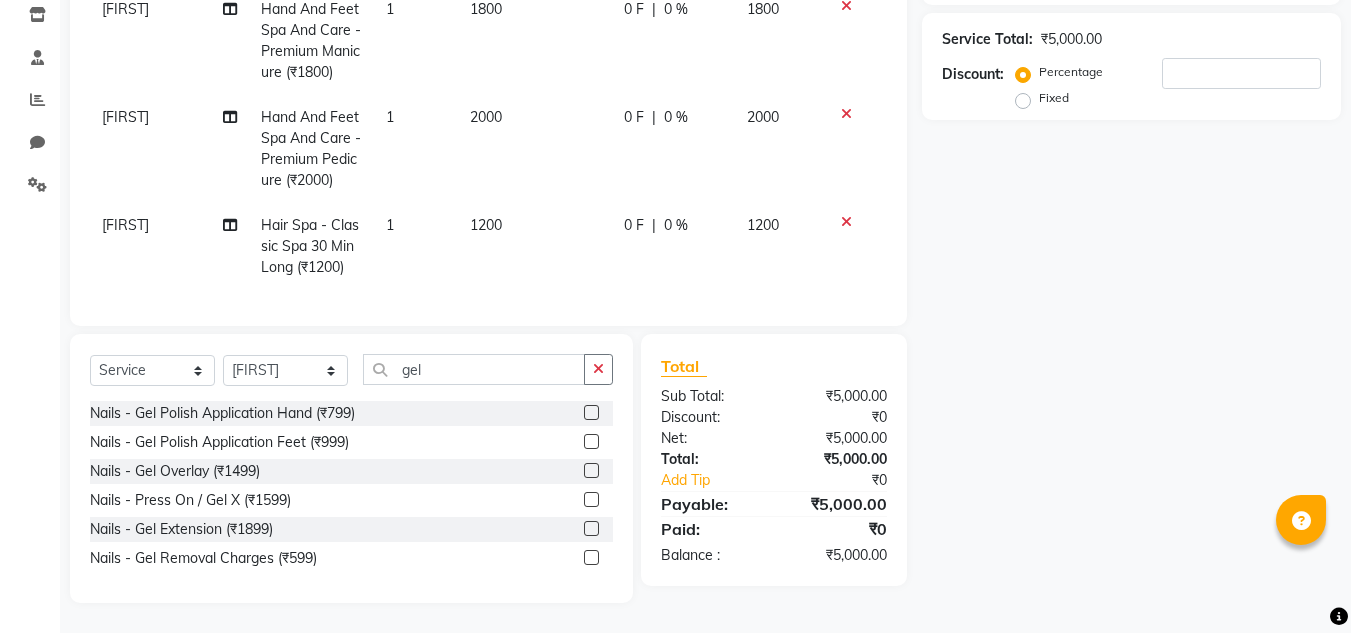 click 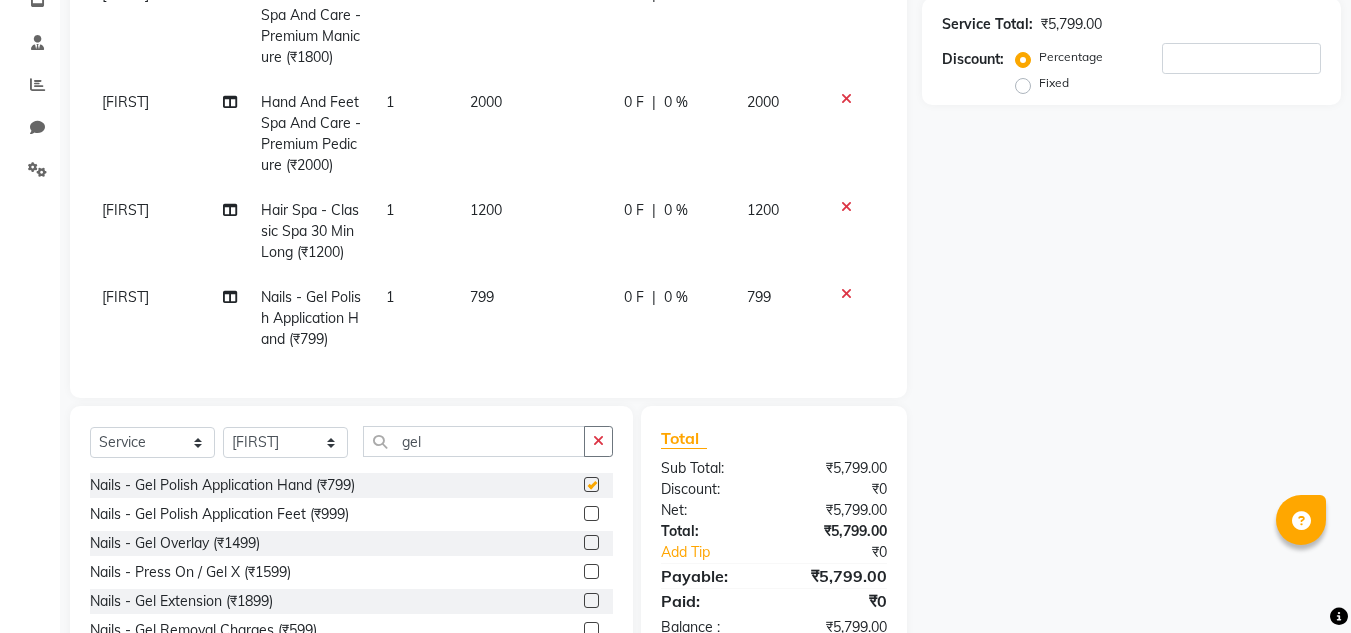 checkbox on "false" 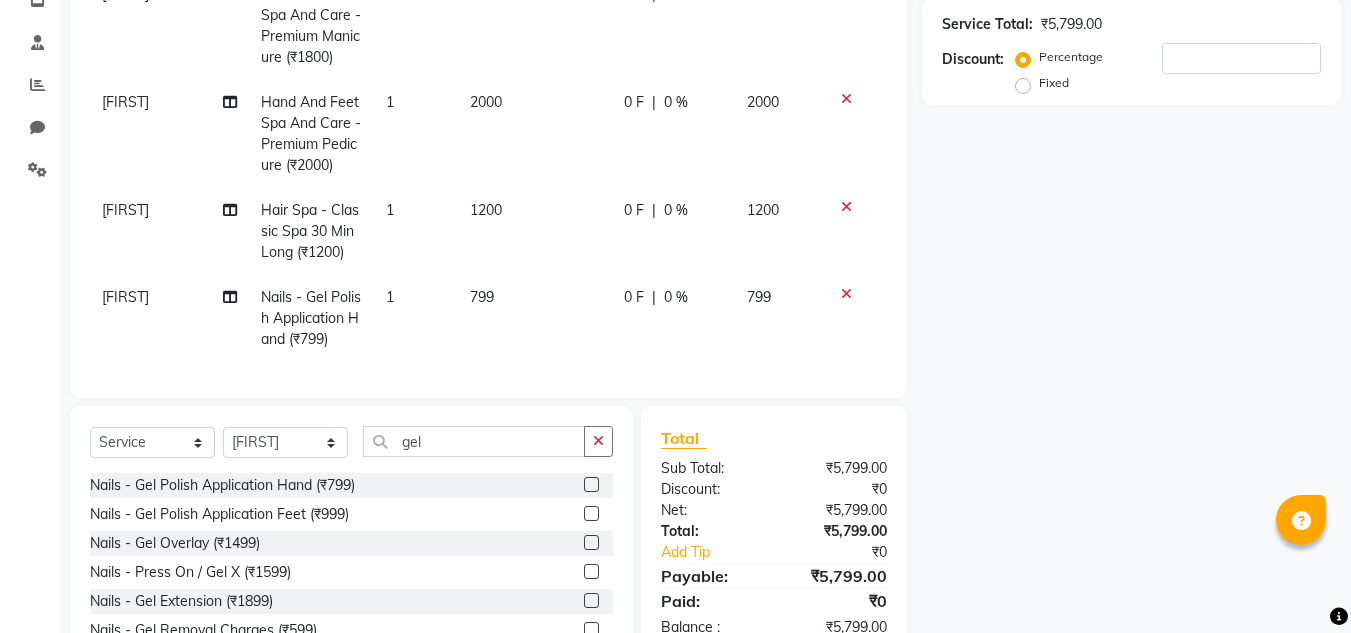 scroll, scrollTop: 3, scrollLeft: 0, axis: vertical 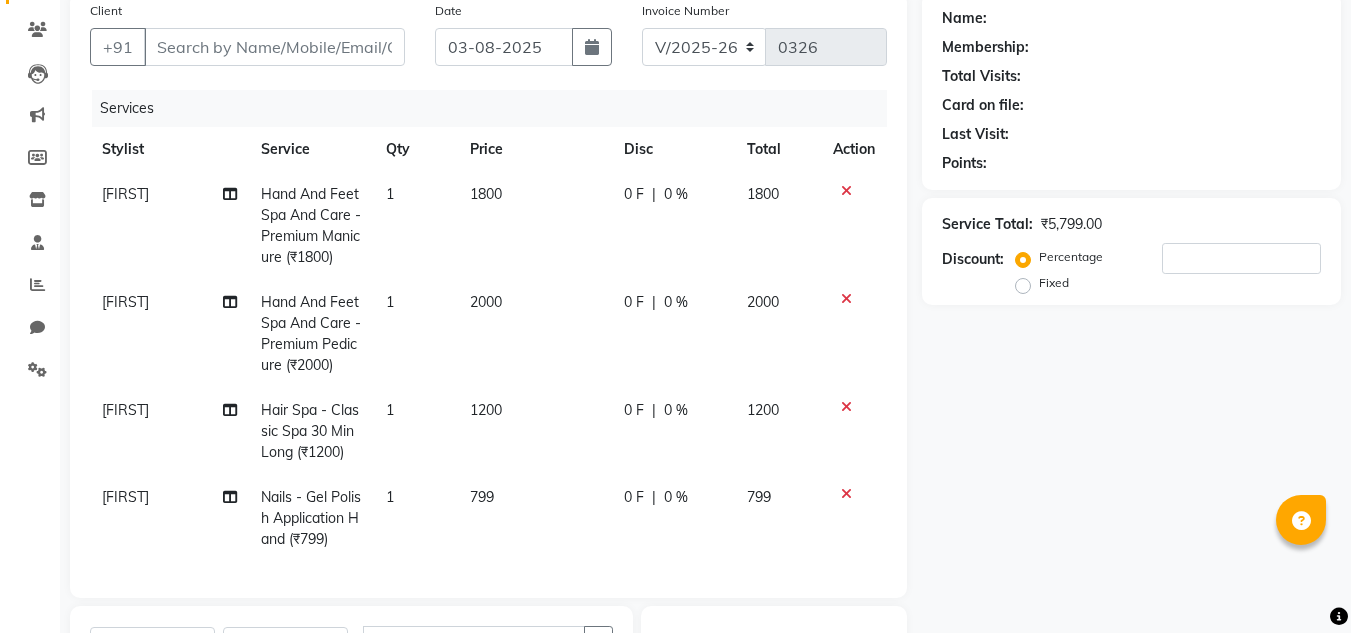click on "Fixed" 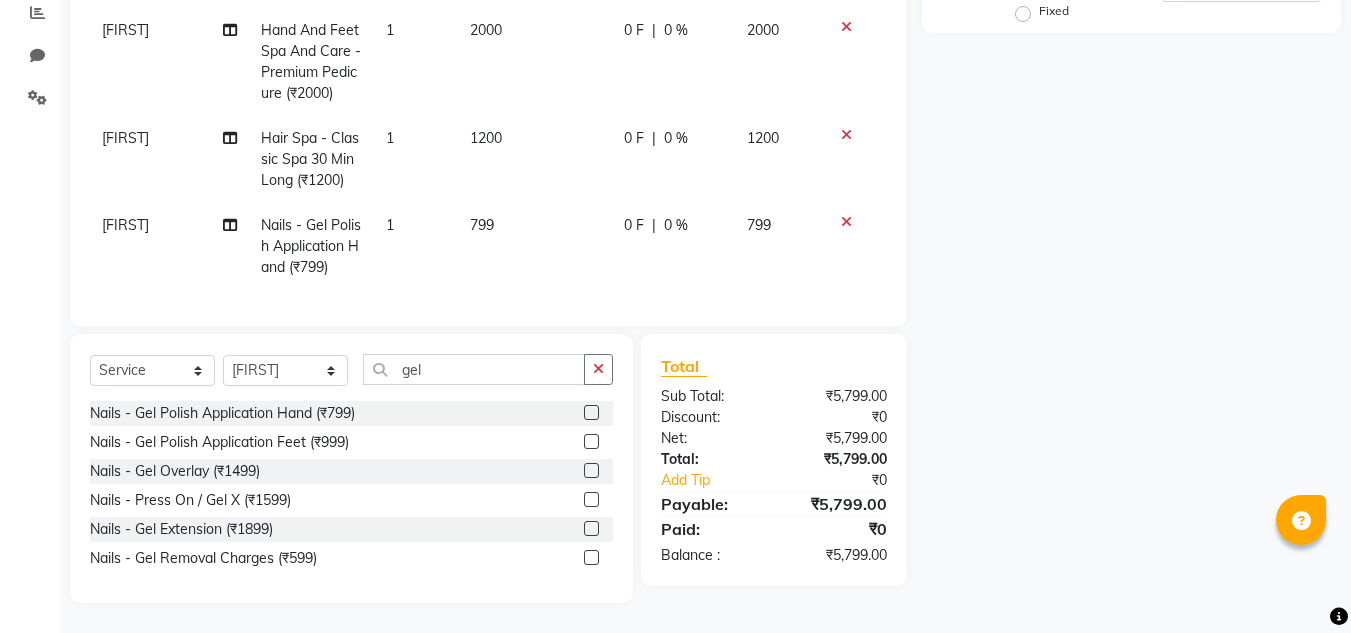 scroll, scrollTop: 342, scrollLeft: 0, axis: vertical 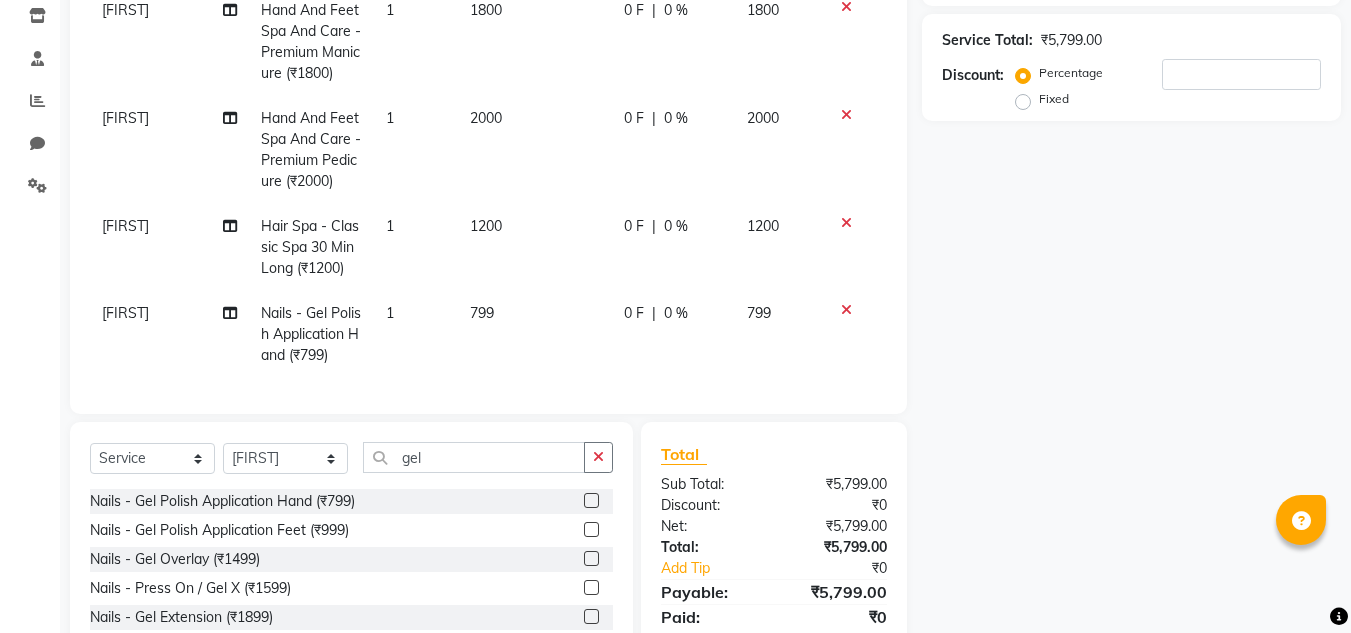 click on "0 F" 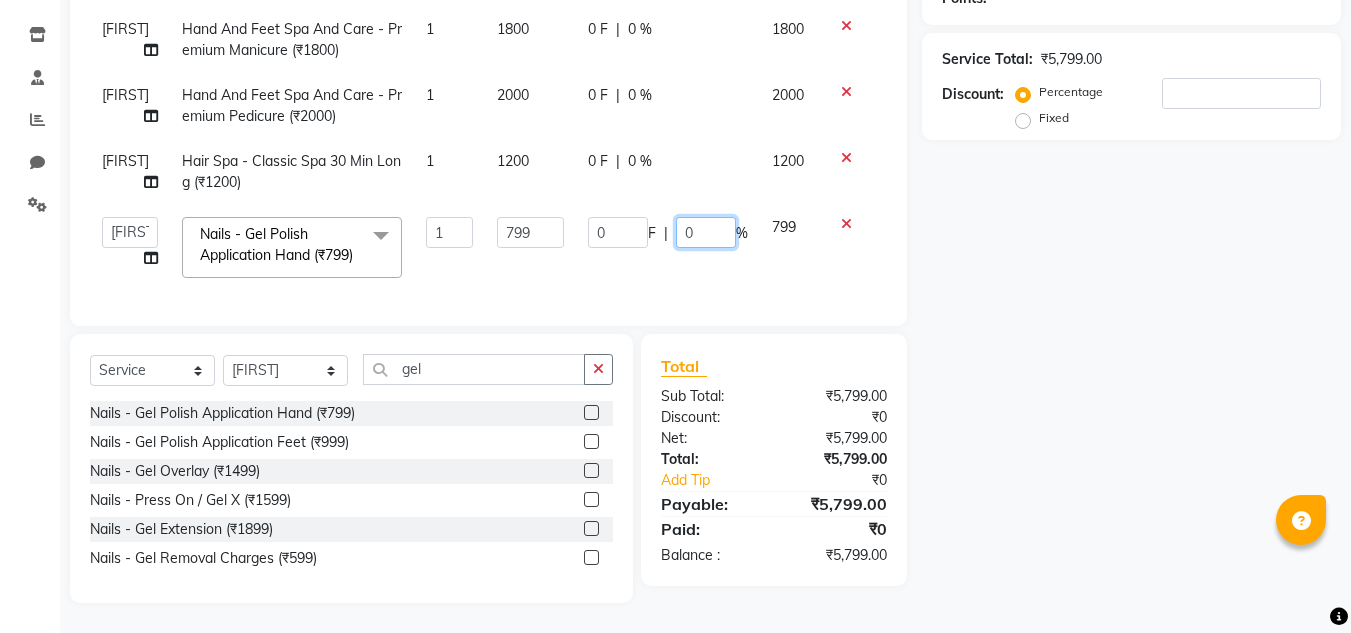 click on "0" 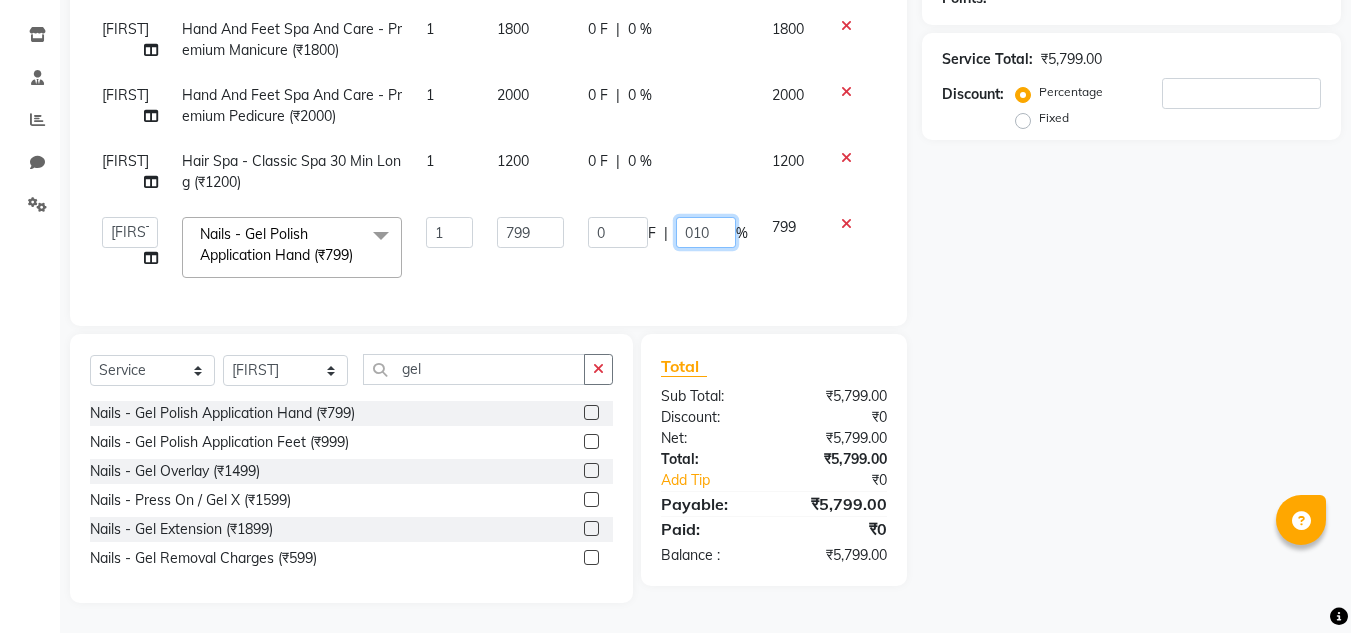 type on "0100" 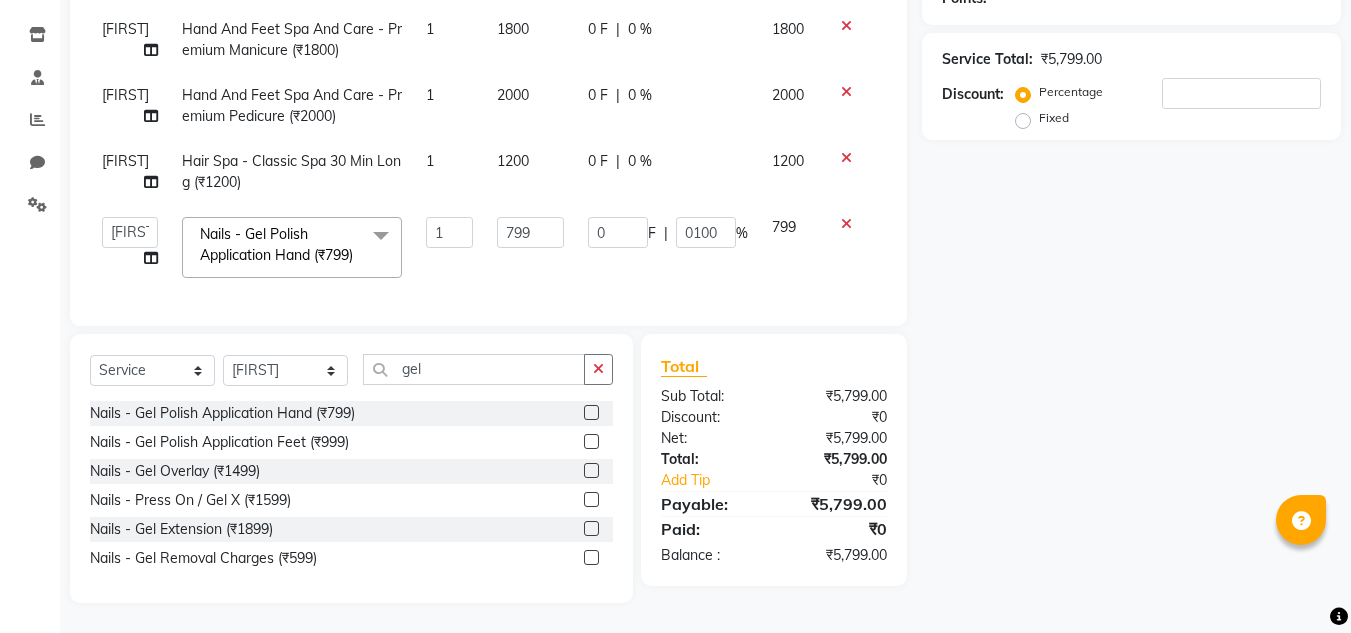 click on "Name: Membership: Total Visits: Card on file: Last Visit: Points: Service Total: ₹5,799.00 Discount: Percentage Fixed" 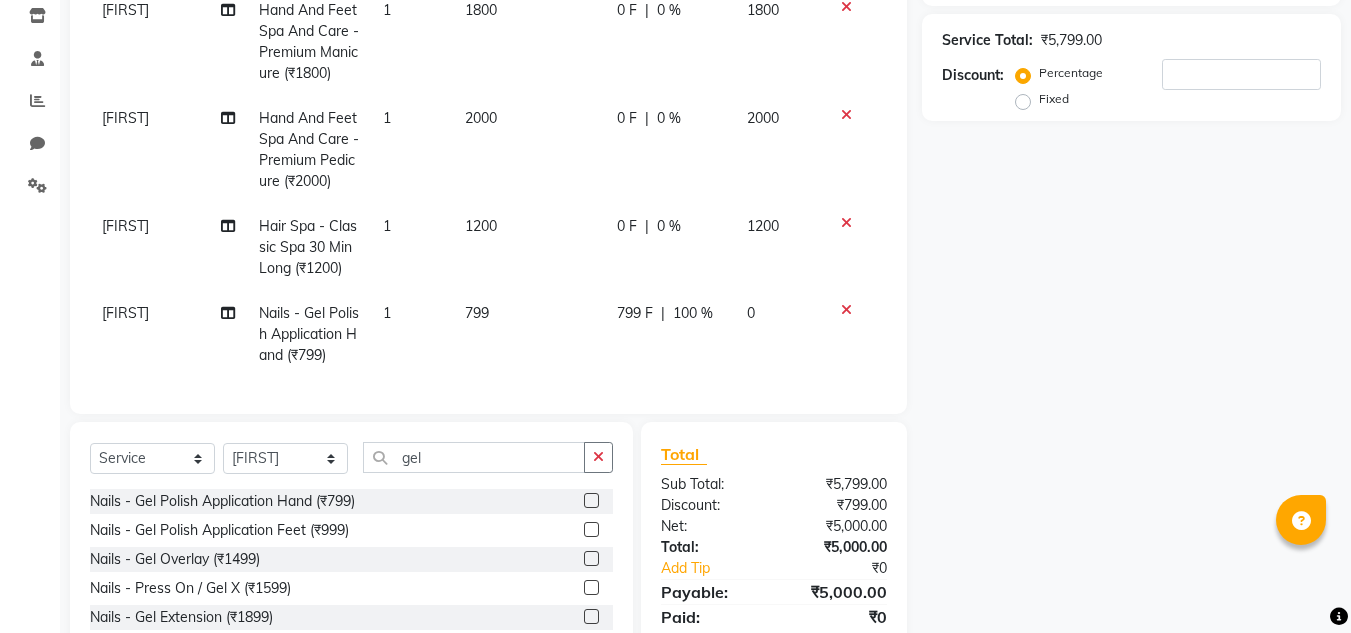 scroll, scrollTop: 142, scrollLeft: 0, axis: vertical 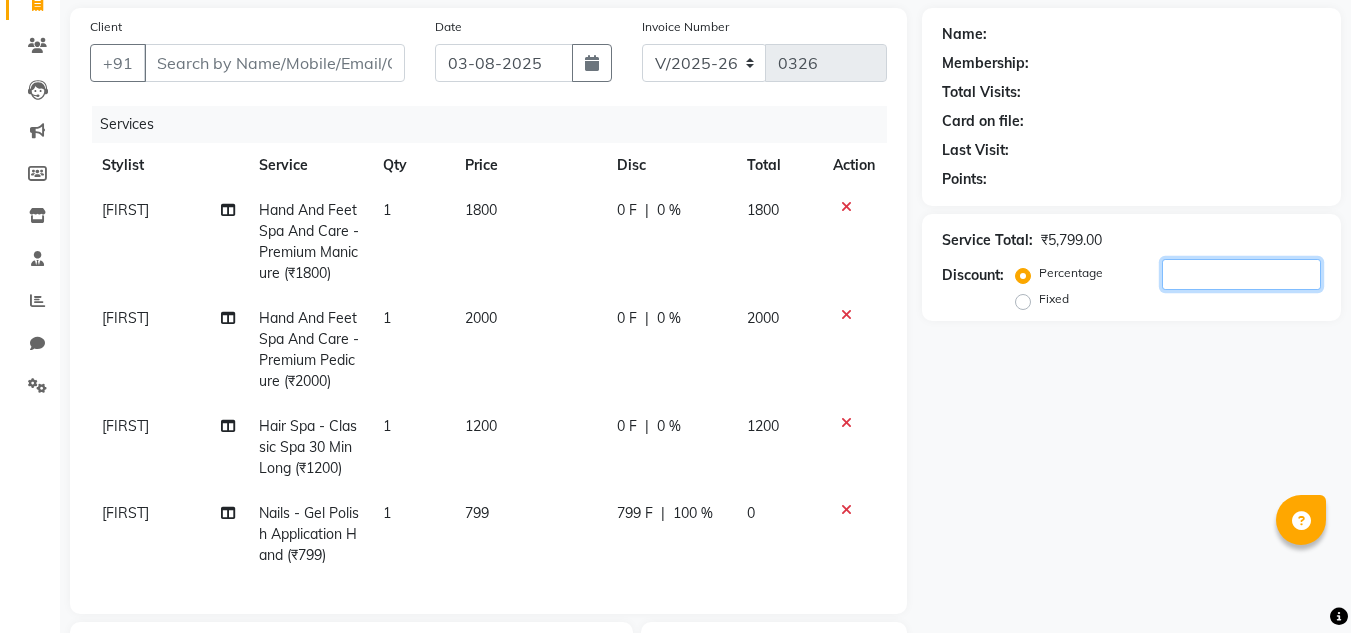 click 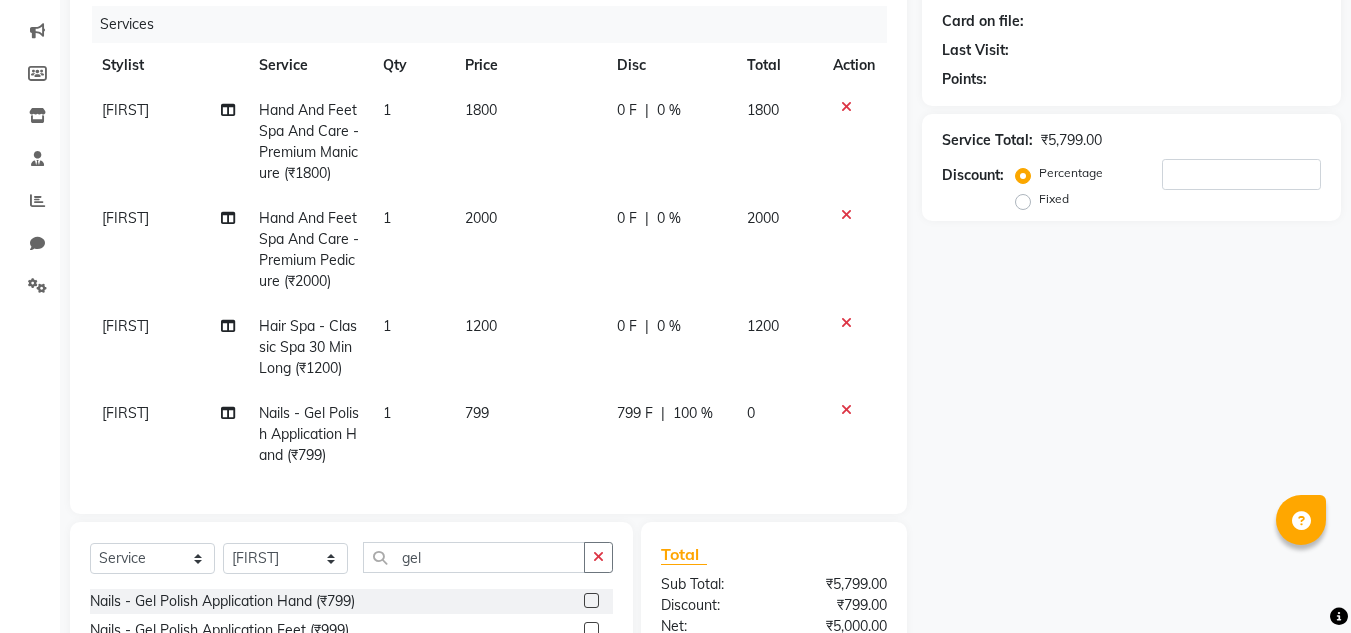 click on "Fixed" 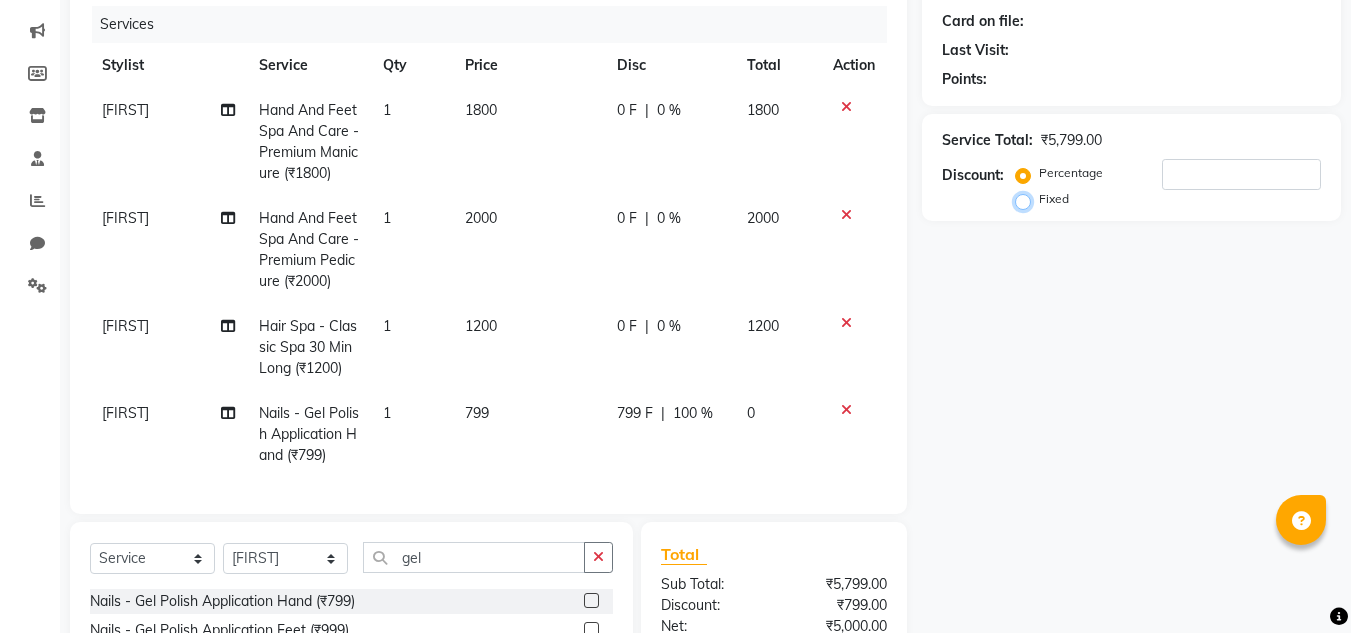 click on "Fixed" at bounding box center [1027, 199] 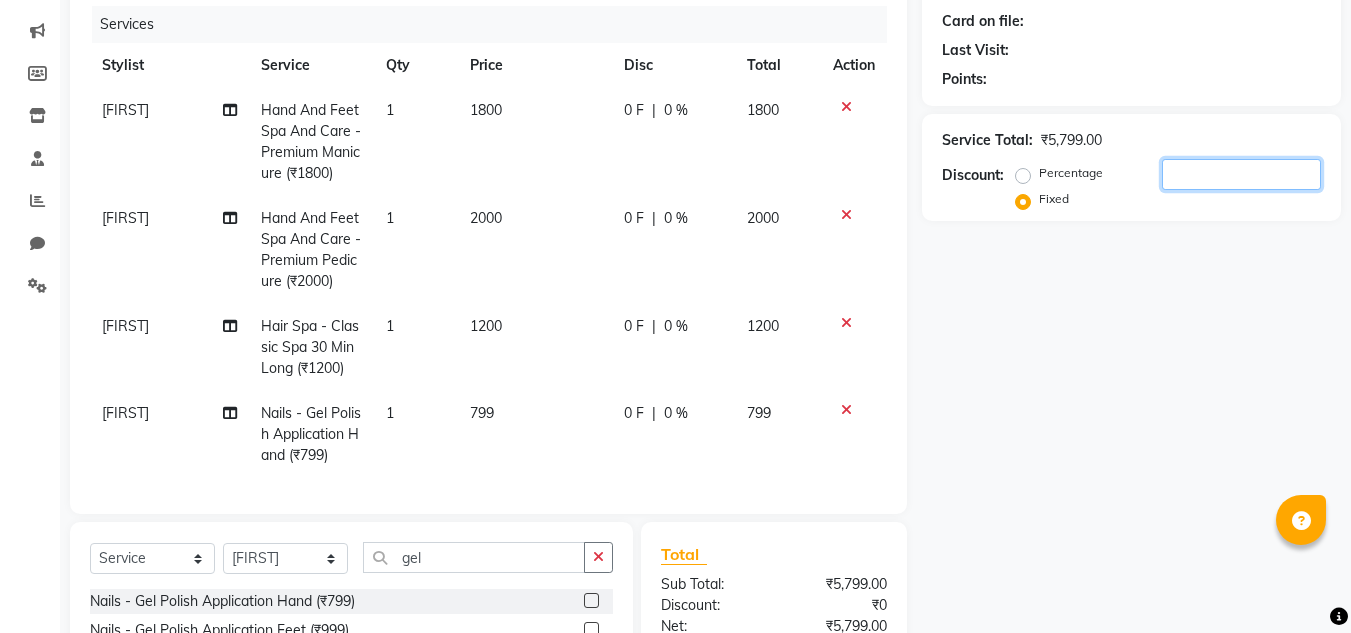 click 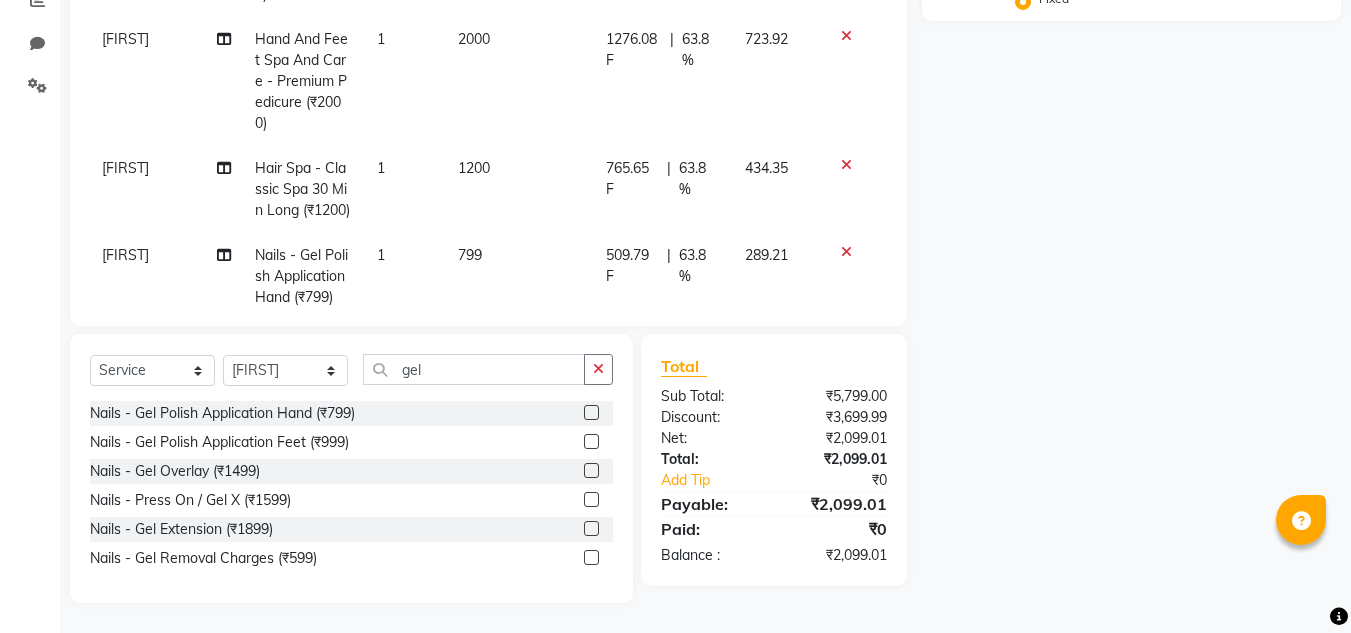 scroll, scrollTop: 342, scrollLeft: 0, axis: vertical 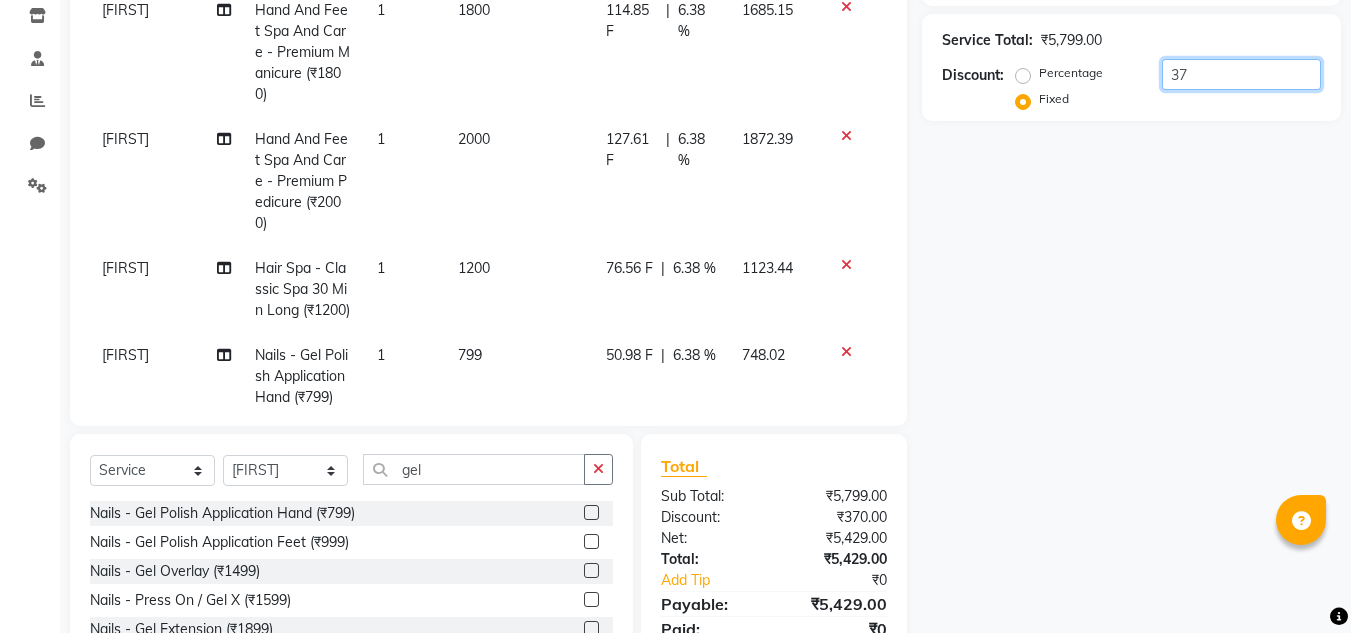 type on "3" 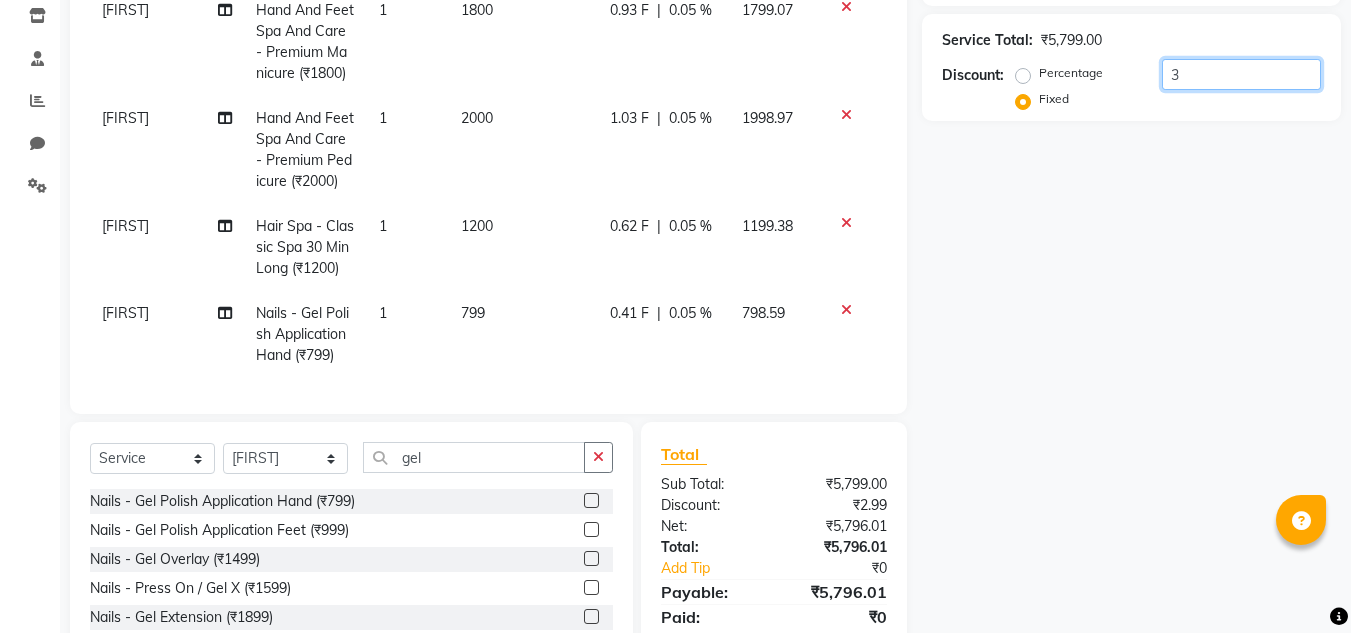 type 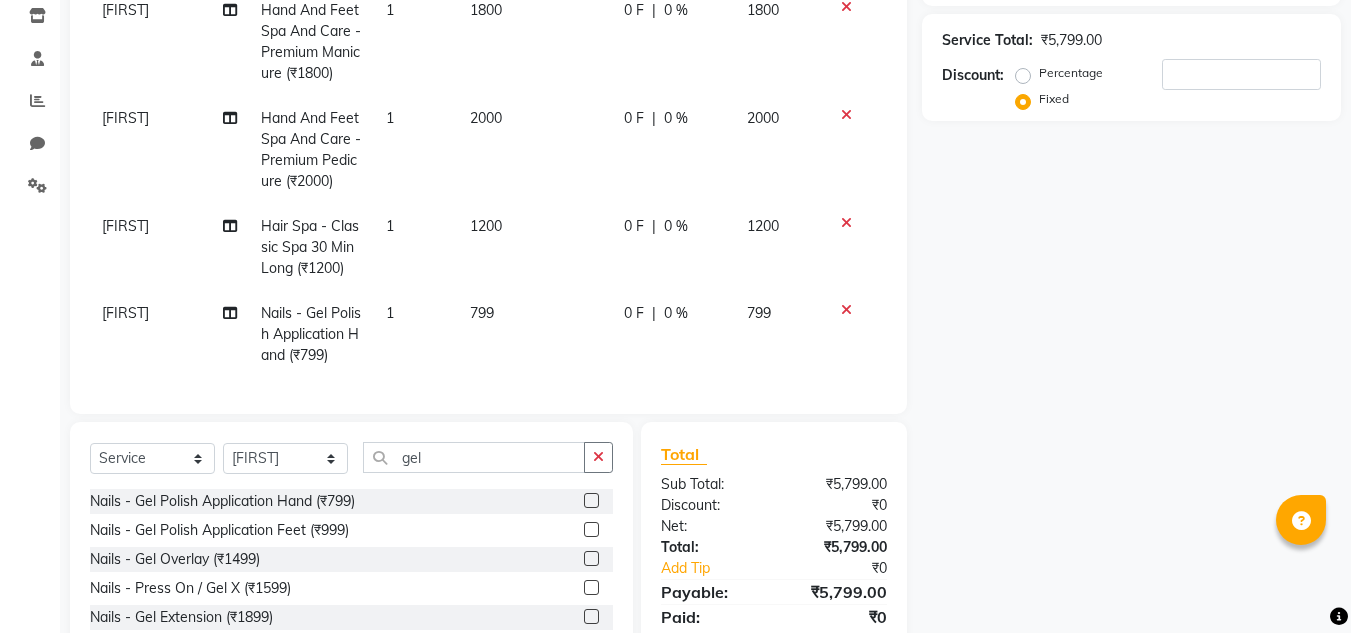 click on "799" 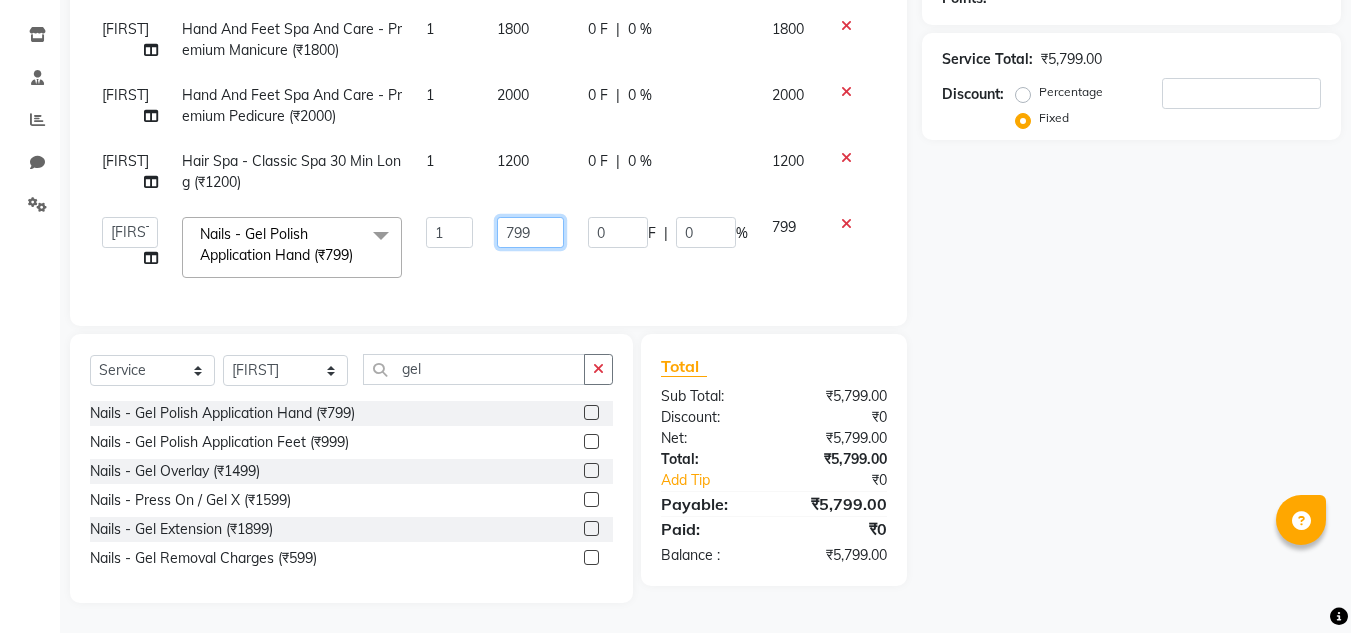 click on "799" 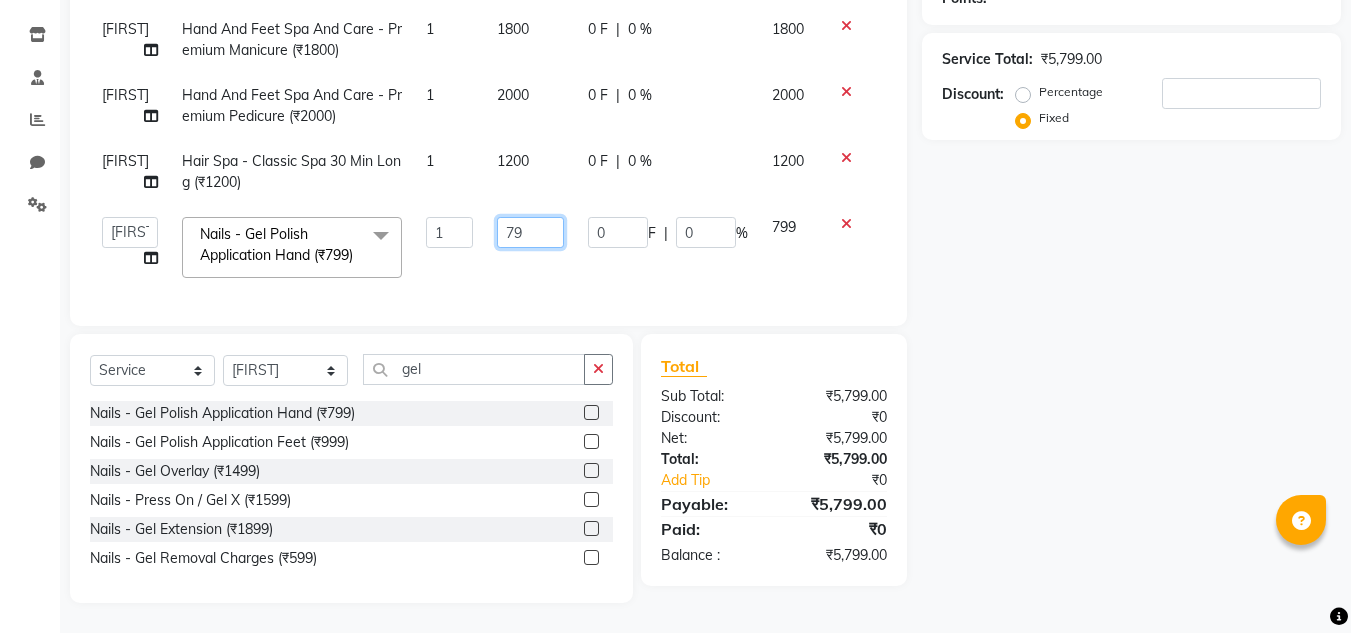 type on "7" 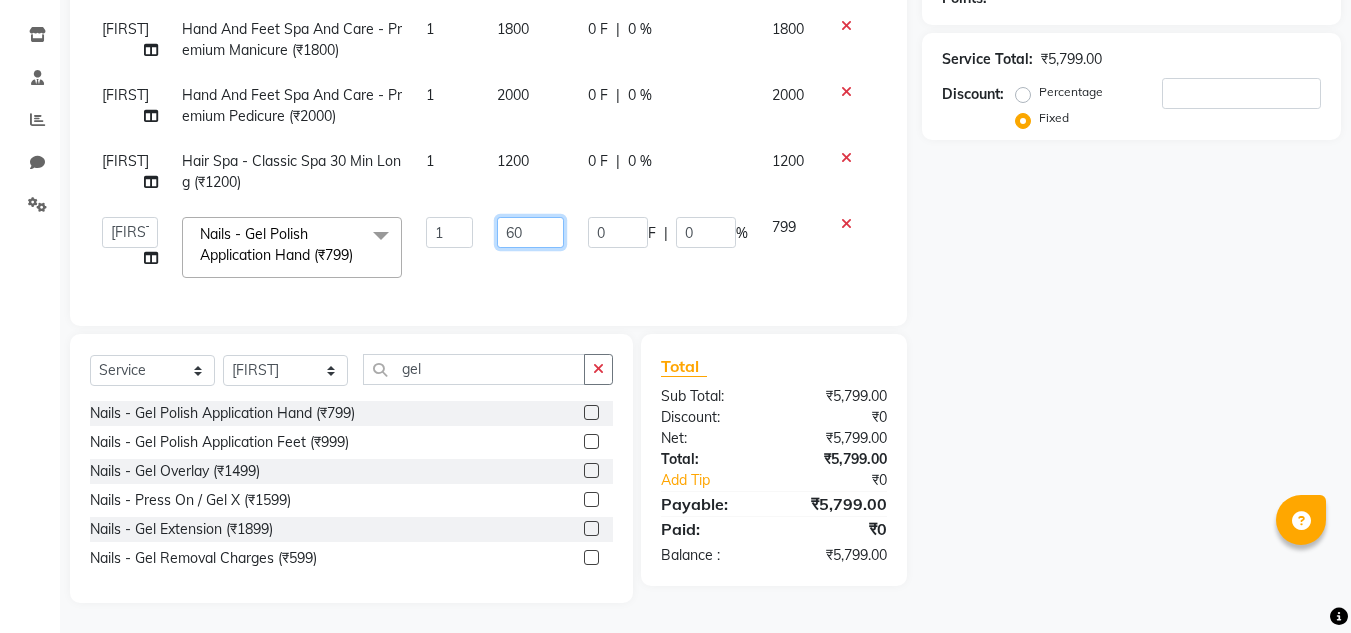 type on "600" 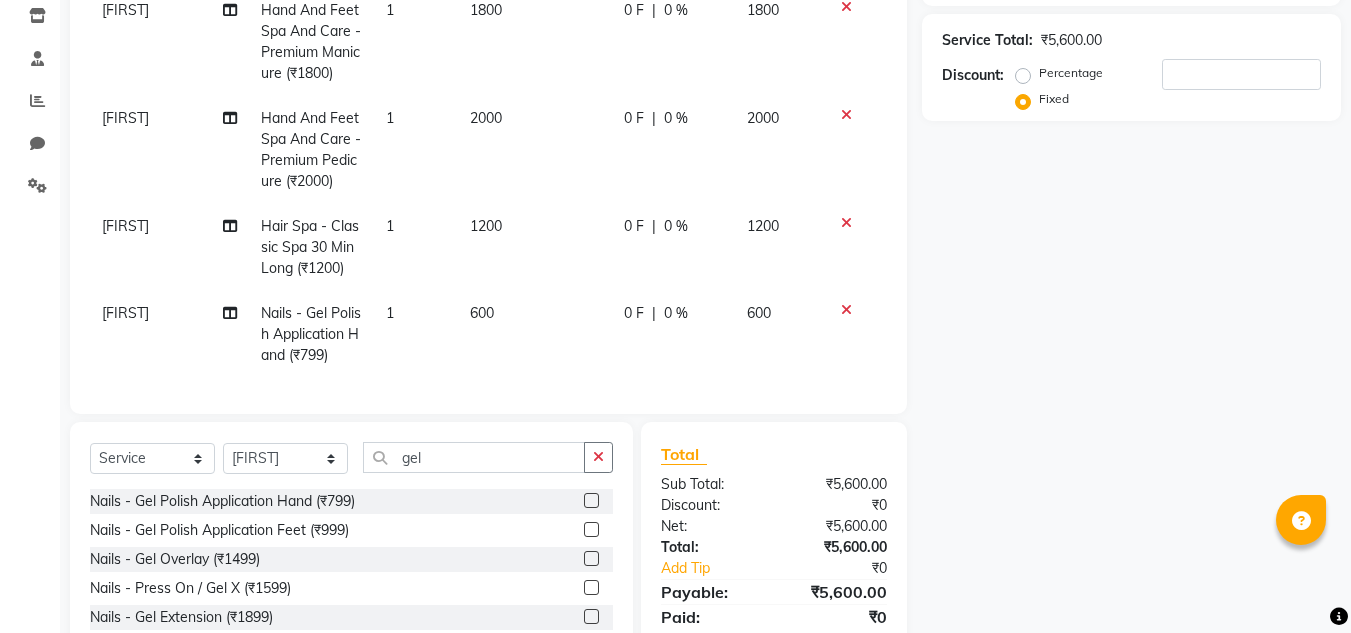 click on "Name: Membership: Total Visits: Card on file: Last Visit: Points: Service Total: ₹5,600.00 Discount: Percentage Fixed" 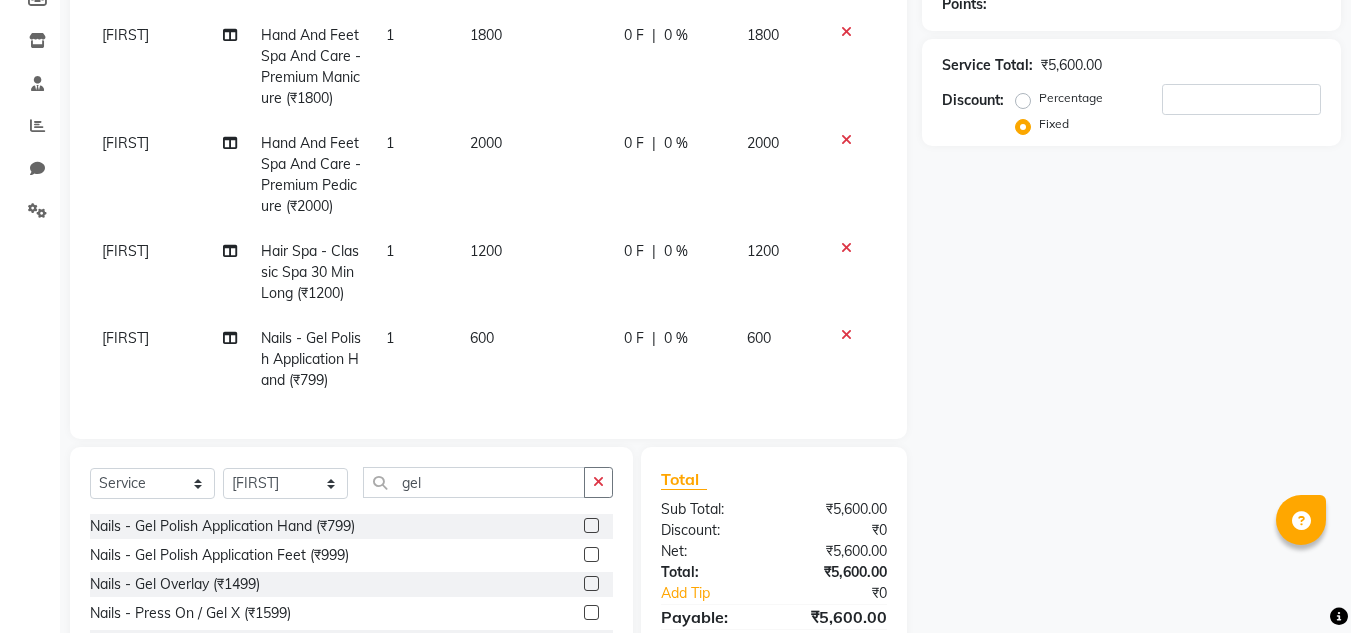 scroll, scrollTop: 242, scrollLeft: 0, axis: vertical 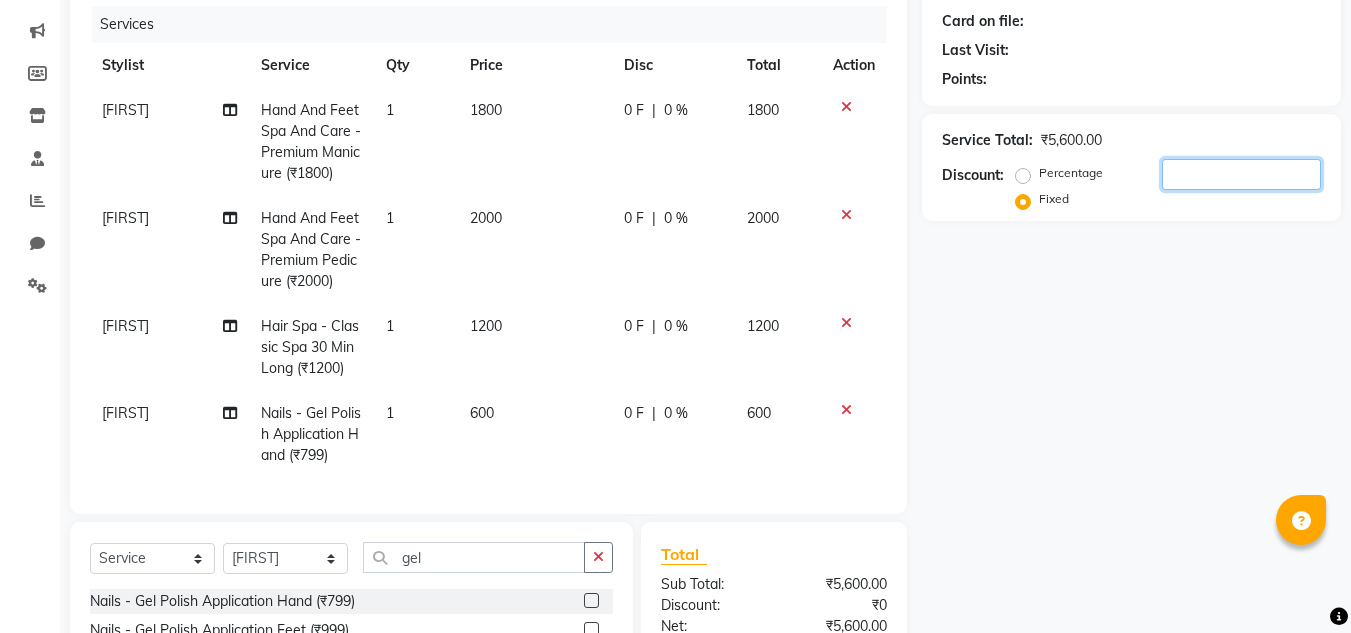 click 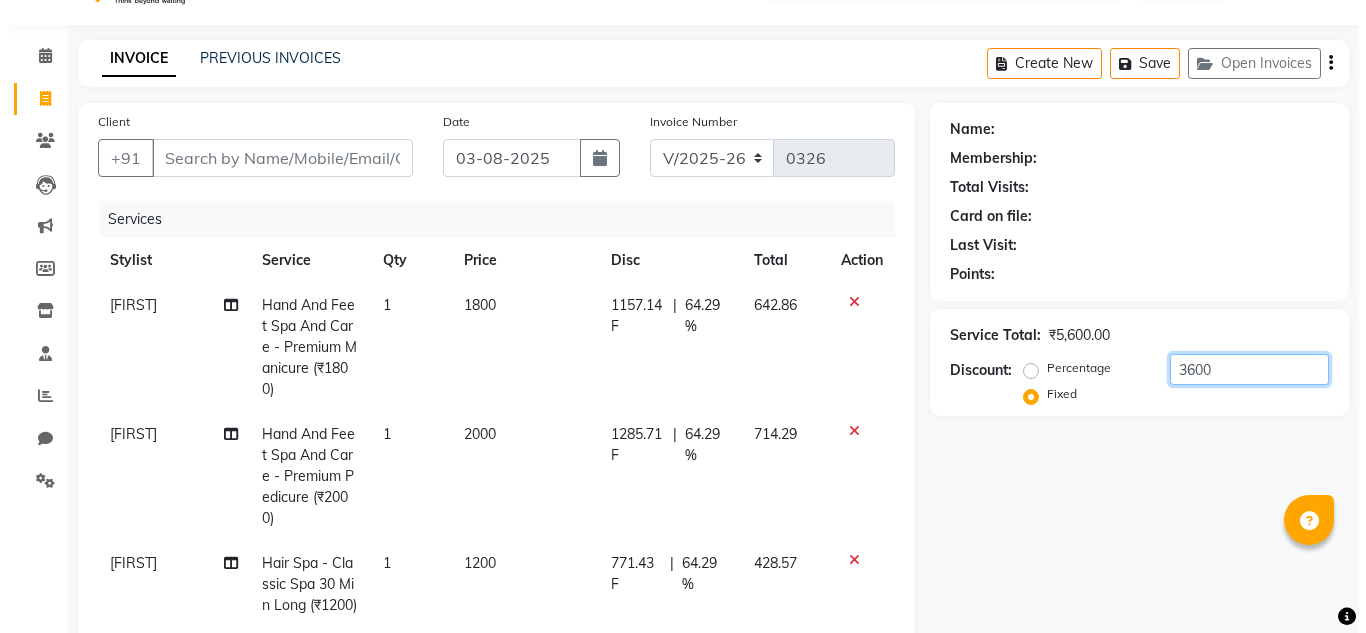 scroll, scrollTop: 0, scrollLeft: 0, axis: both 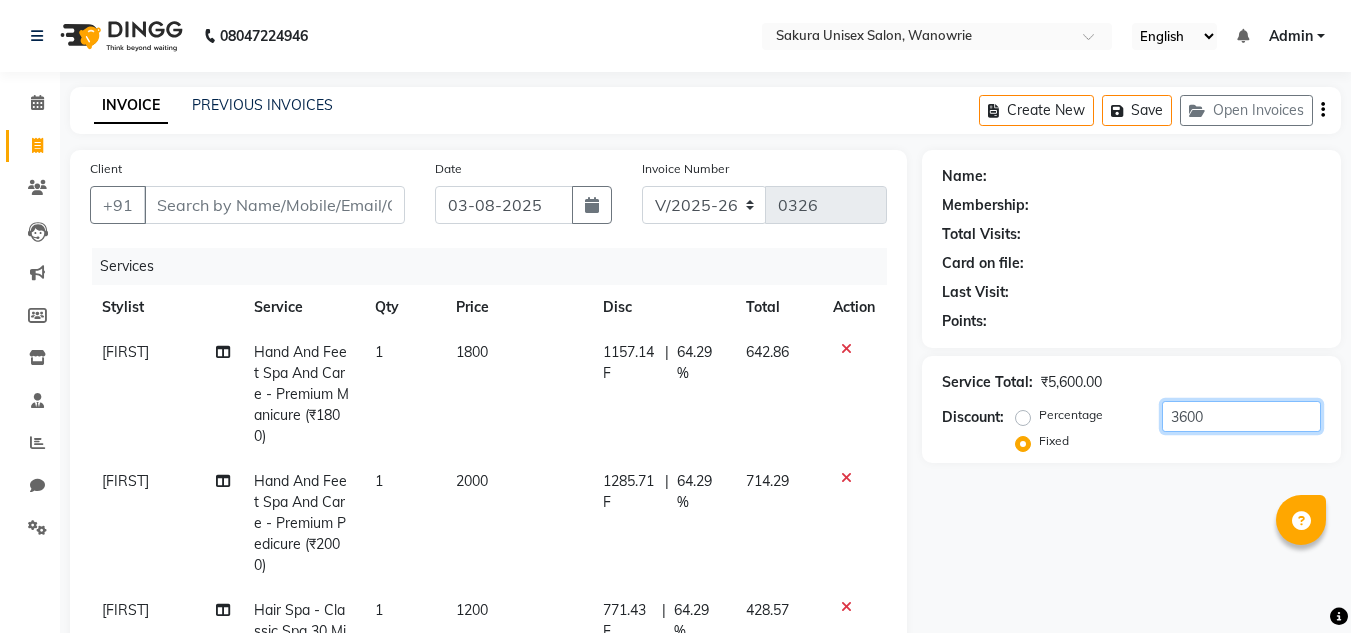 type on "3600" 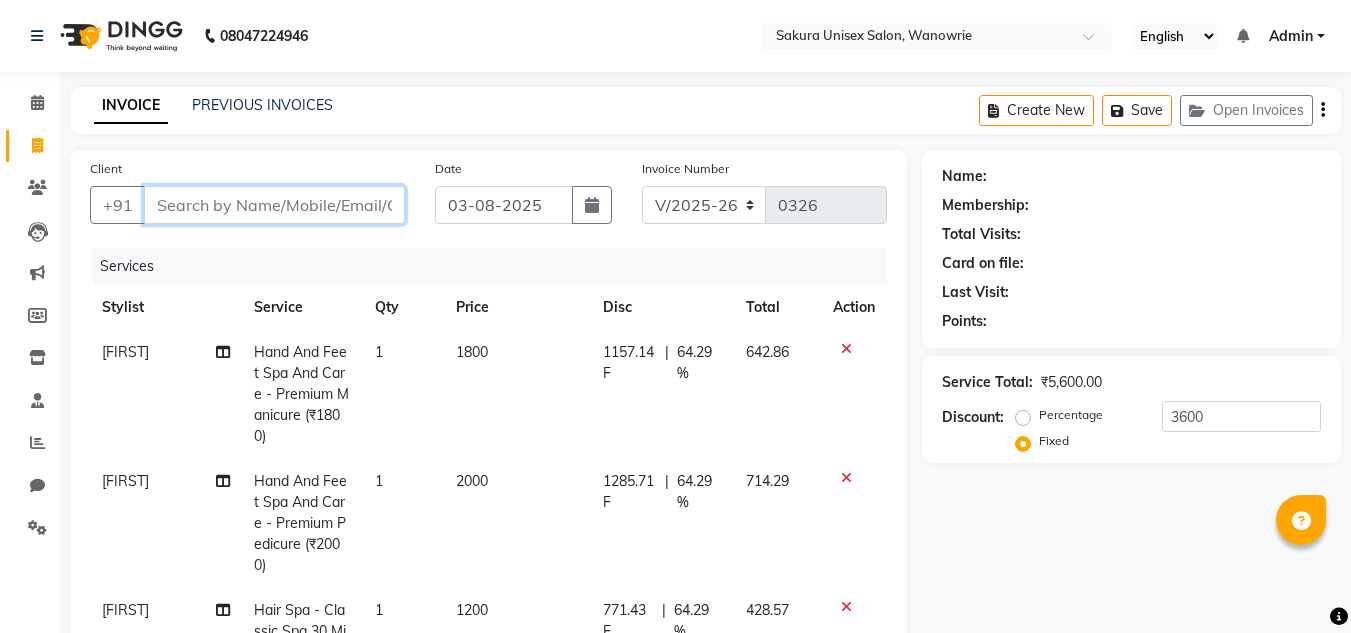 click on "Client" at bounding box center (274, 205) 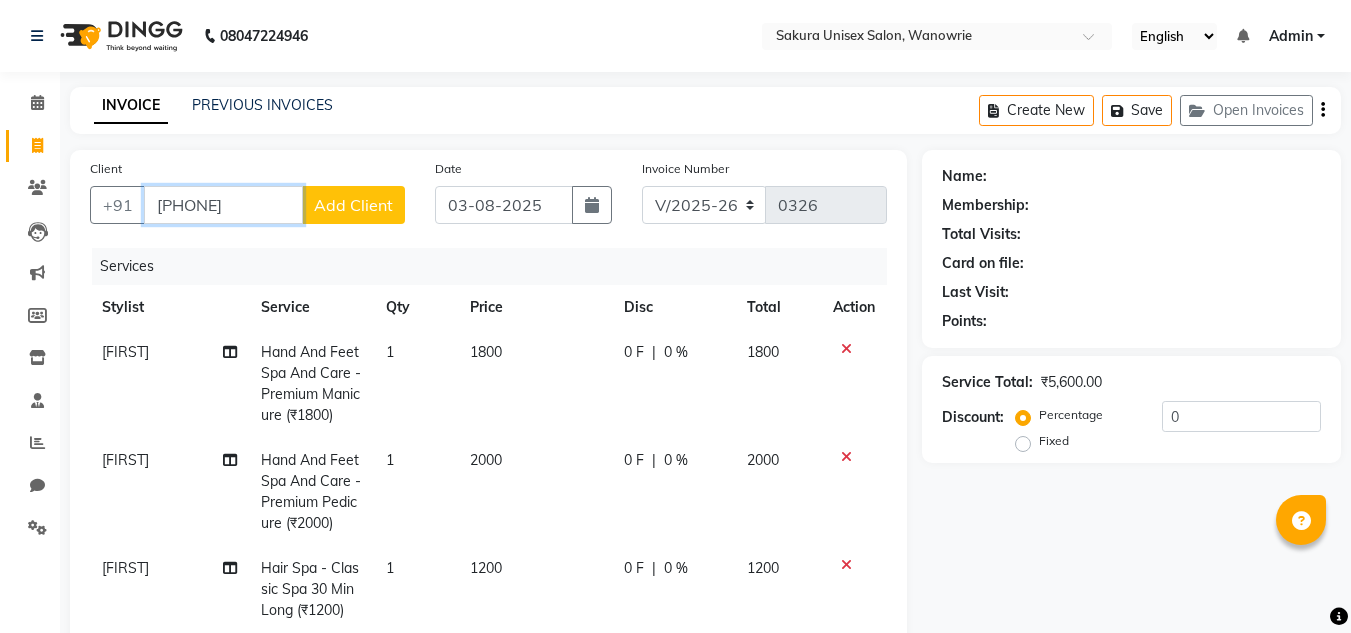 type on "[PHONE]" 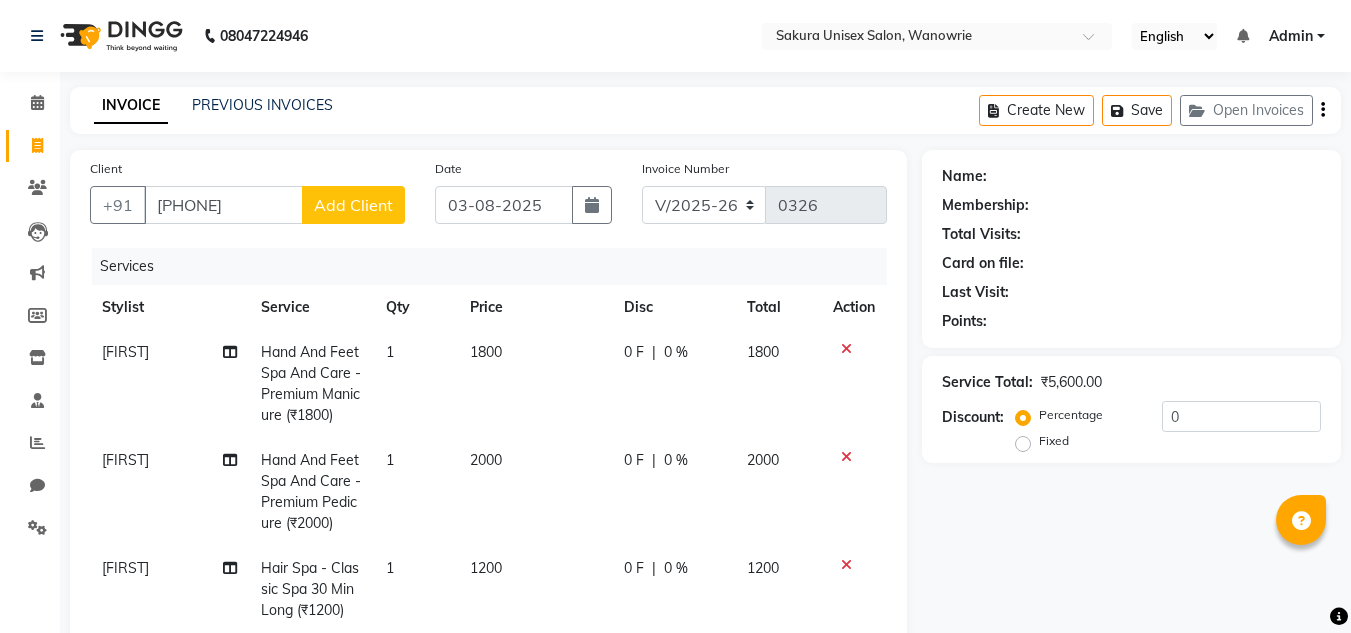 click on "Add Client" 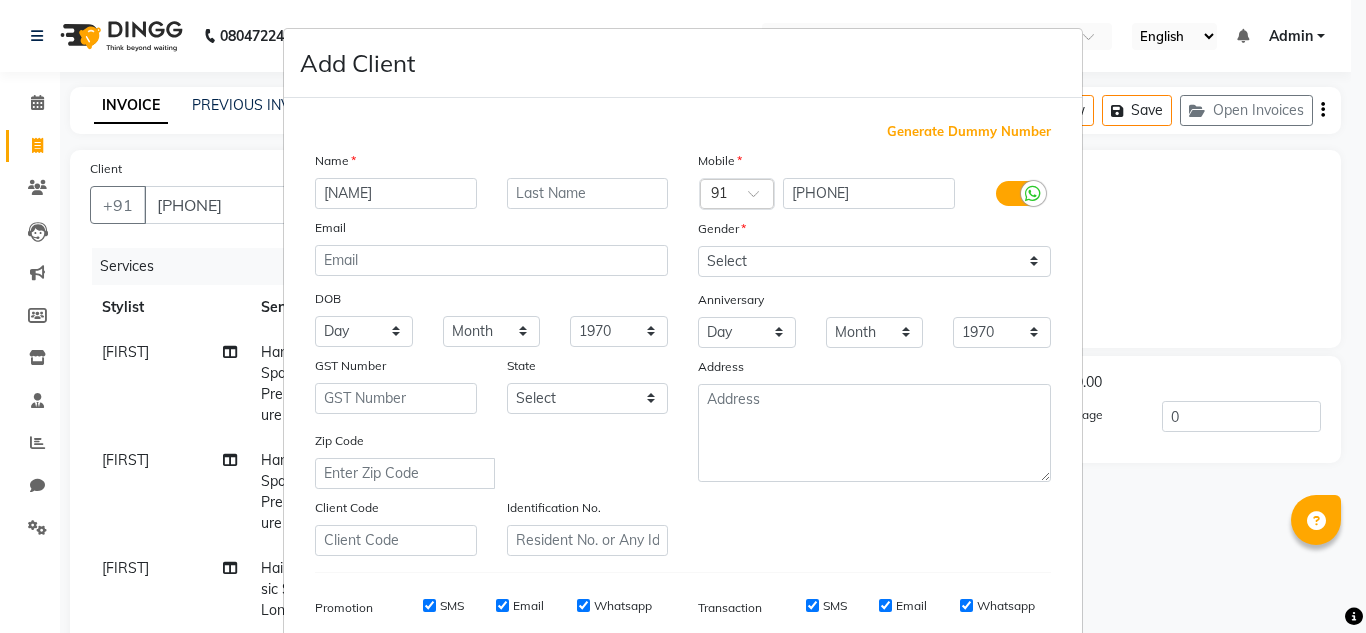 type on "[NAME]" 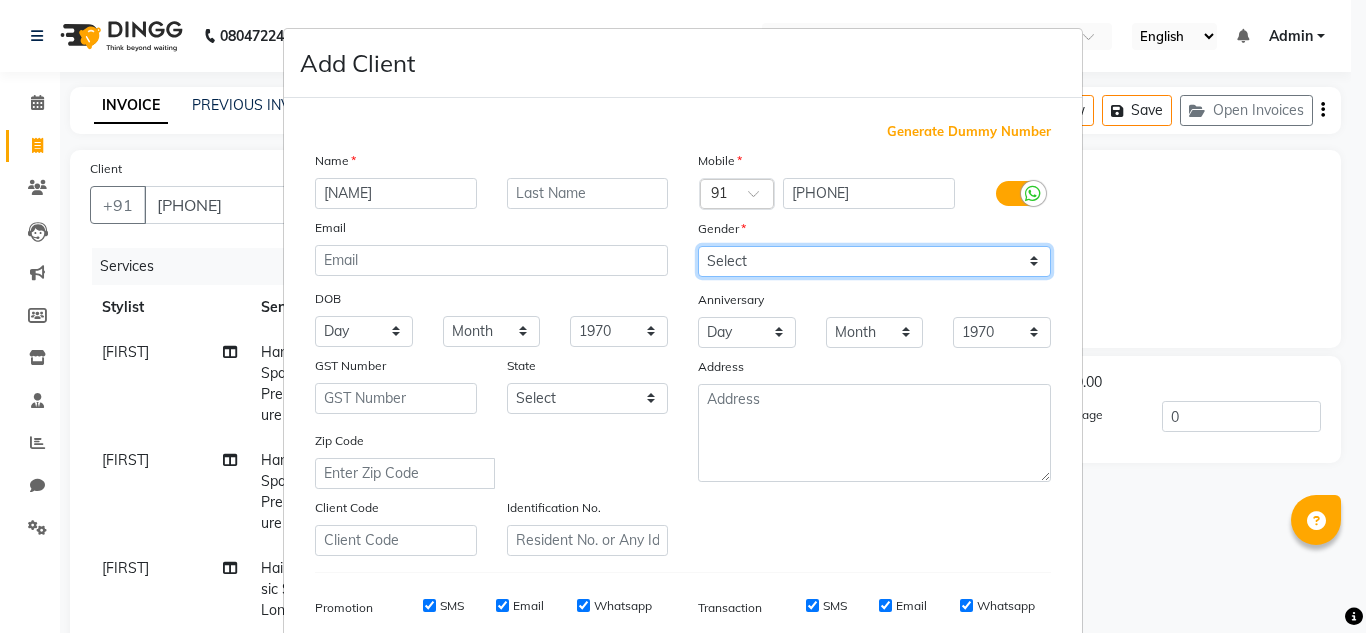 click on "Select Male Female Other Prefer Not To Say" at bounding box center [874, 261] 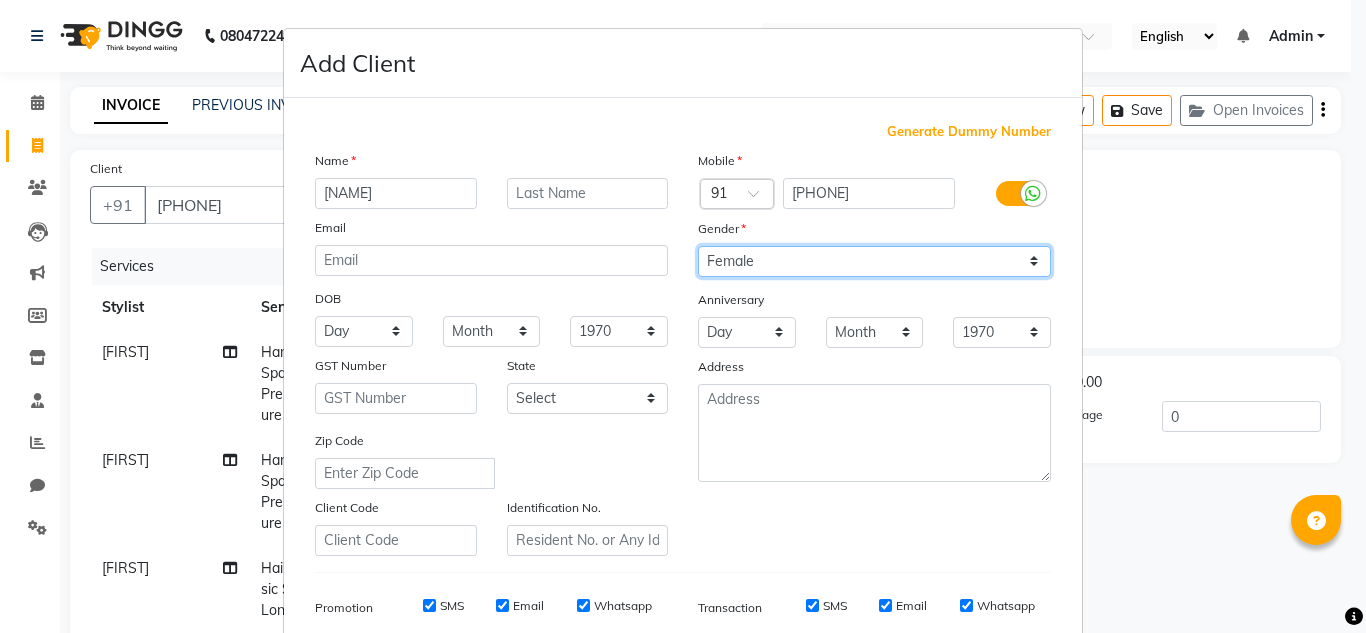 click on "Select Male Female Other Prefer Not To Say" at bounding box center (874, 261) 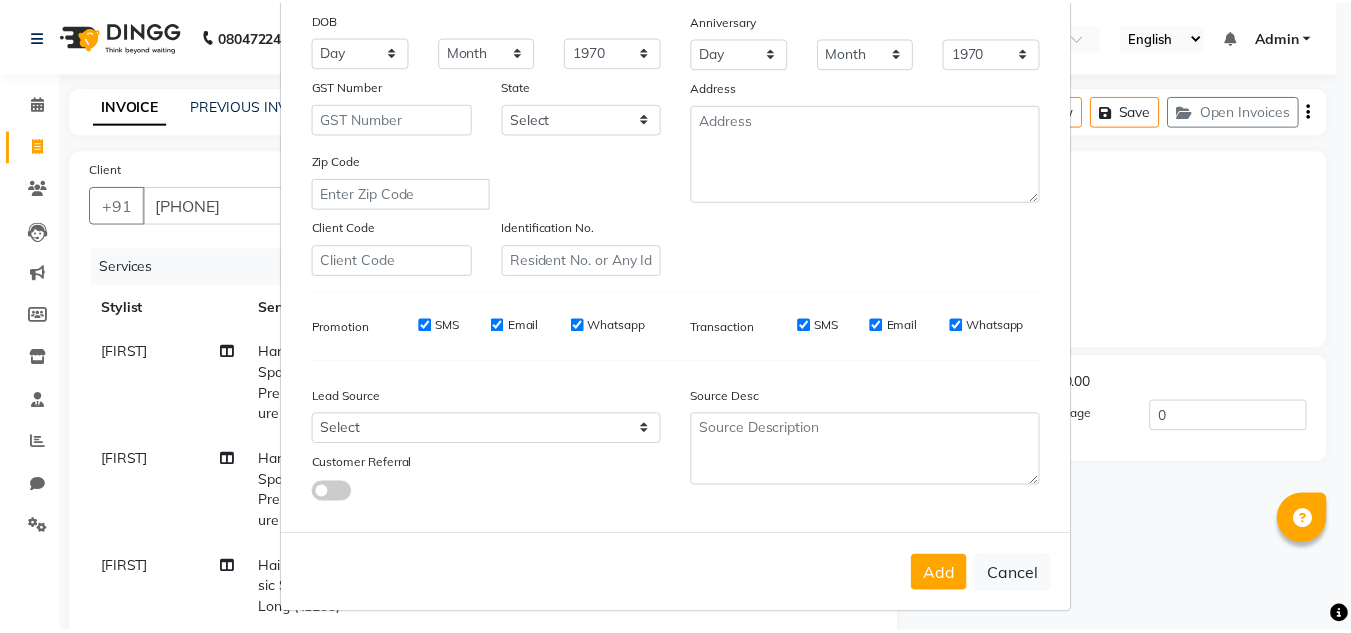 scroll, scrollTop: 290, scrollLeft: 0, axis: vertical 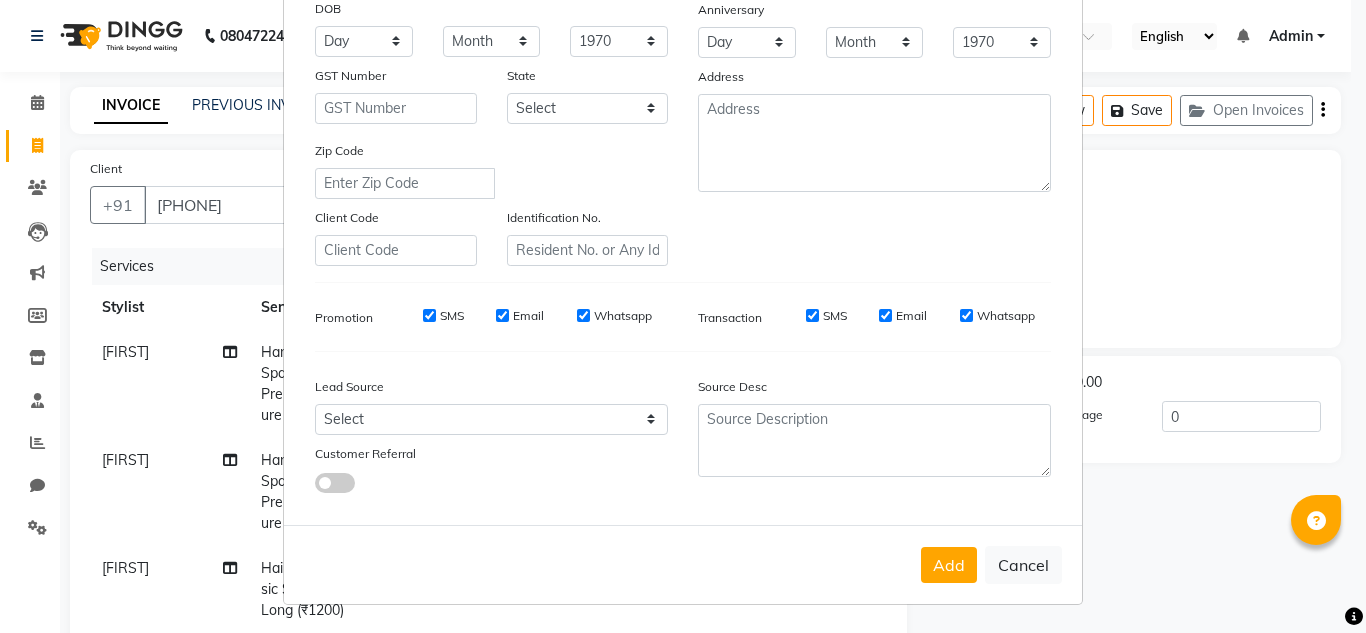 click on "Add" at bounding box center [949, 565] 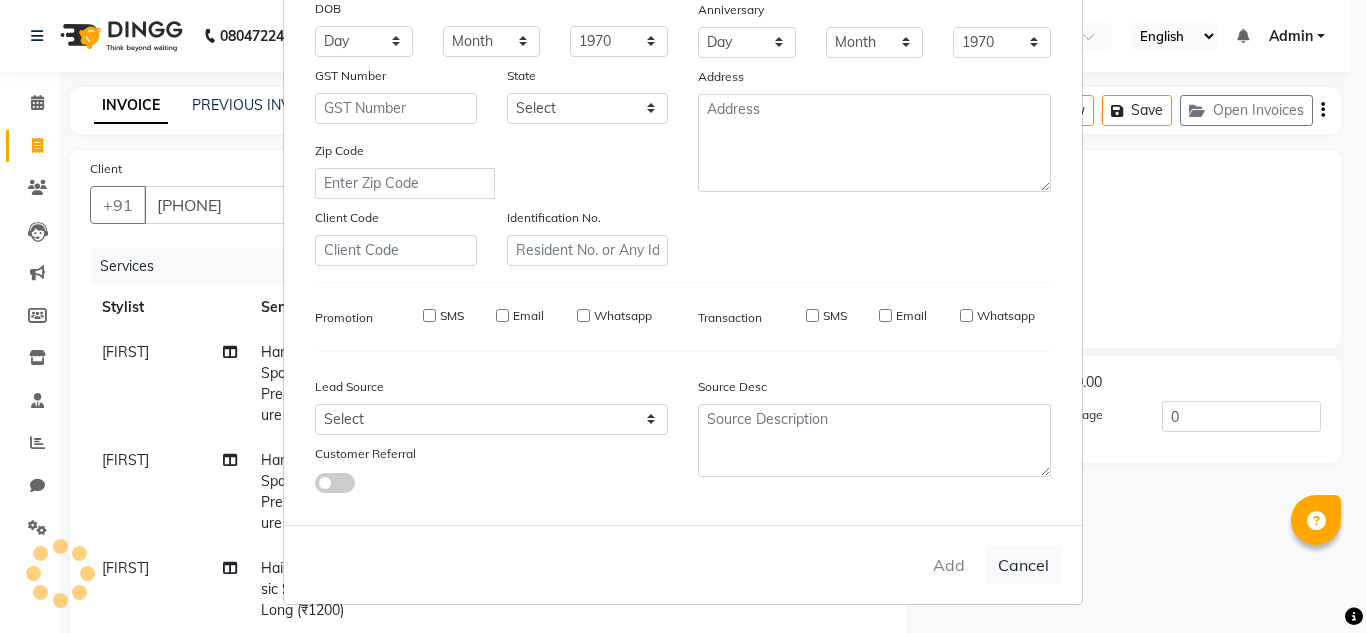 type 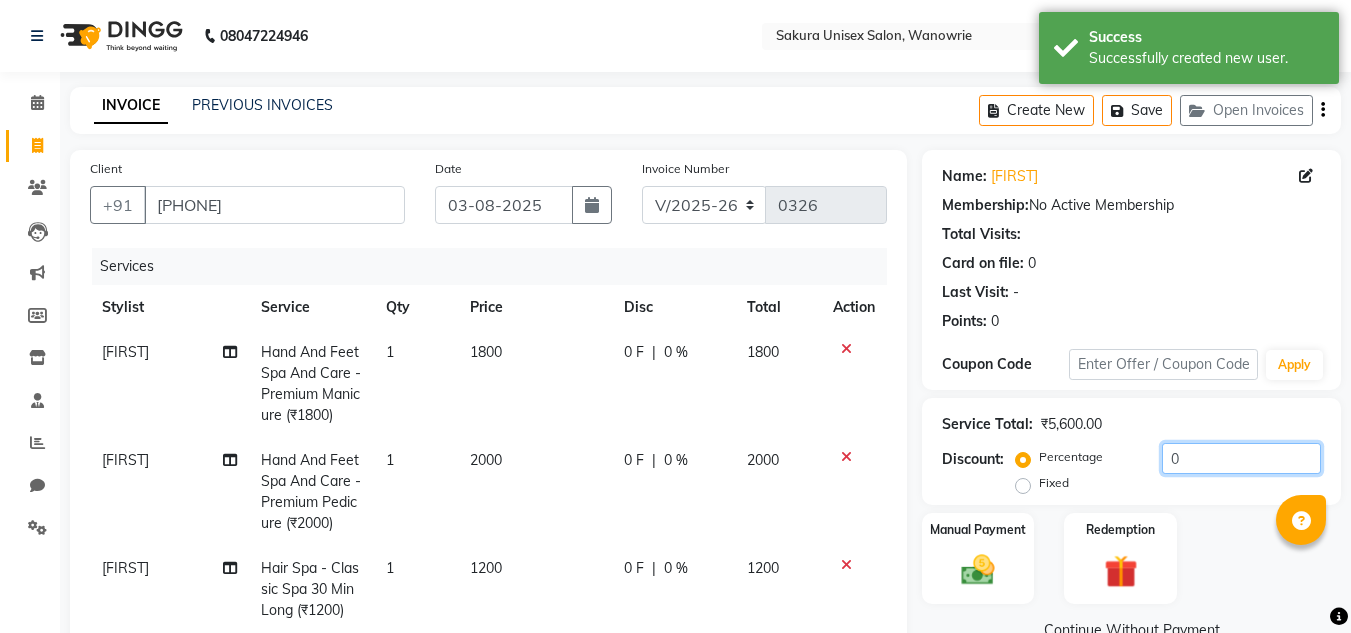 click on "0" 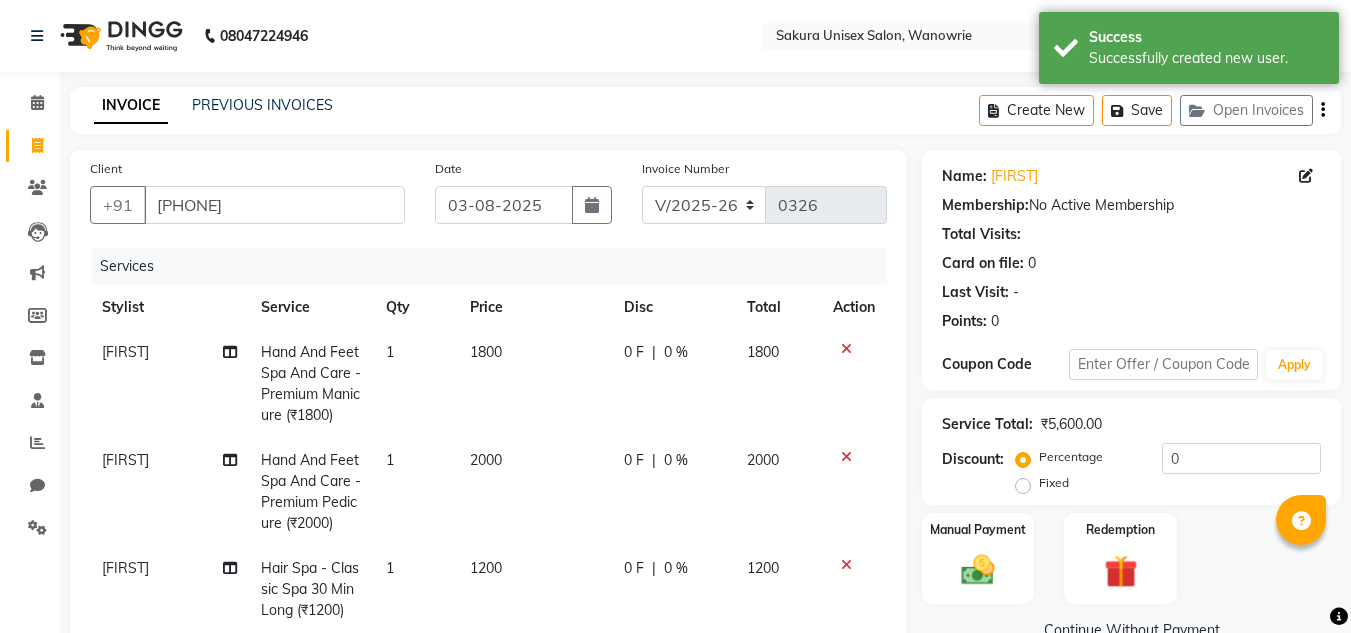click on "Fixed" 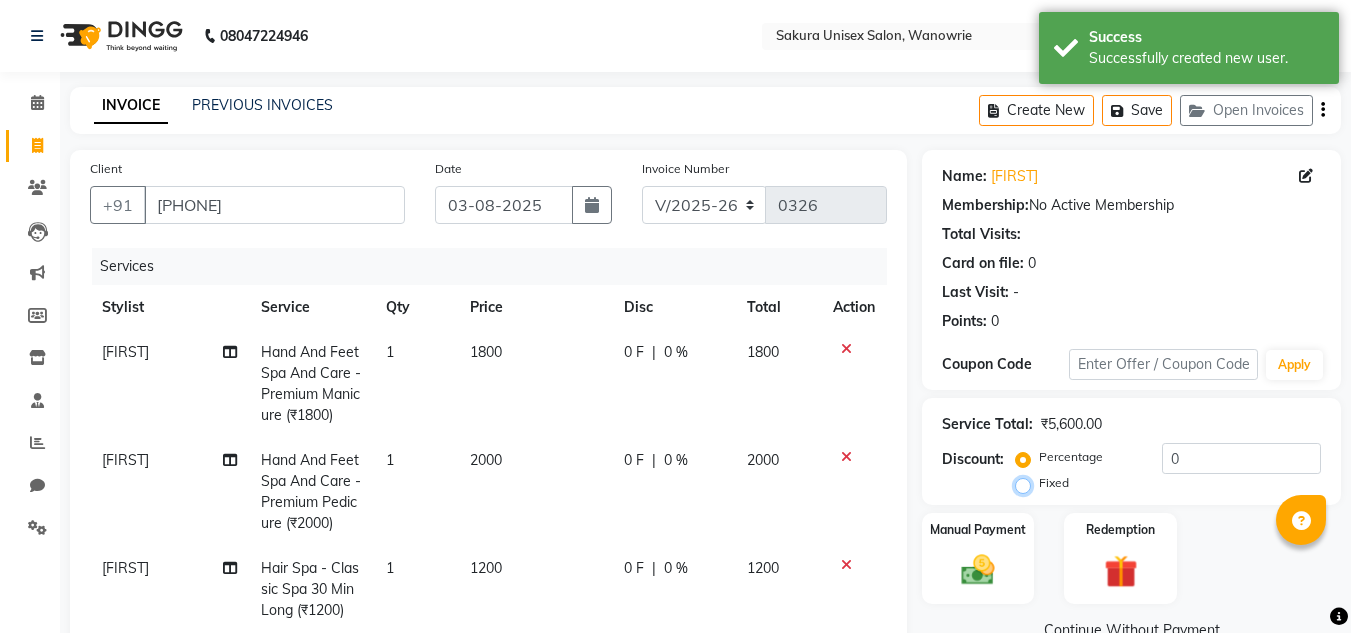 click on "Fixed" at bounding box center [1027, 483] 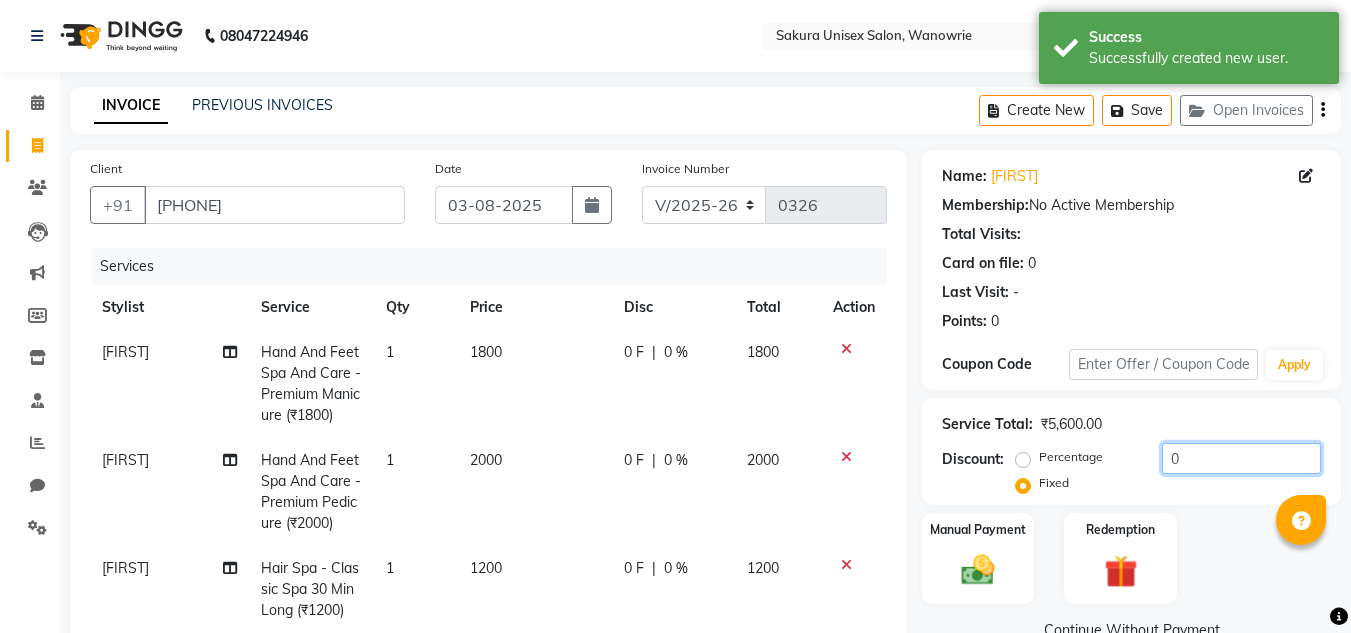 click on "0" 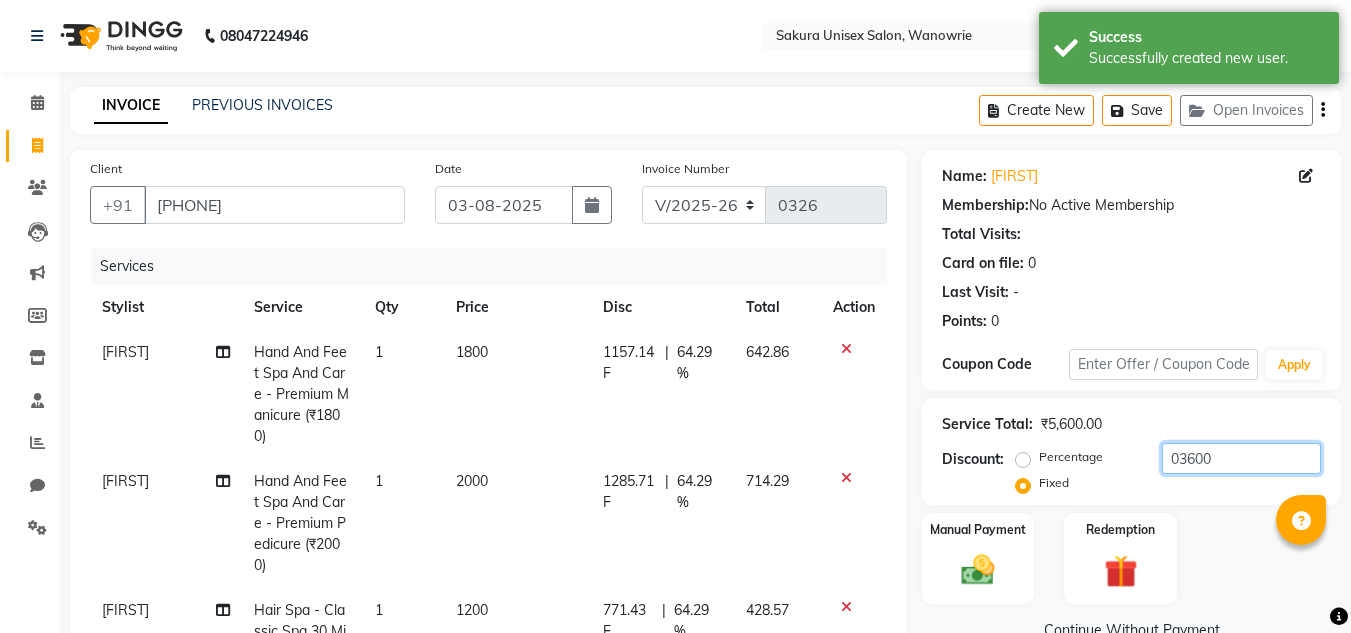 scroll, scrollTop: 300, scrollLeft: 0, axis: vertical 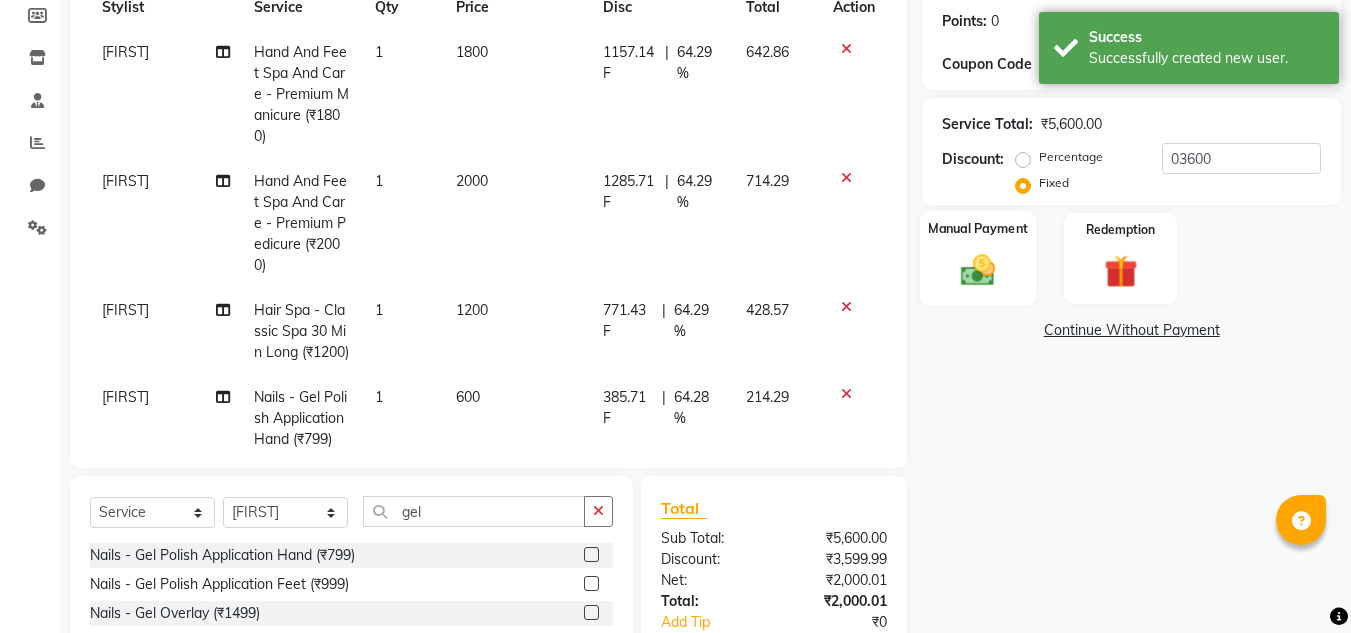 click 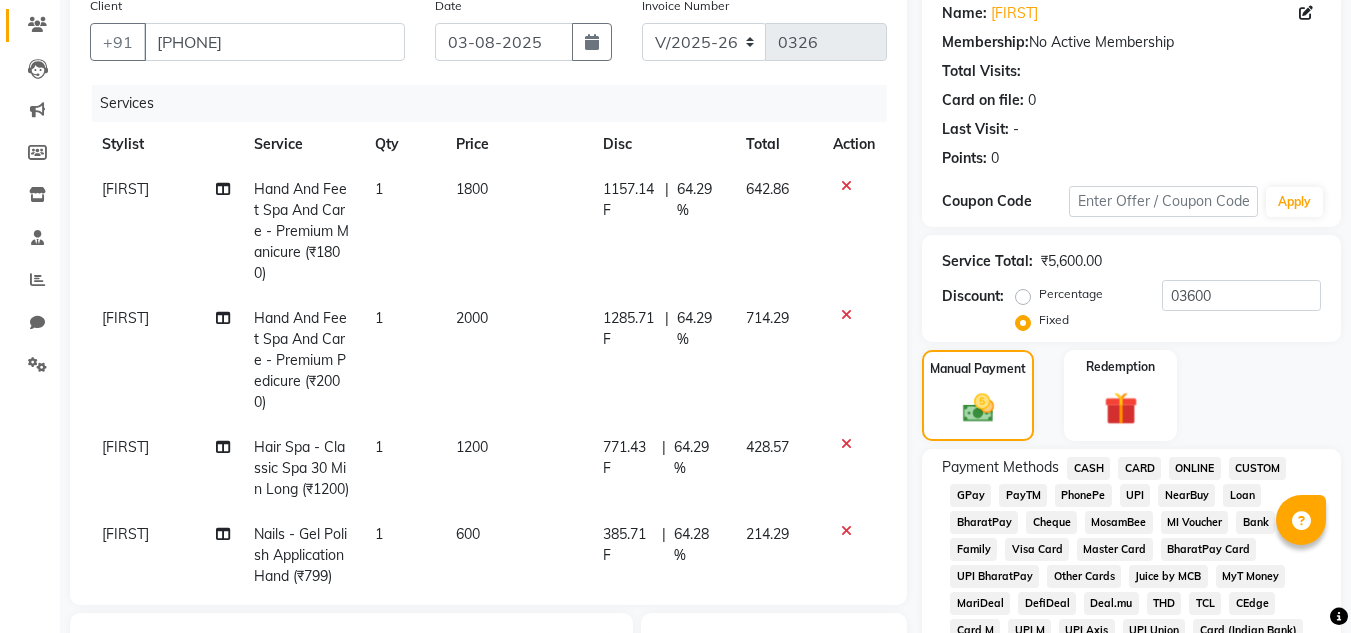 scroll, scrollTop: 0, scrollLeft: 0, axis: both 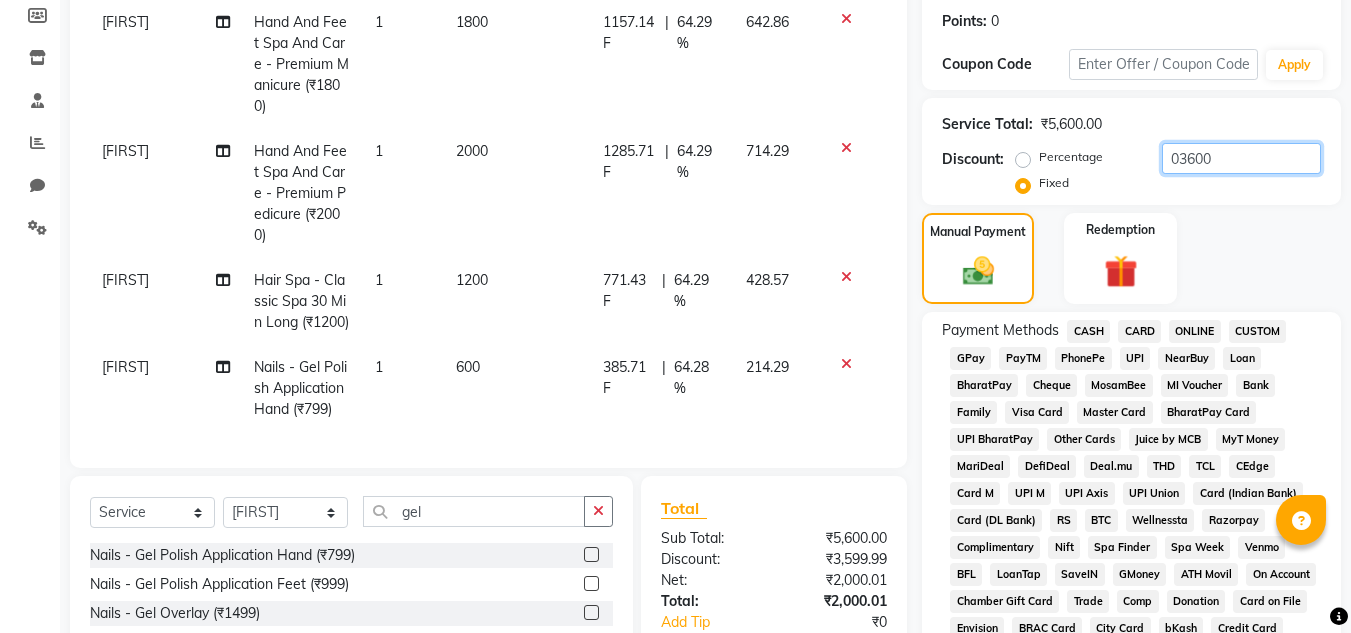 click on "03600" 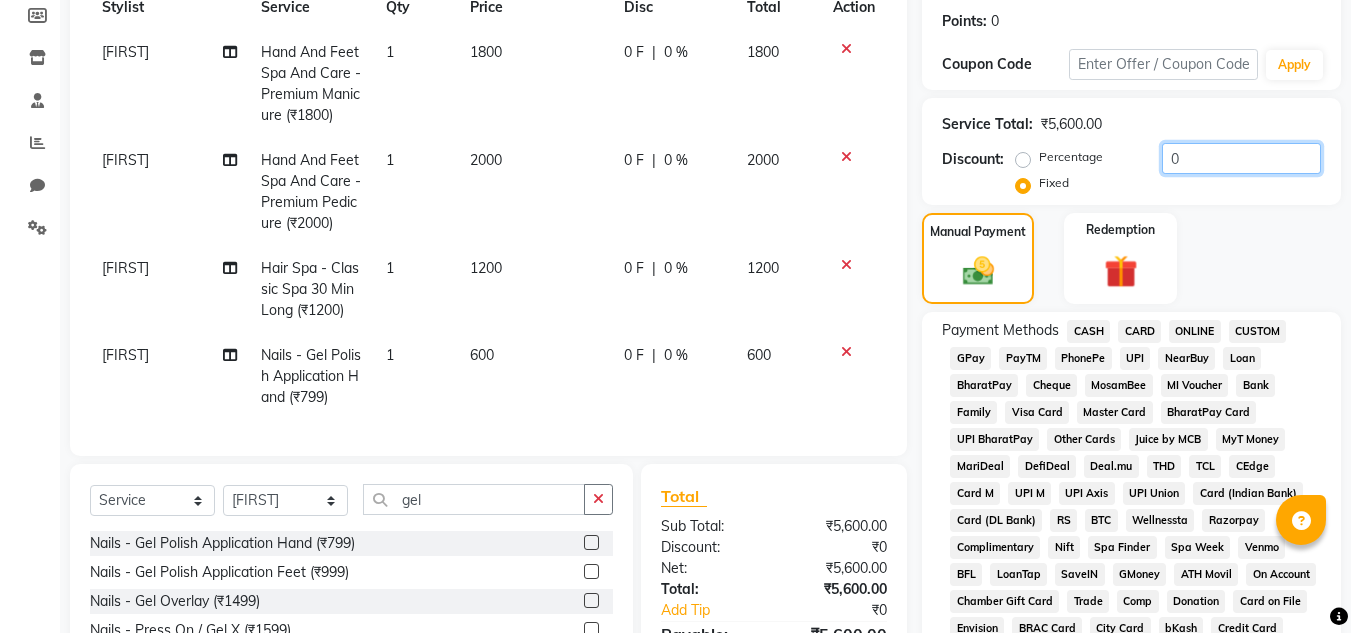scroll, scrollTop: 0, scrollLeft: 0, axis: both 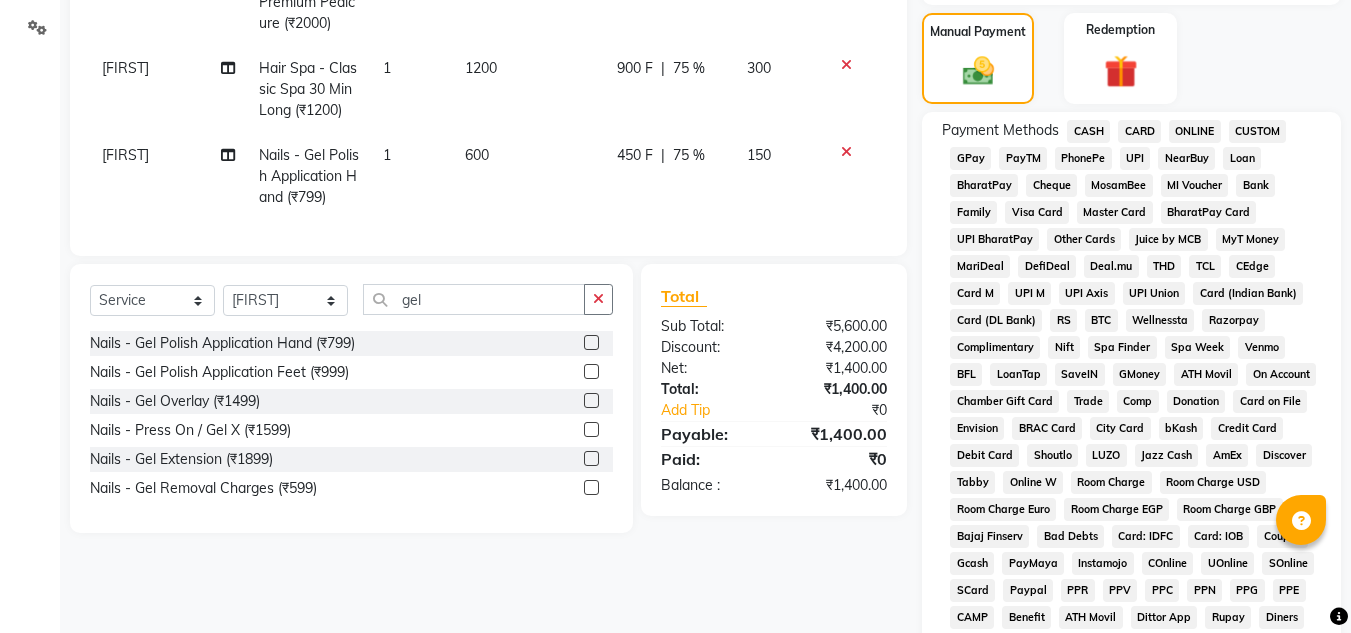 type on "04200" 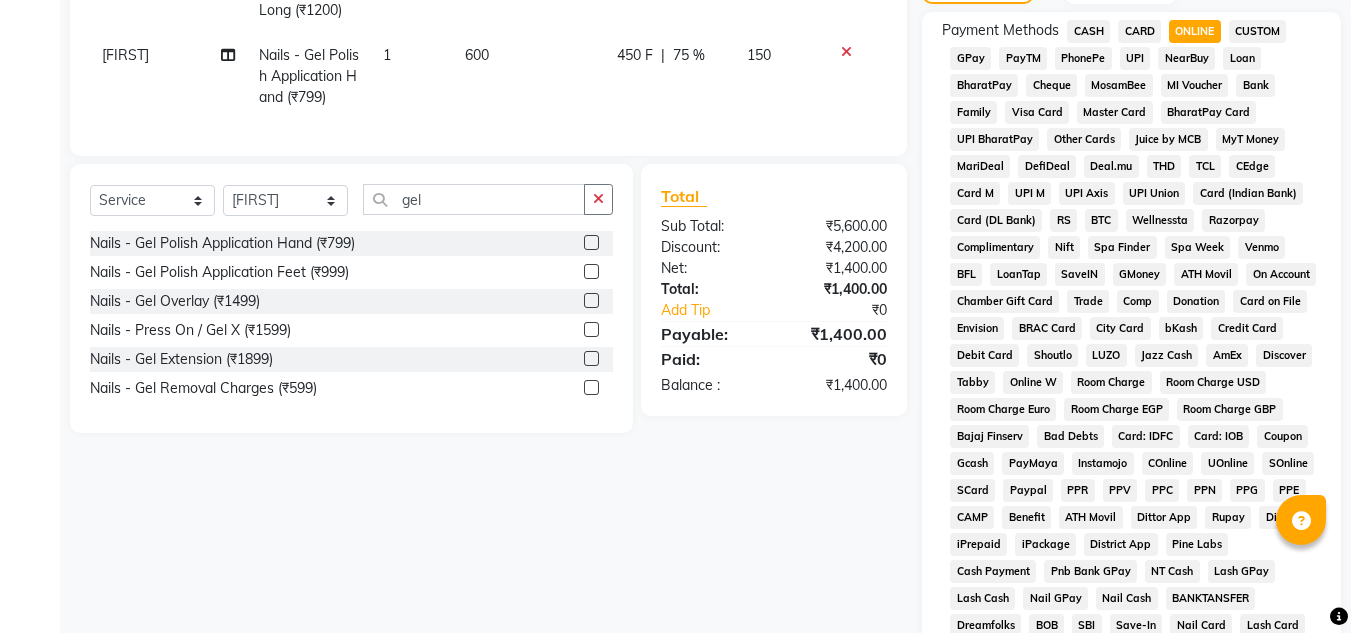 scroll, scrollTop: 869, scrollLeft: 0, axis: vertical 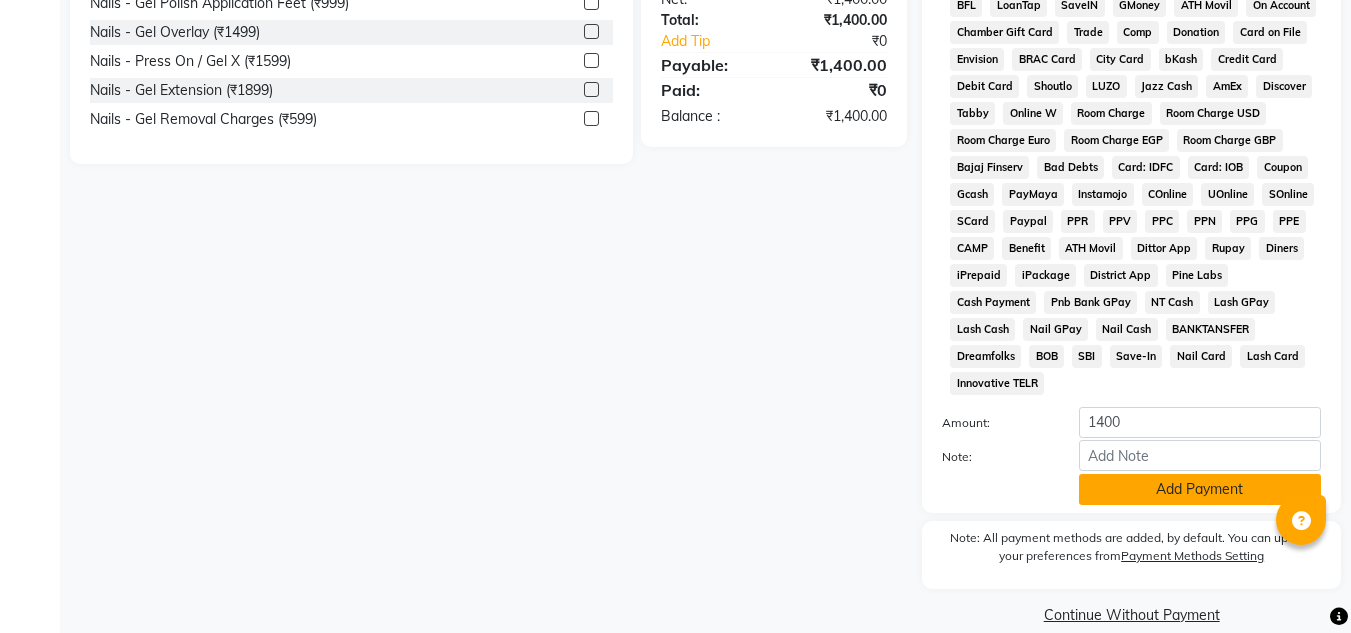 click on "Add Payment" 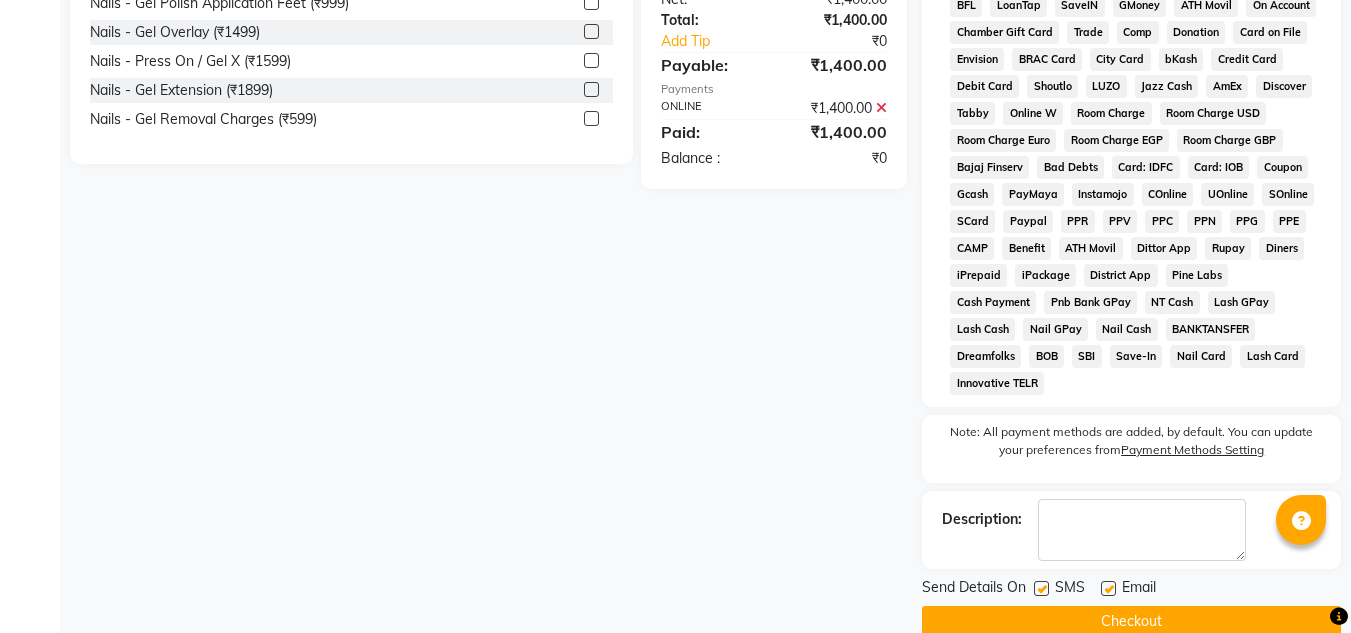 scroll, scrollTop: 876, scrollLeft: 0, axis: vertical 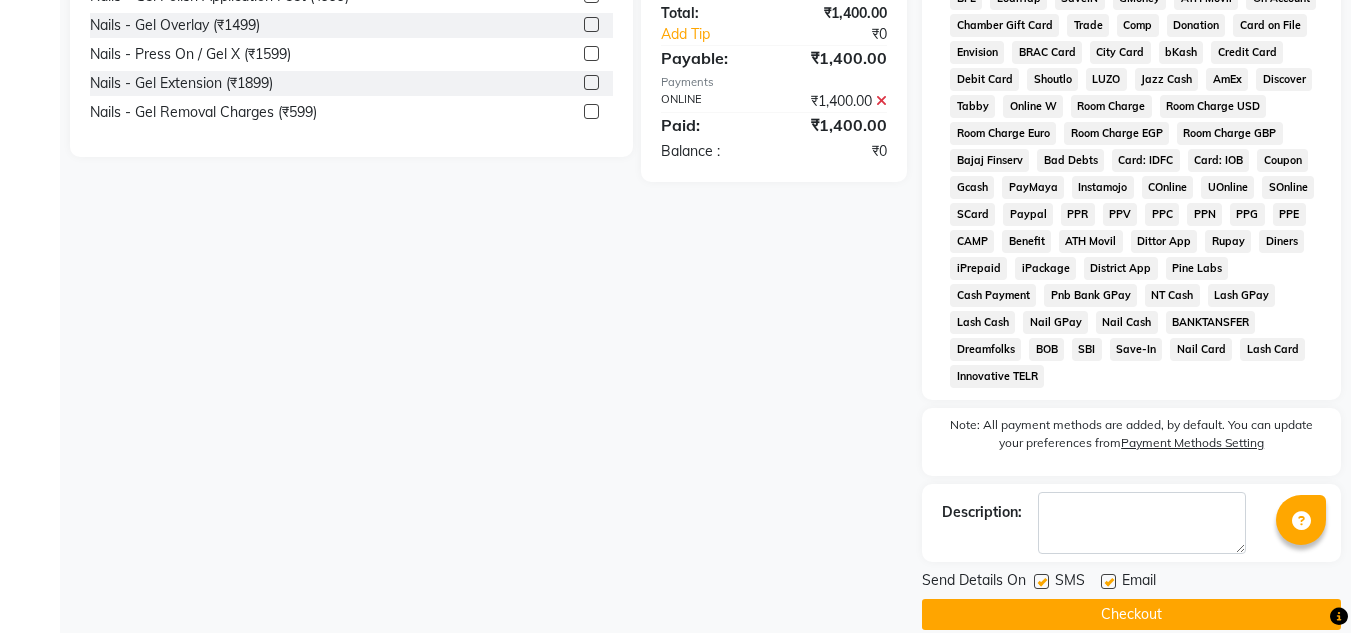 click on "Checkout" 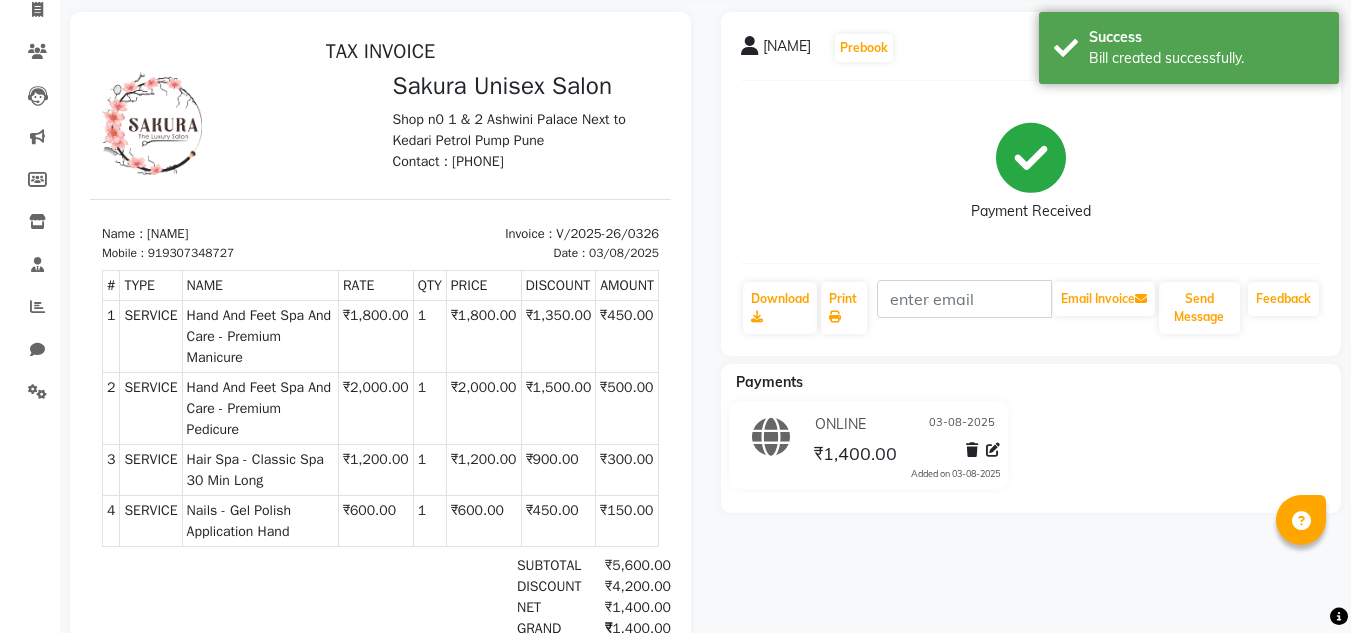 scroll, scrollTop: 0, scrollLeft: 0, axis: both 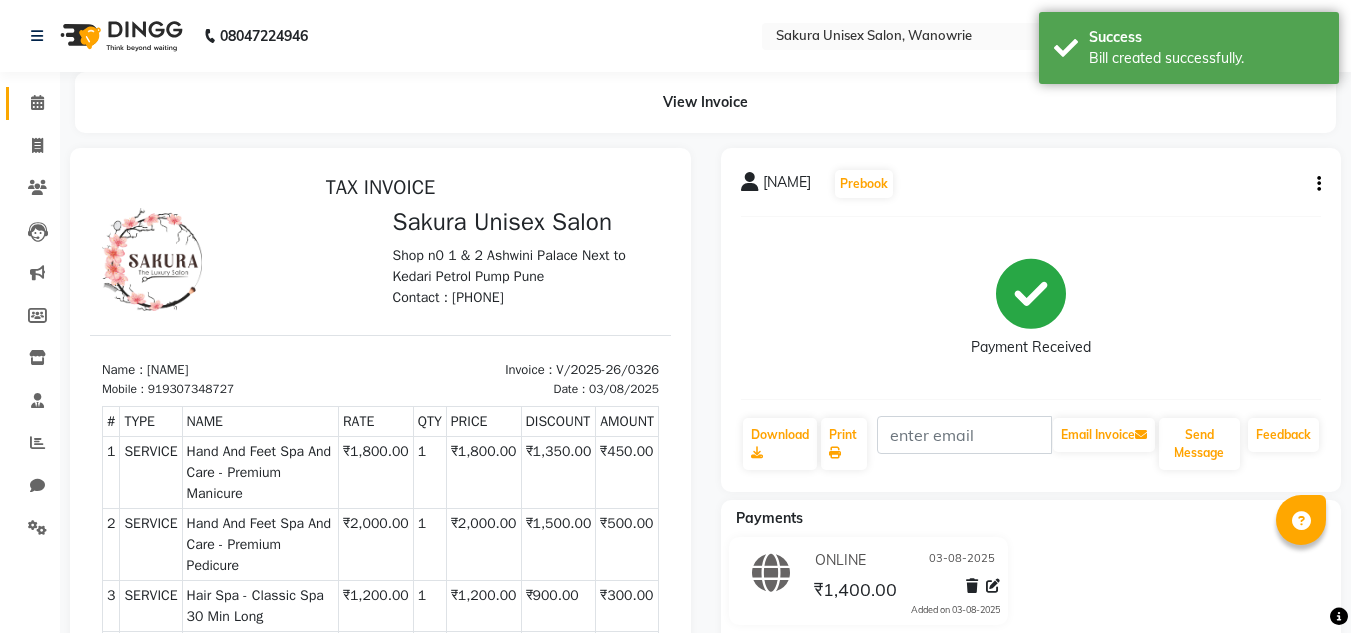 click on "Calendar" 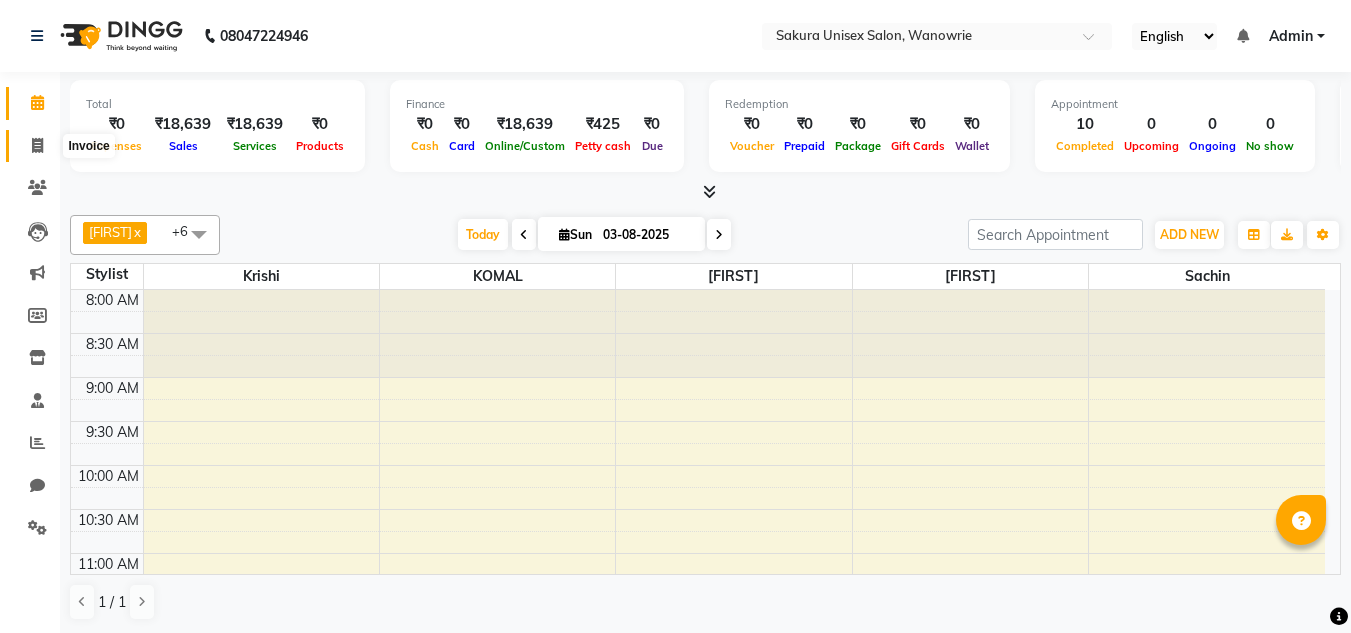 click 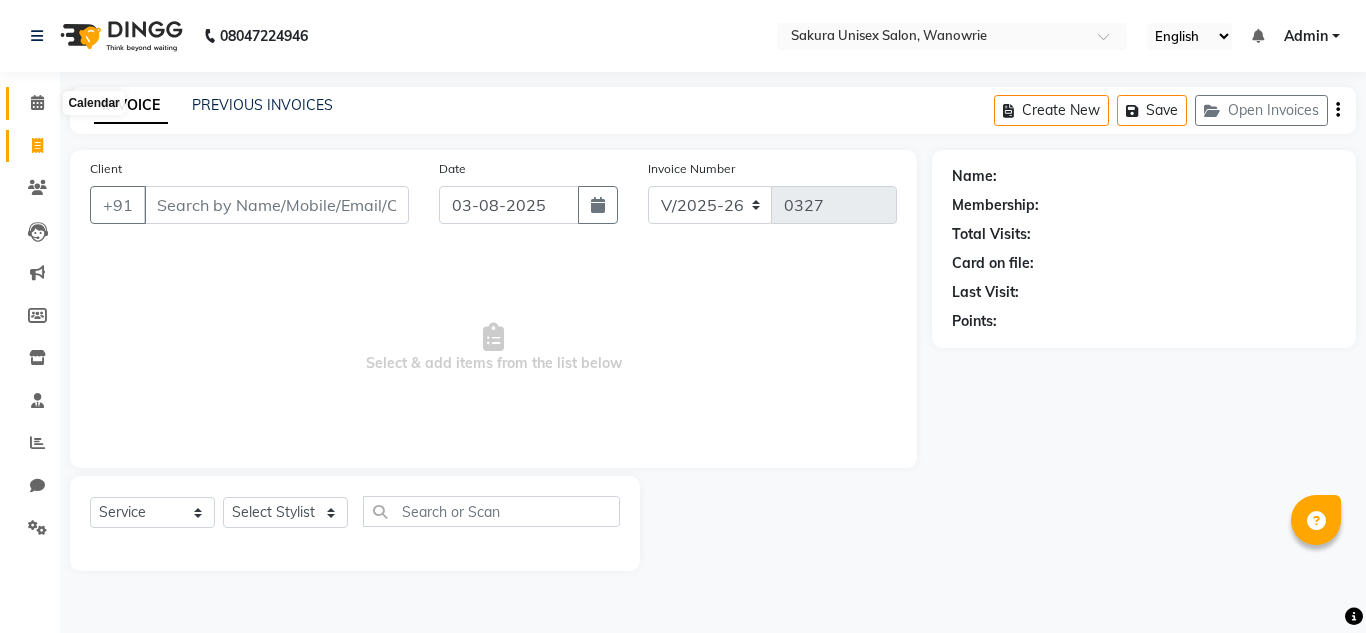 click 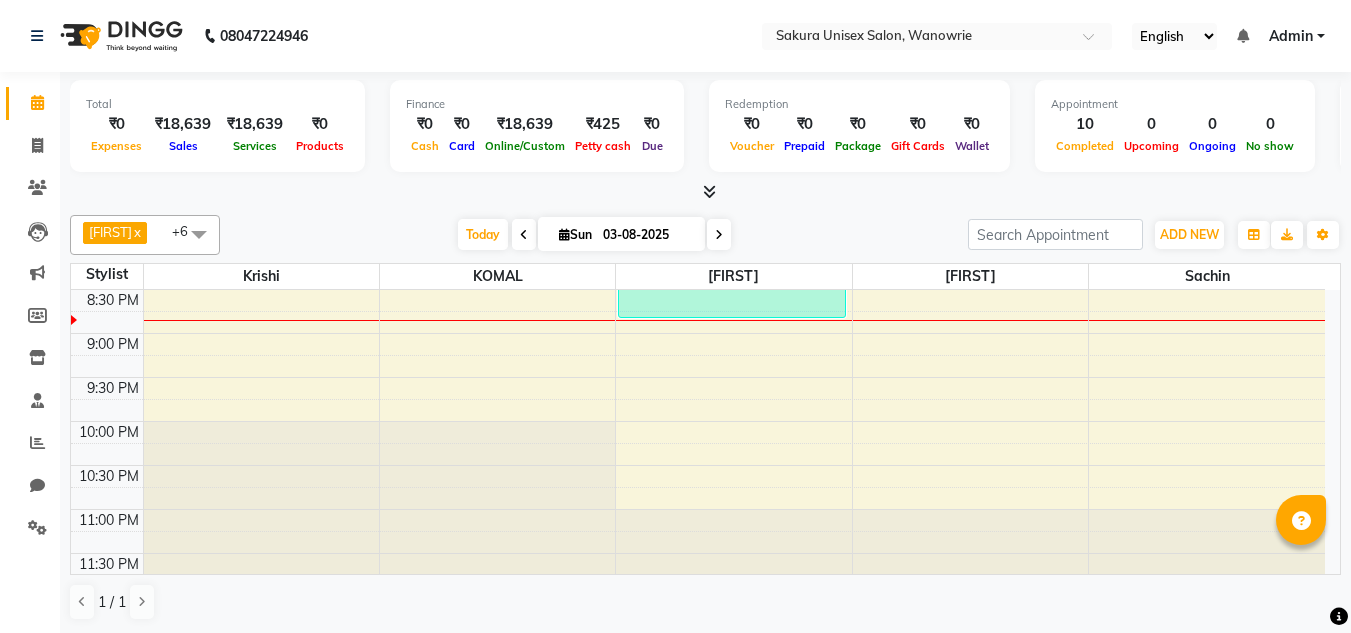 scroll, scrollTop: 1123, scrollLeft: 0, axis: vertical 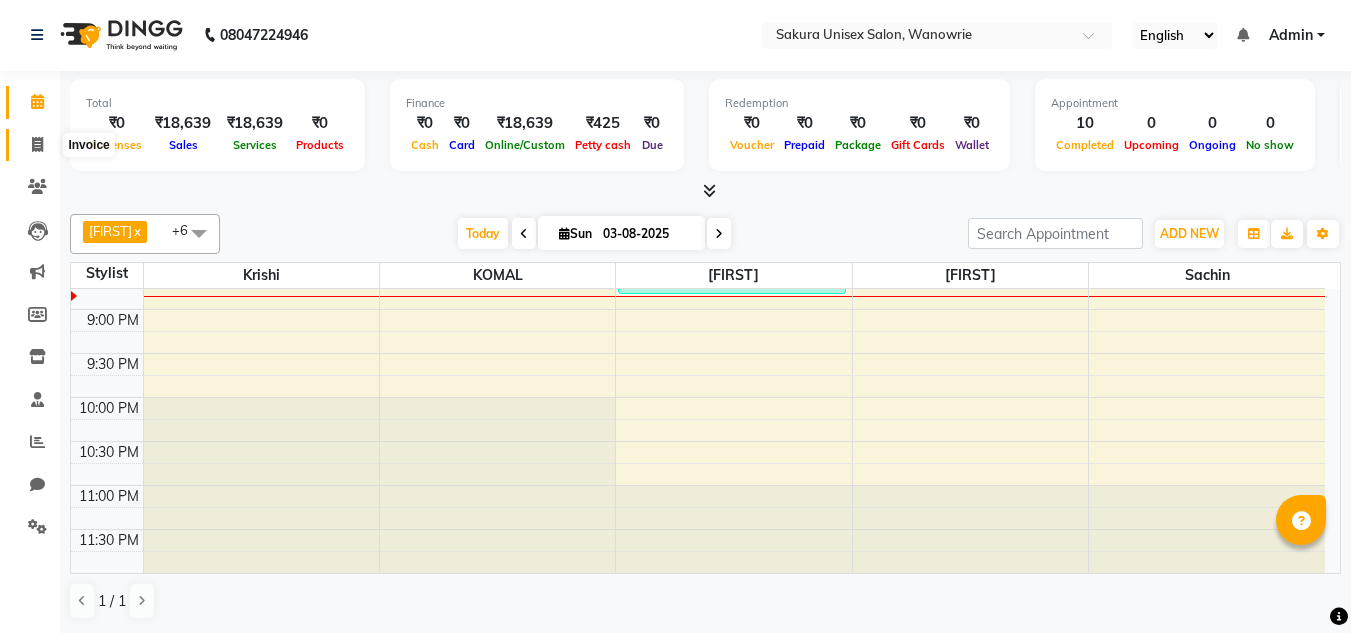 click 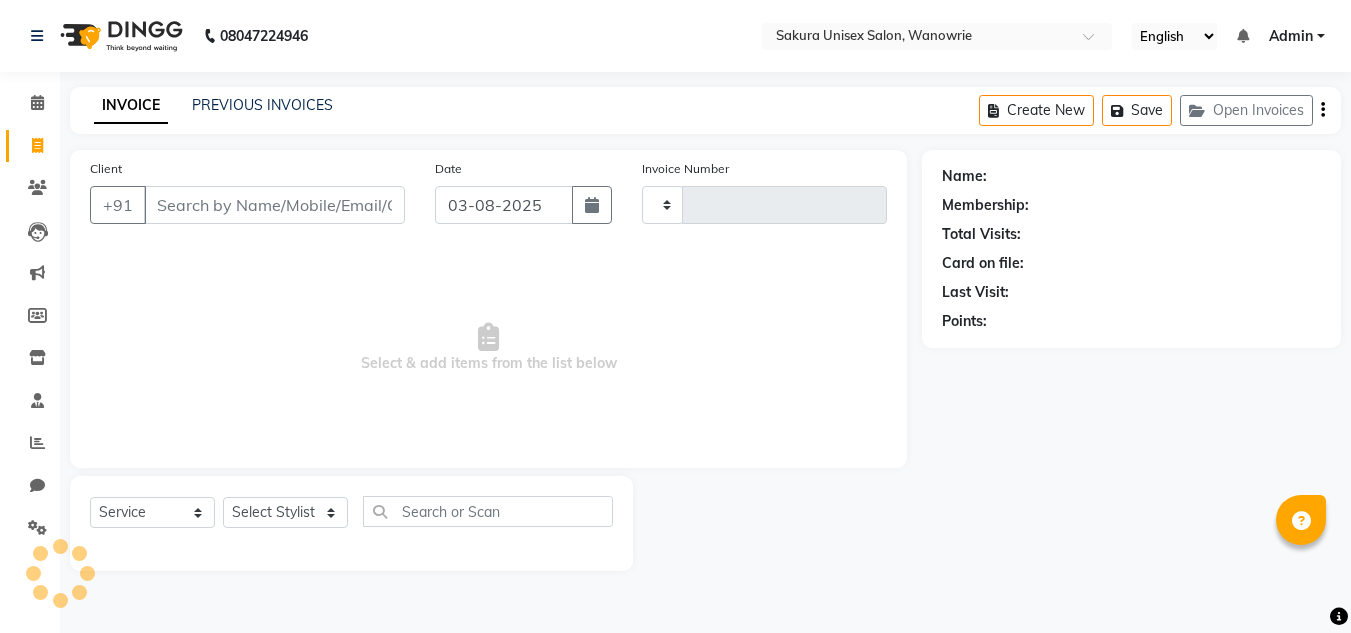 type on "0327" 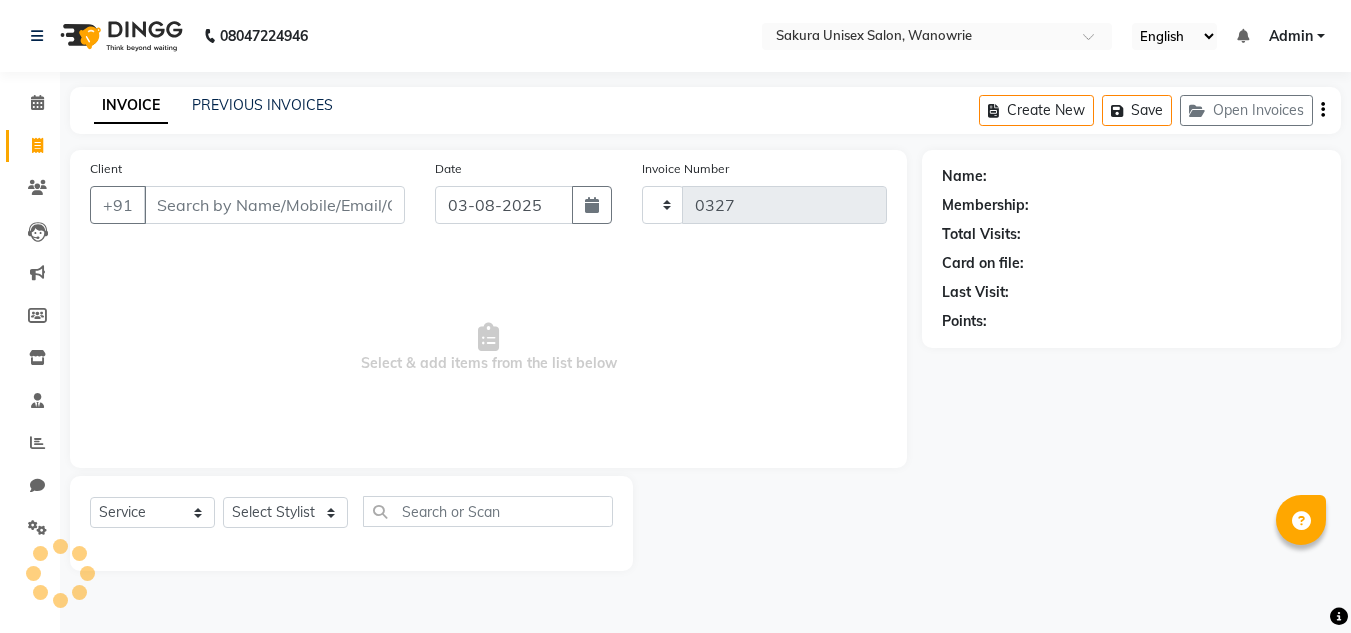 select on "7662" 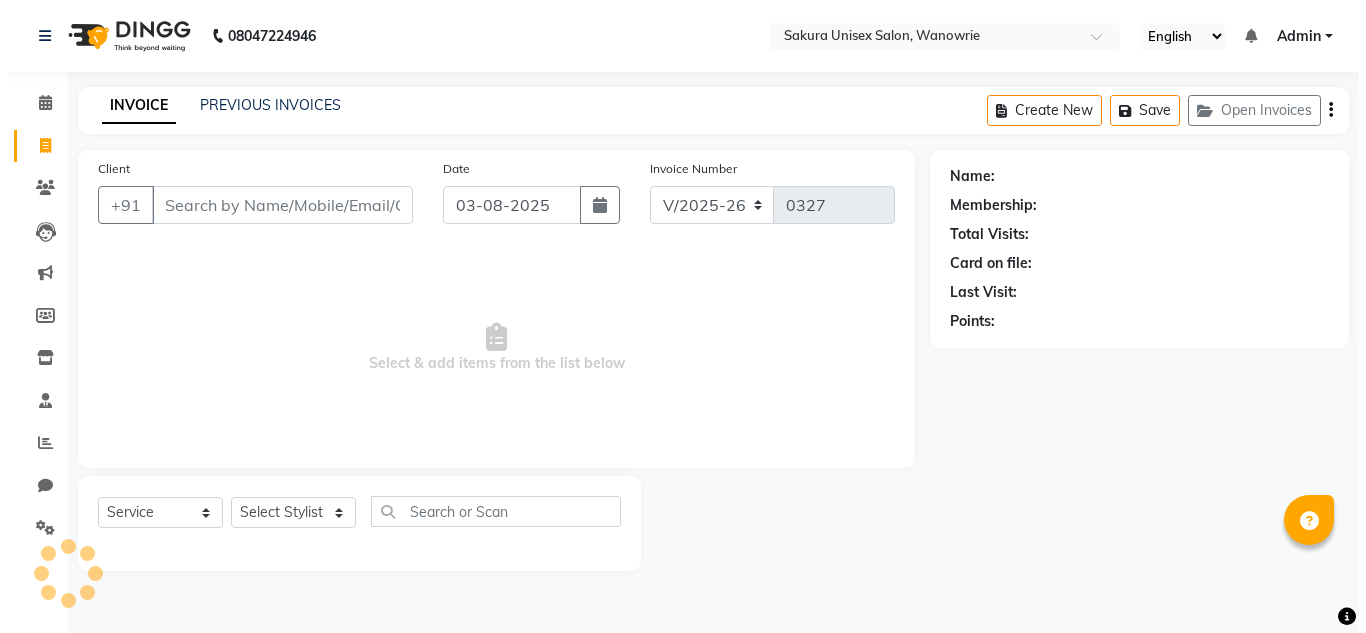 scroll, scrollTop: 0, scrollLeft: 0, axis: both 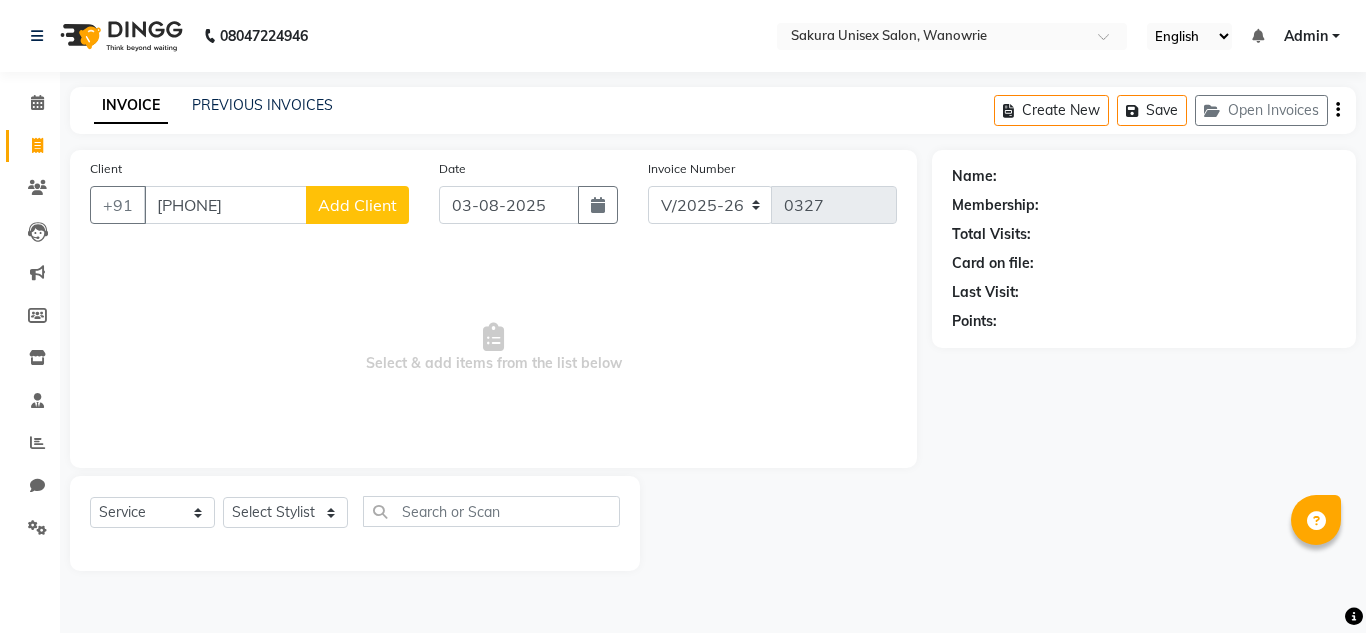 type on "[PHONE]" 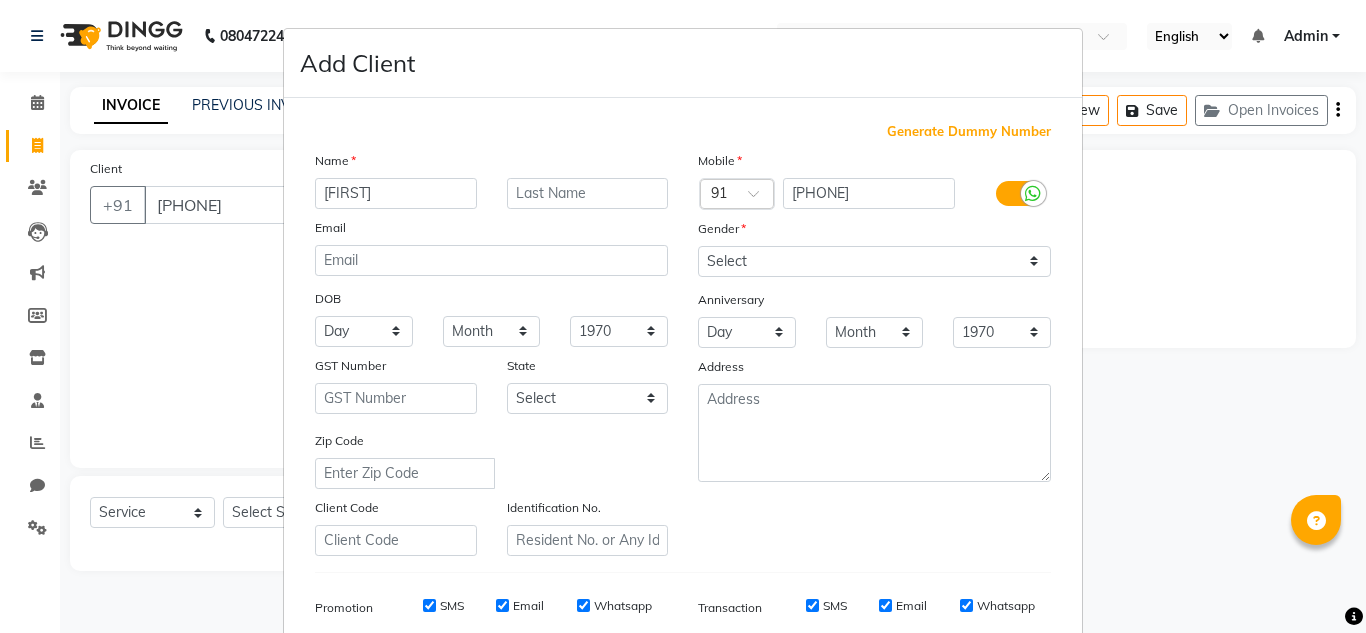 type on "[FIRST]" 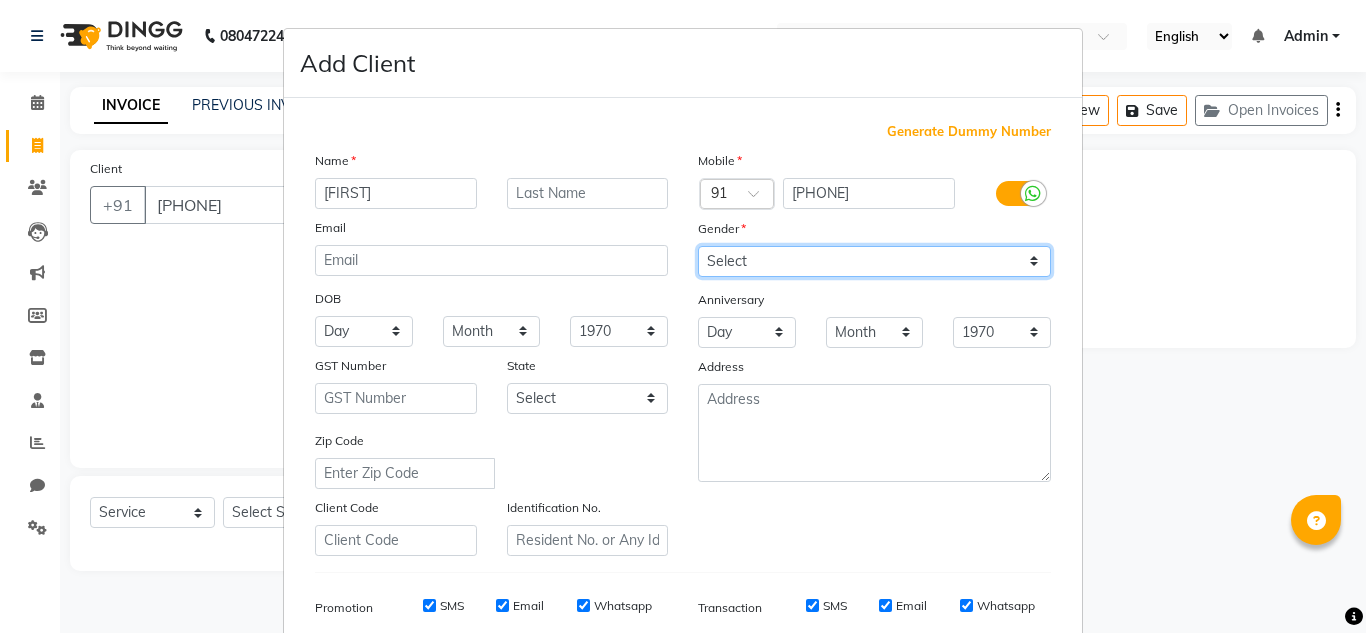 click on "Select Male Female Other Prefer Not To Say" at bounding box center [874, 261] 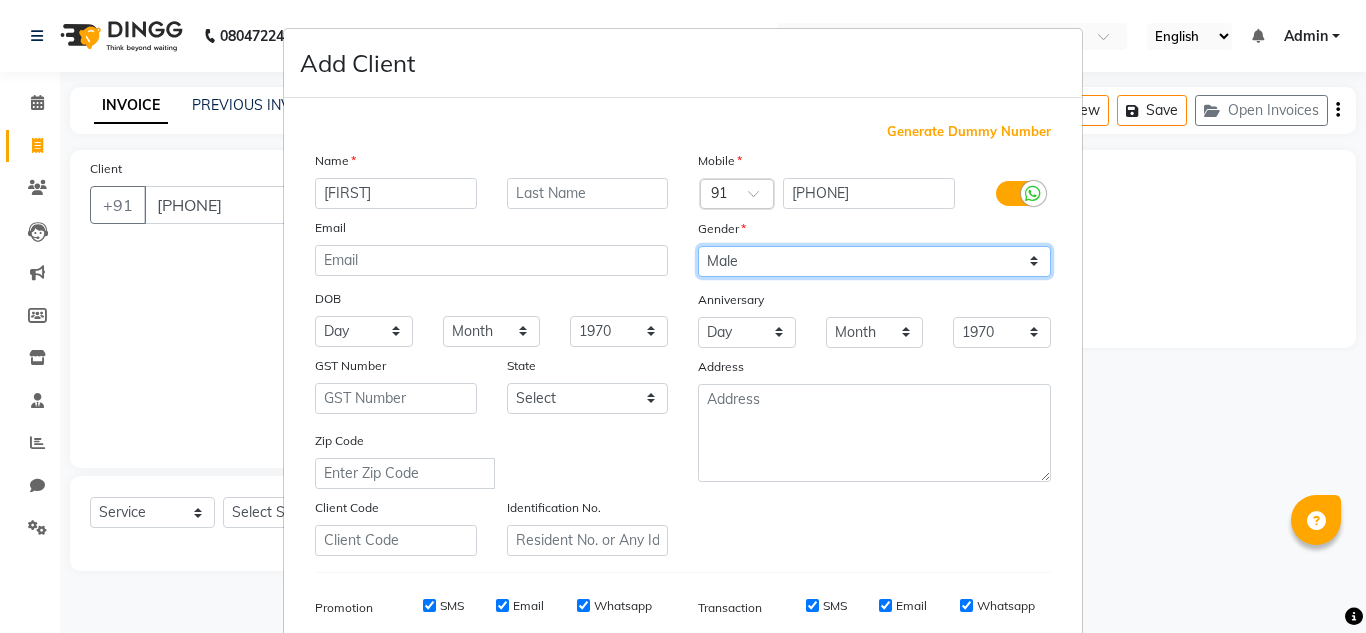 click on "Select Male Female Other Prefer Not To Say" at bounding box center (874, 261) 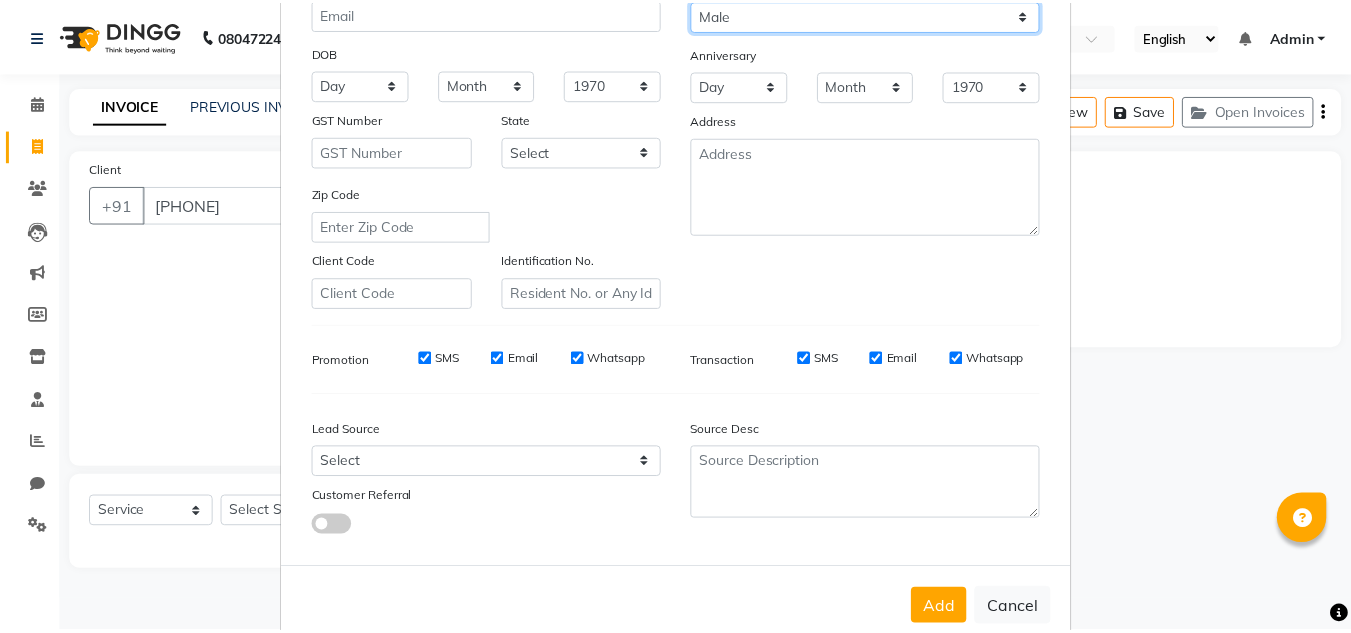 scroll, scrollTop: 290, scrollLeft: 0, axis: vertical 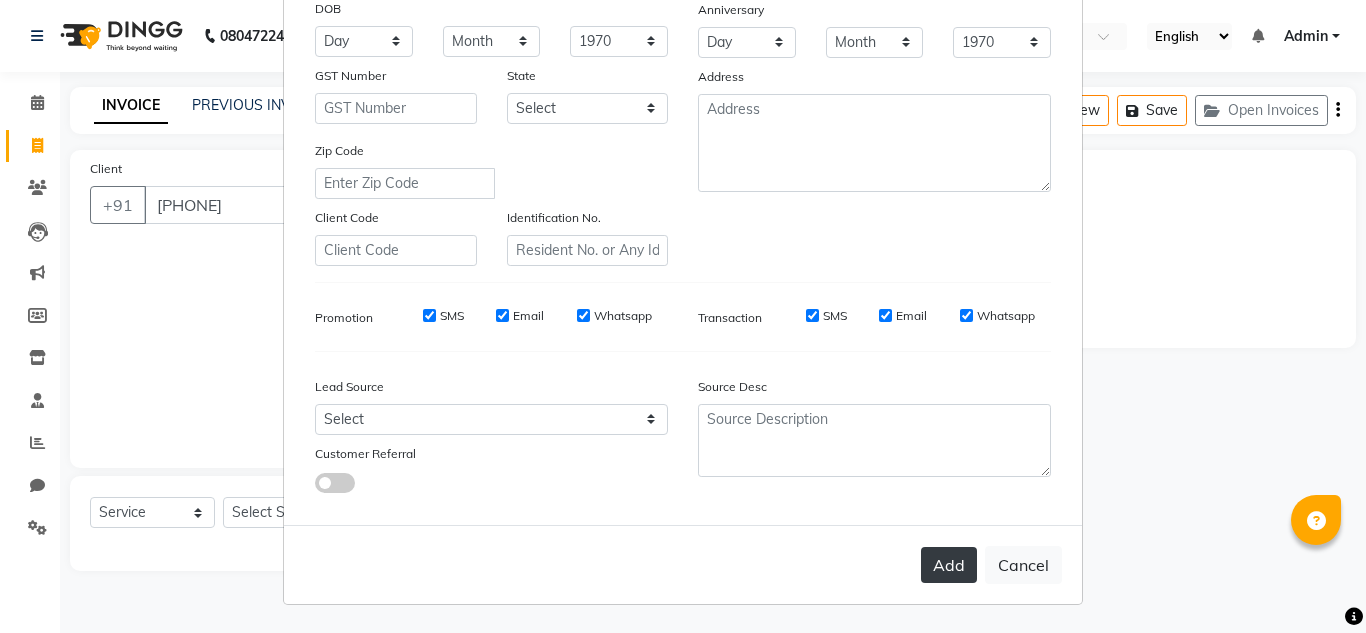 click on "Add" at bounding box center (949, 565) 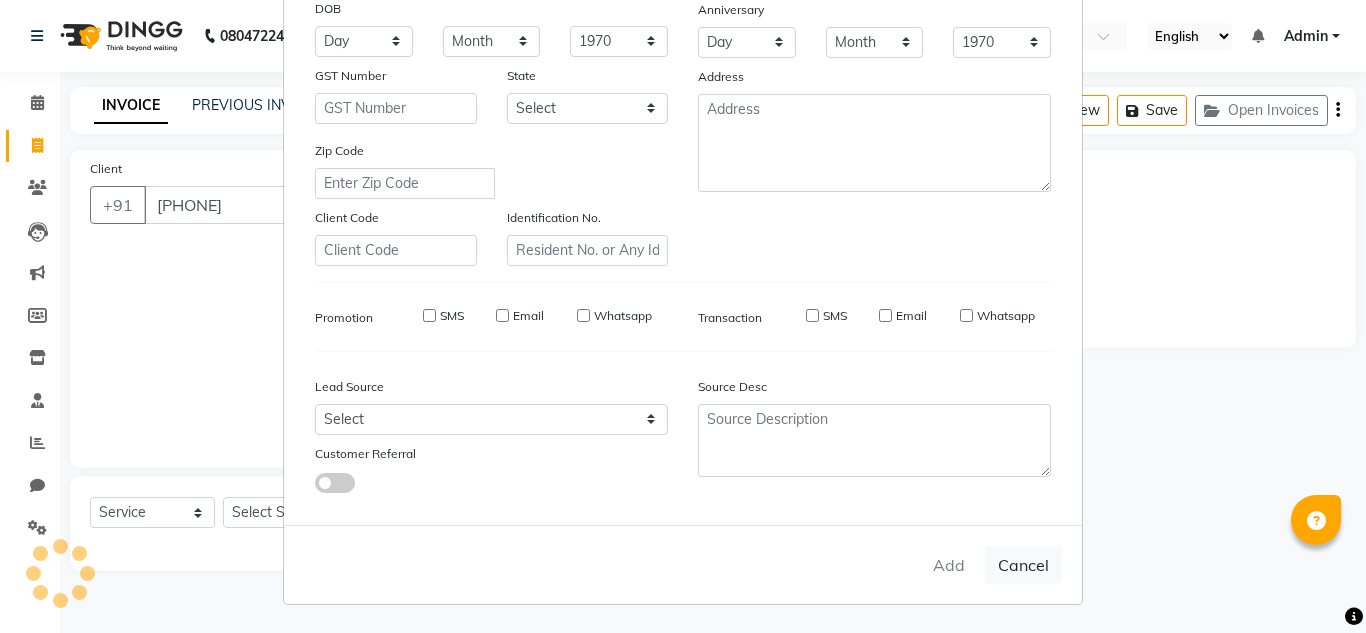 type 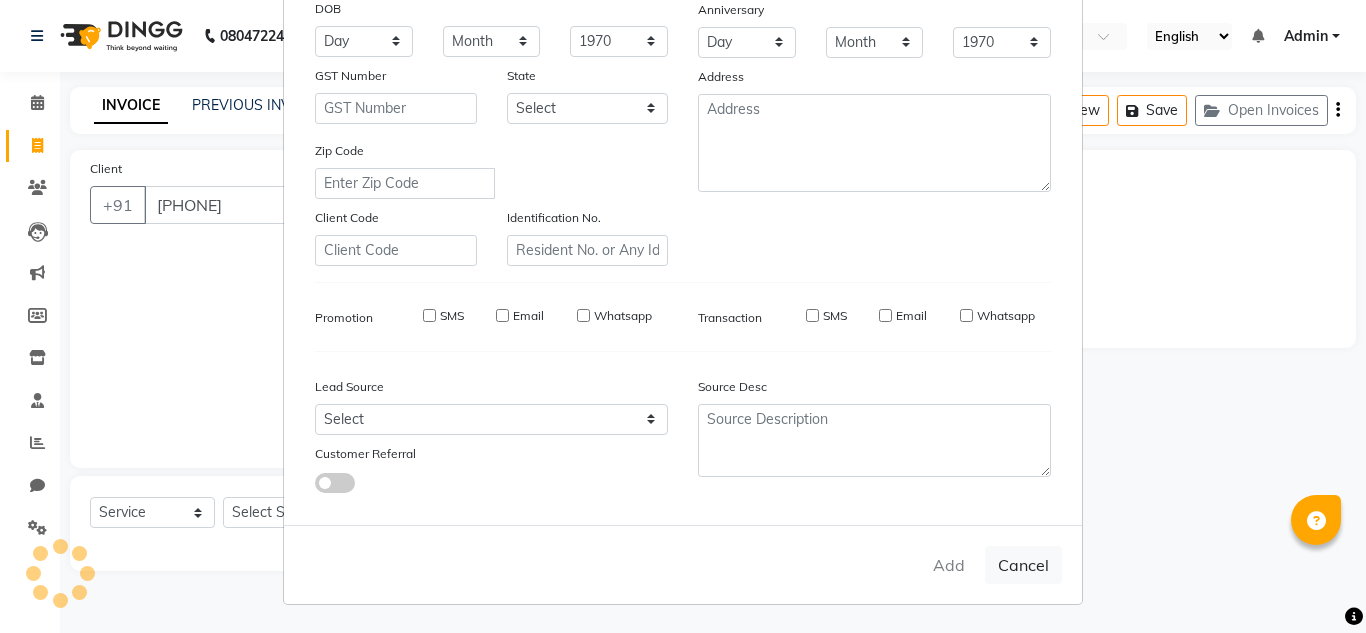 select 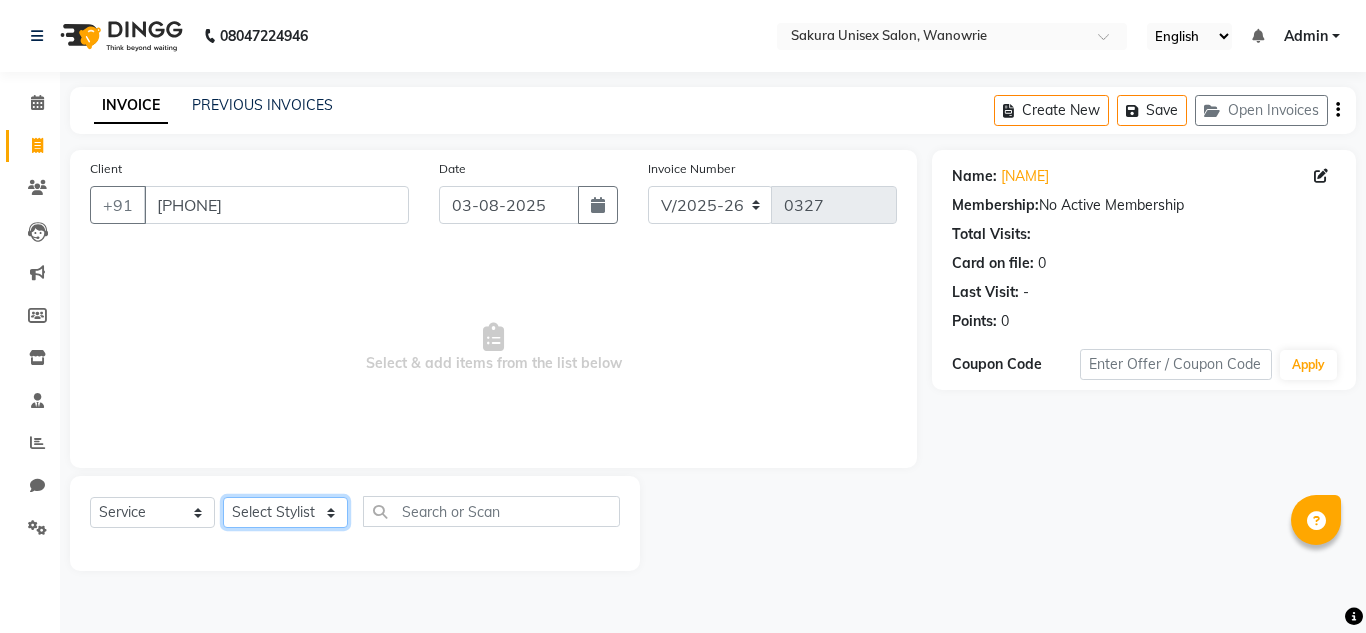 click on "Select Stylist [NAME] [NAME] [NAME] [NAME] [NAME] [NAME] [NAME]" 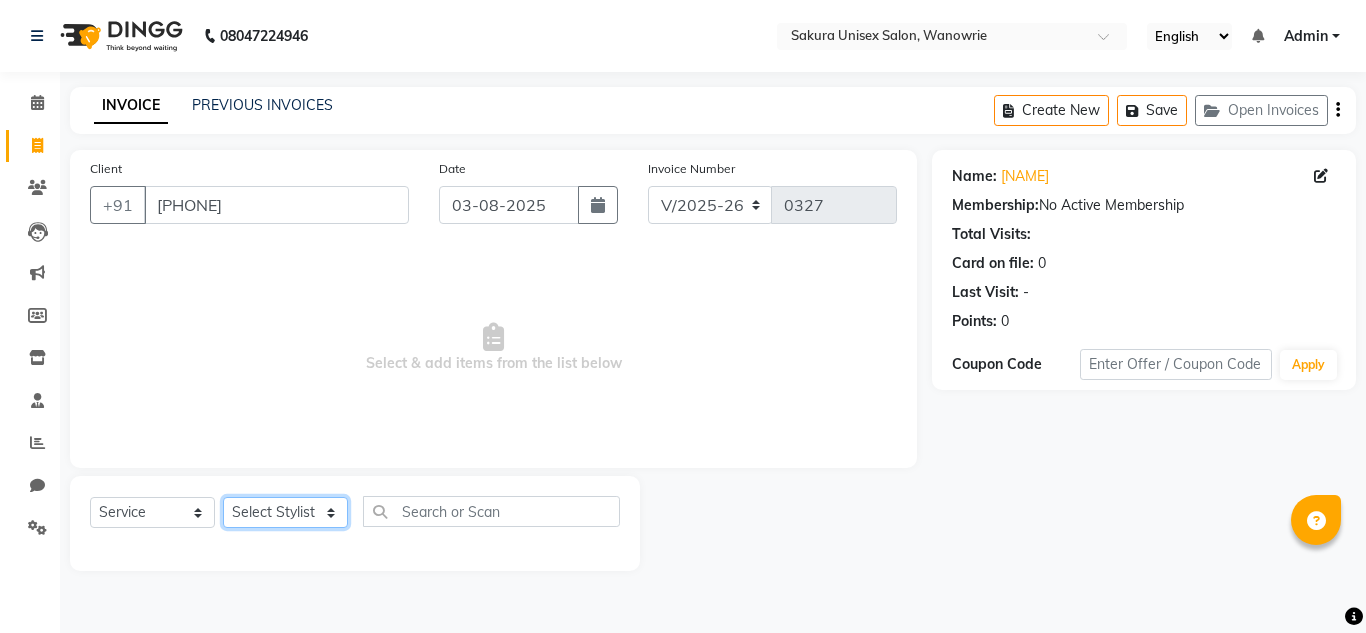 select on "87317" 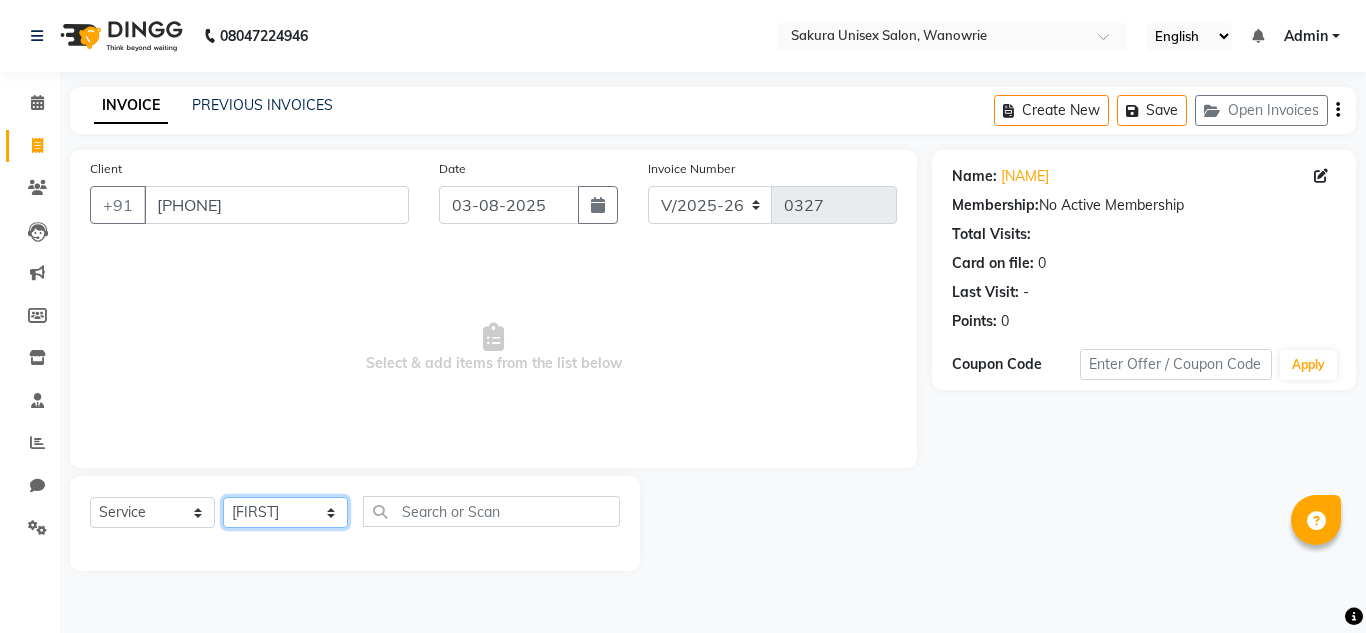 click on "Select Stylist [NAME] [NAME] [NAME] [NAME] [NAME] [NAME] [NAME]" 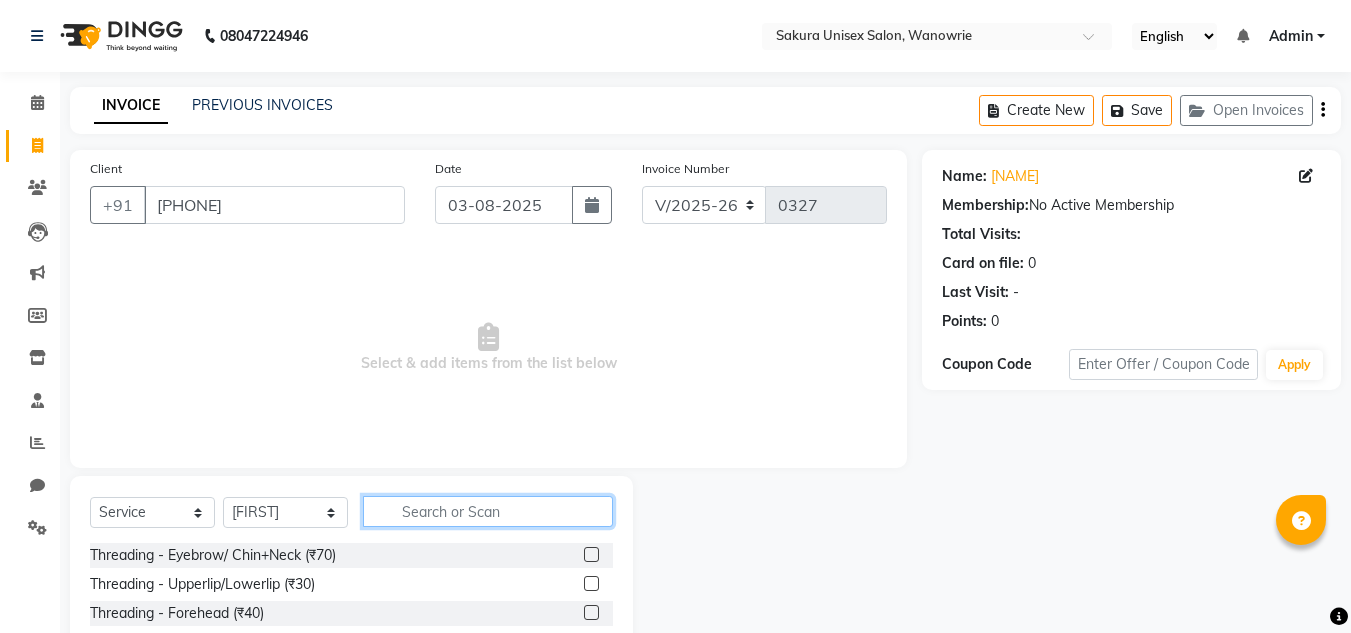 click 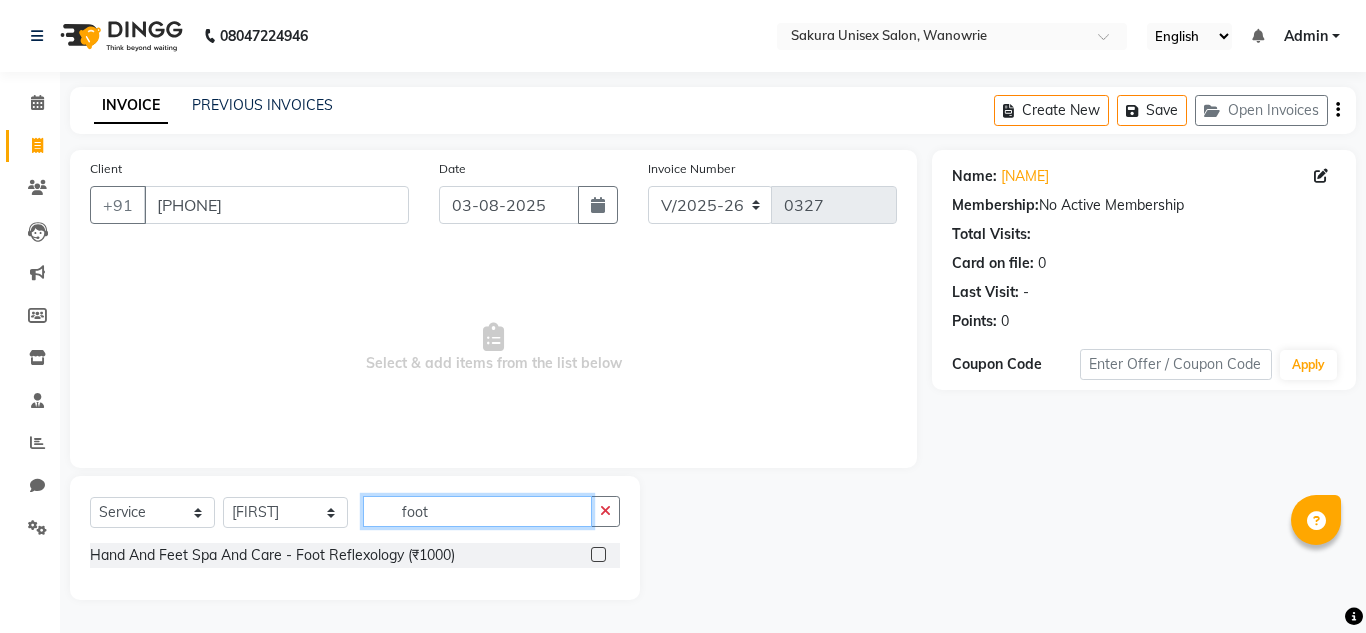 type on "foot" 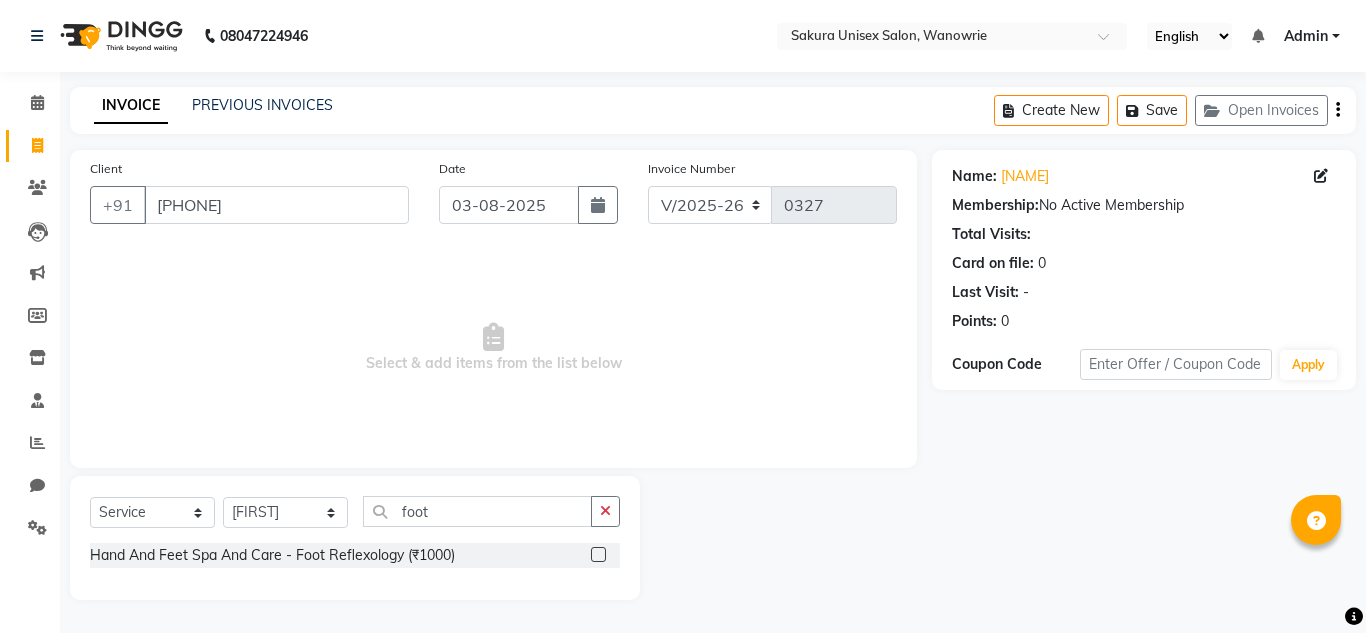 click 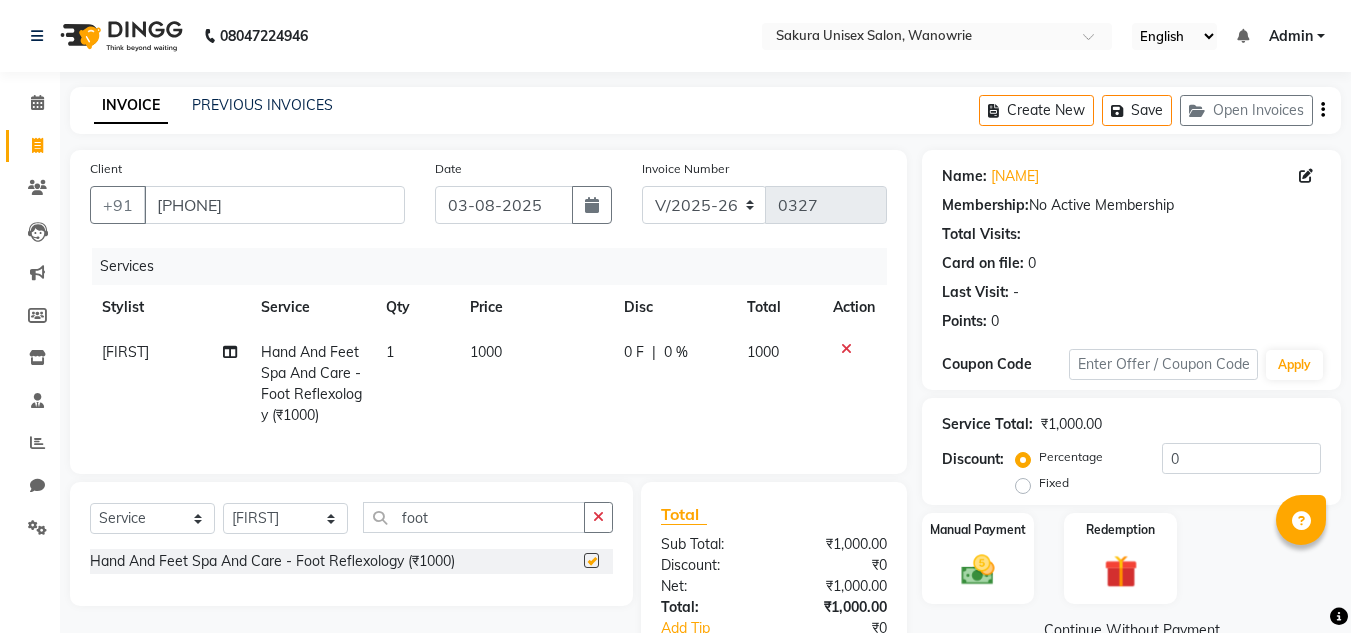 checkbox on "false" 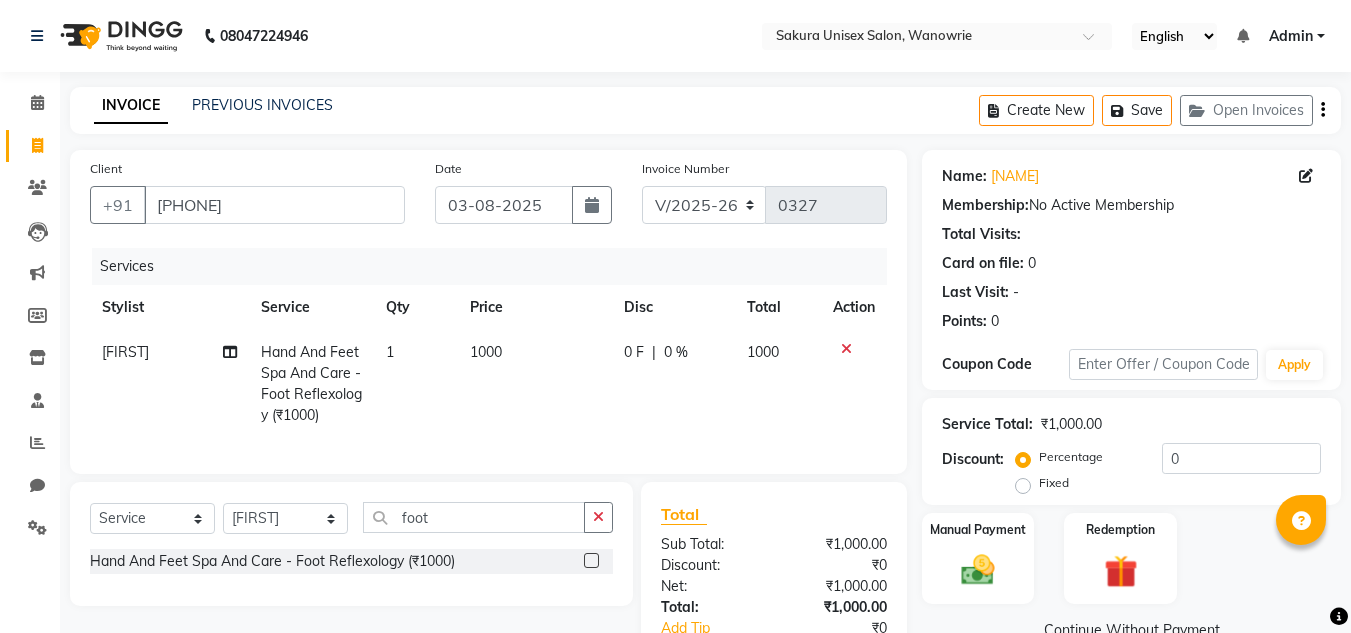 click on "1000" 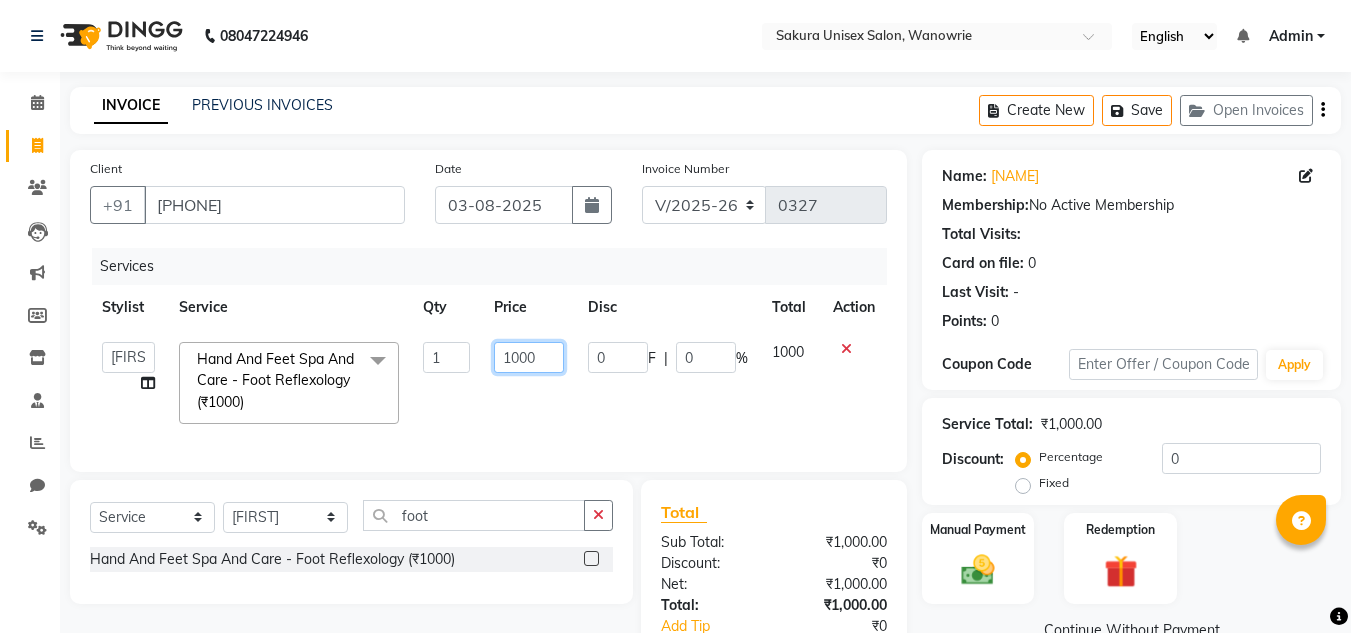 click on "1000" 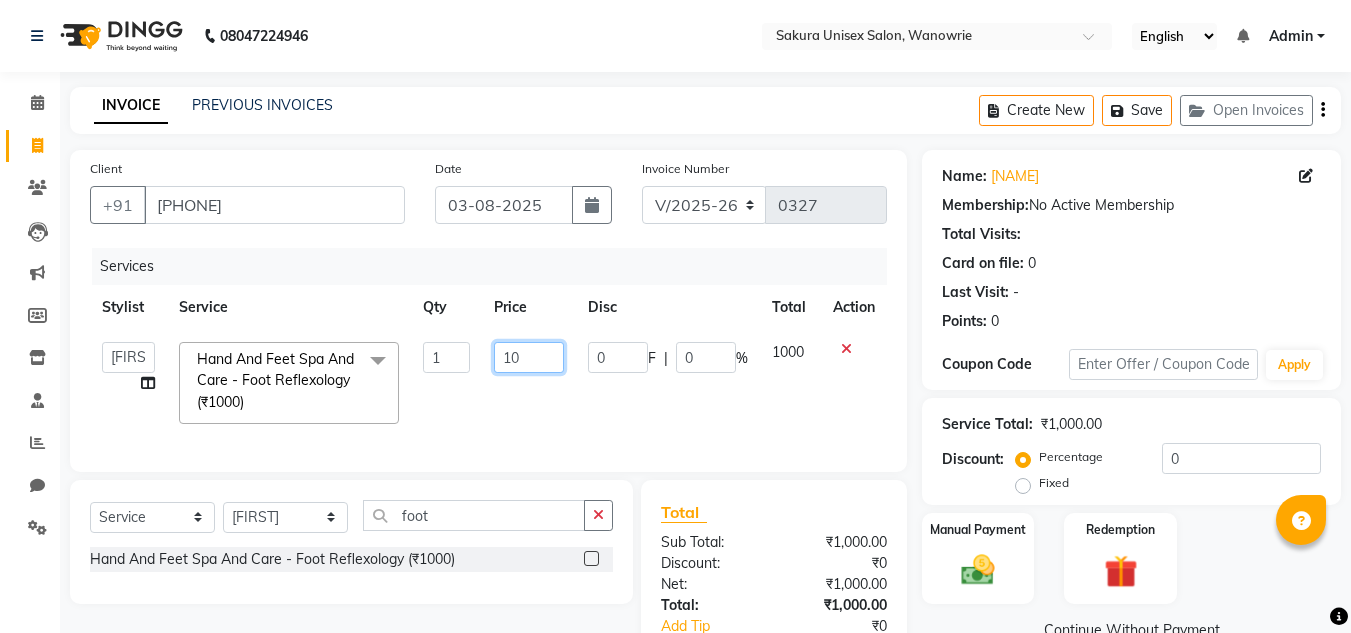 type on "1" 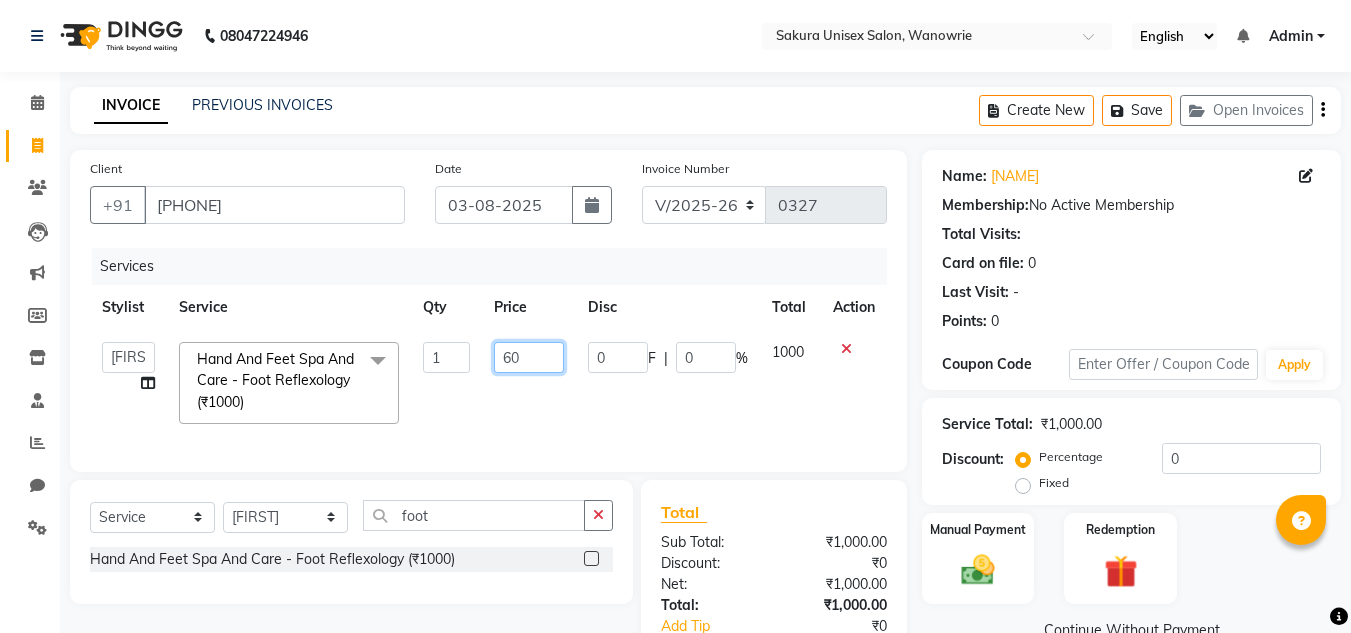 type on "600" 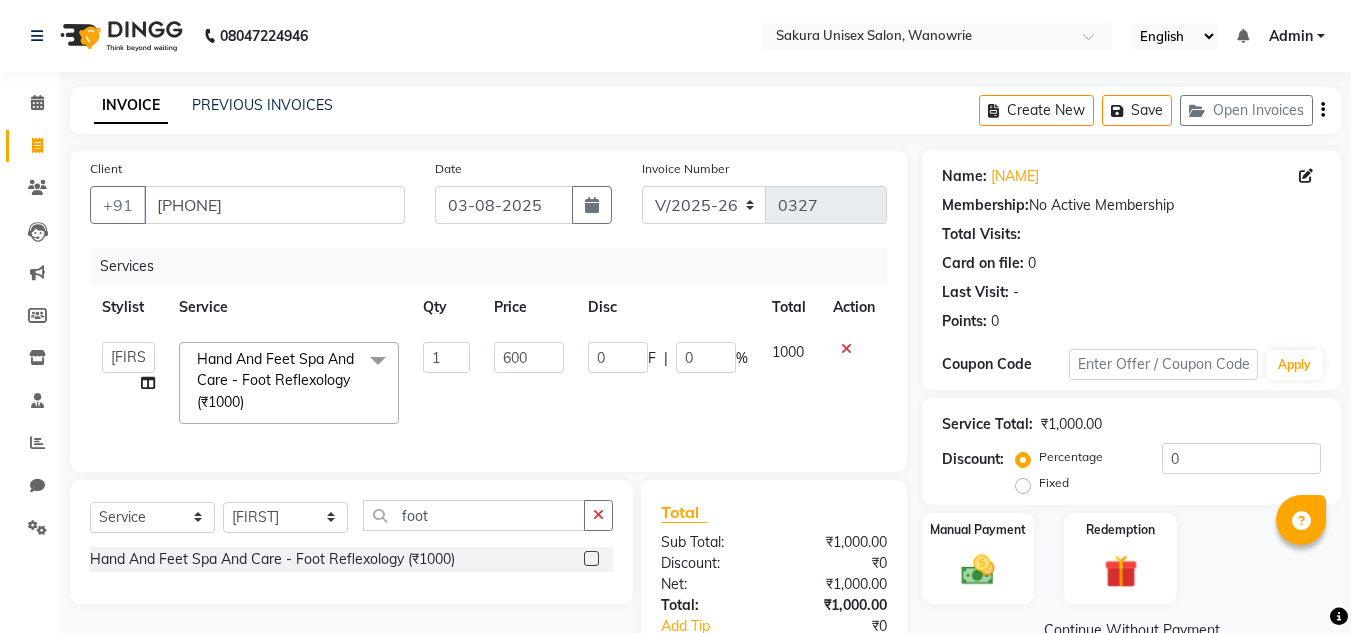 click on "[NAME] [NAME] [NAME] [NAME] [NAME] [NAME] [NAME] Hand And Feet Spa And Care - Foot Reflexology (₹1000)  x Threading - Eyebrow/ Chin+Neck (₹70) Threading - Upperlip/Lowerlip (₹30) Threading - Forehead (₹40) Threading - Chin (₹40) Threading - Full Face Excluding Eyebrow (₹260) OLA PLEX  (₹1999) DANDRUFF TREATMENT  (₹500) bead wax eye brows  (₹160) Neck And Shoulder Massage (₹400) STEAM WASH  (₹500) FULL FACE BEAD WAX  (₹500) threading side locks  (₹40) korean facial  (₹2000) Sugar Wax - Full Arms Unisex (₹300) Sugar Wax - Half Arms Unisex (₹200) Sugar Wax - Full Legs Female (₹400) Sugar Wax - Half Legs Female (₹250) Sugar Wax - Full Back Female (₹400) Sugar Wax - Half Back Female (₹200) Sugar Wax - Full Front Female (₹400) Sugar Wax - Half Front / Stomach Female (₹200) Sugar Wax - Full Body Female (₹2000) Sugar Wax - Underarms (₹100) Liposoluble Wax Korean Waxing - Full Arms Unisex (₹450) Cartiradge / Roll On - 1+1 Cart Female (₹1600) 1 600" 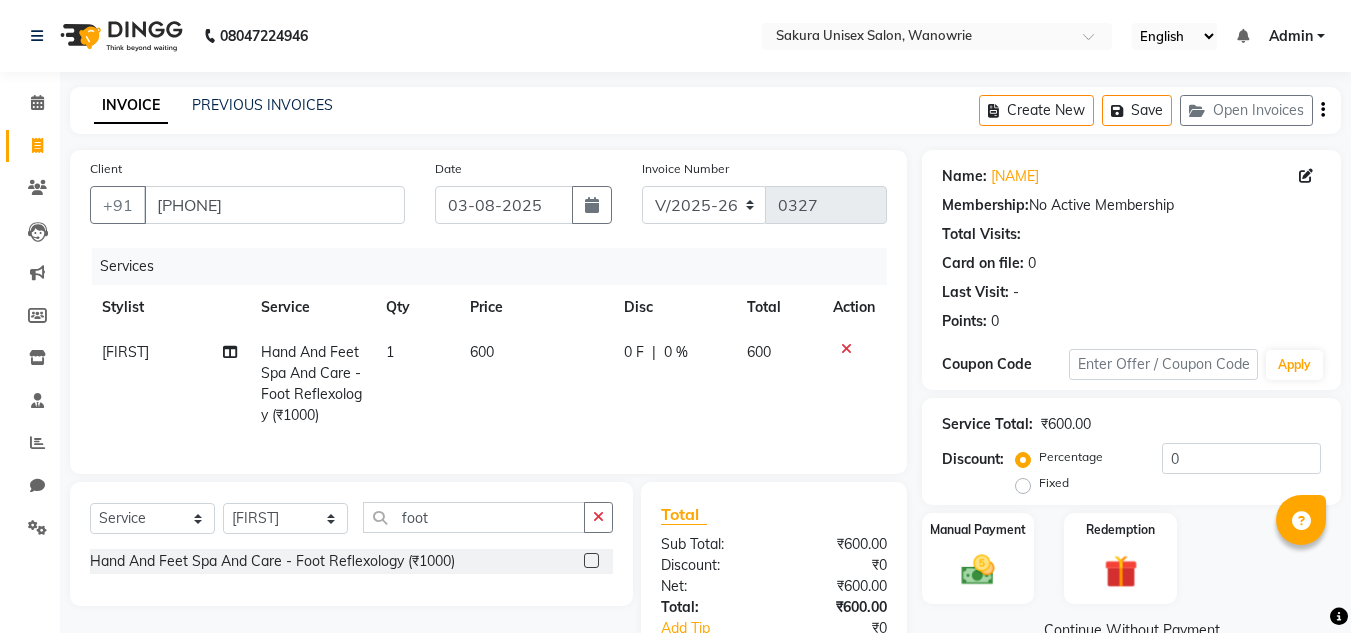 click on "0 %" 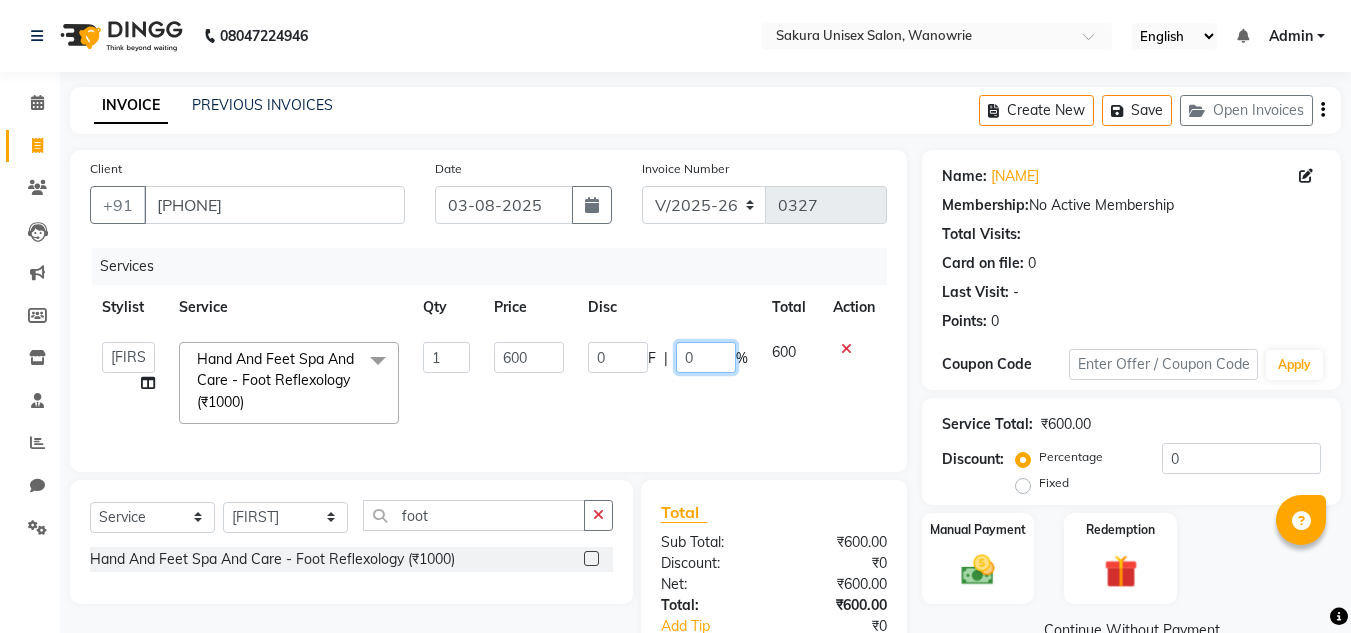 click on "0" 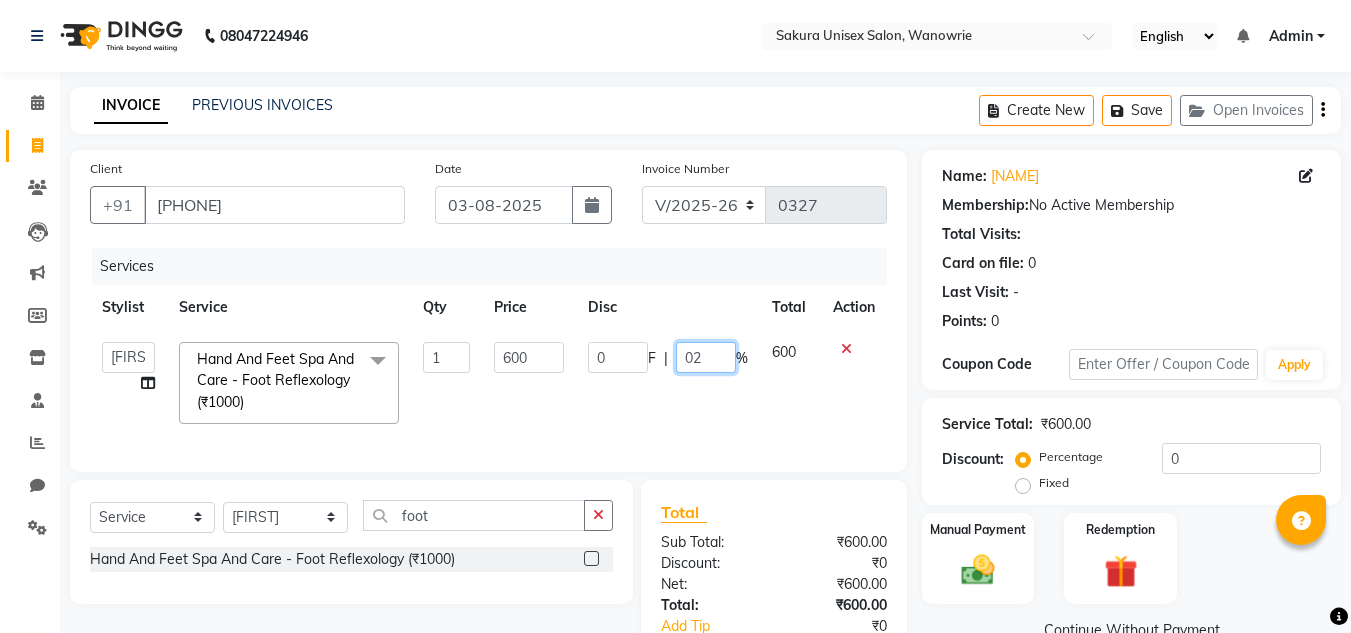 type on "020" 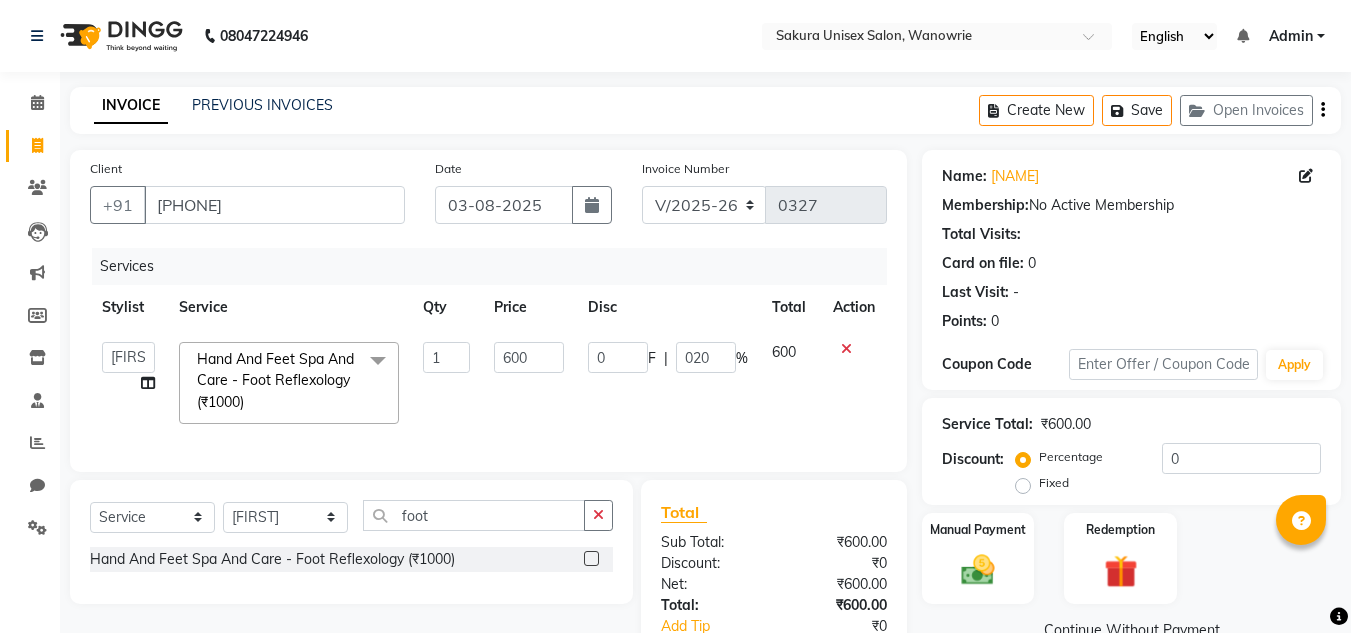 click on "Card on file:  0" 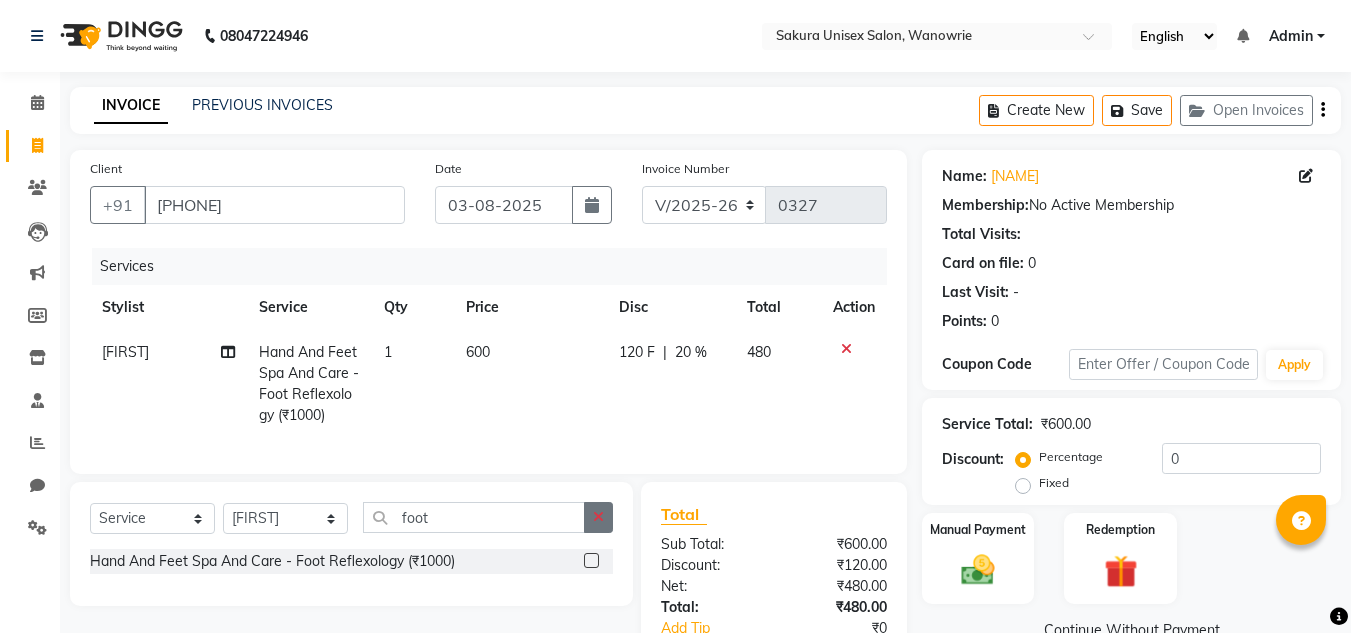 scroll, scrollTop: 146, scrollLeft: 0, axis: vertical 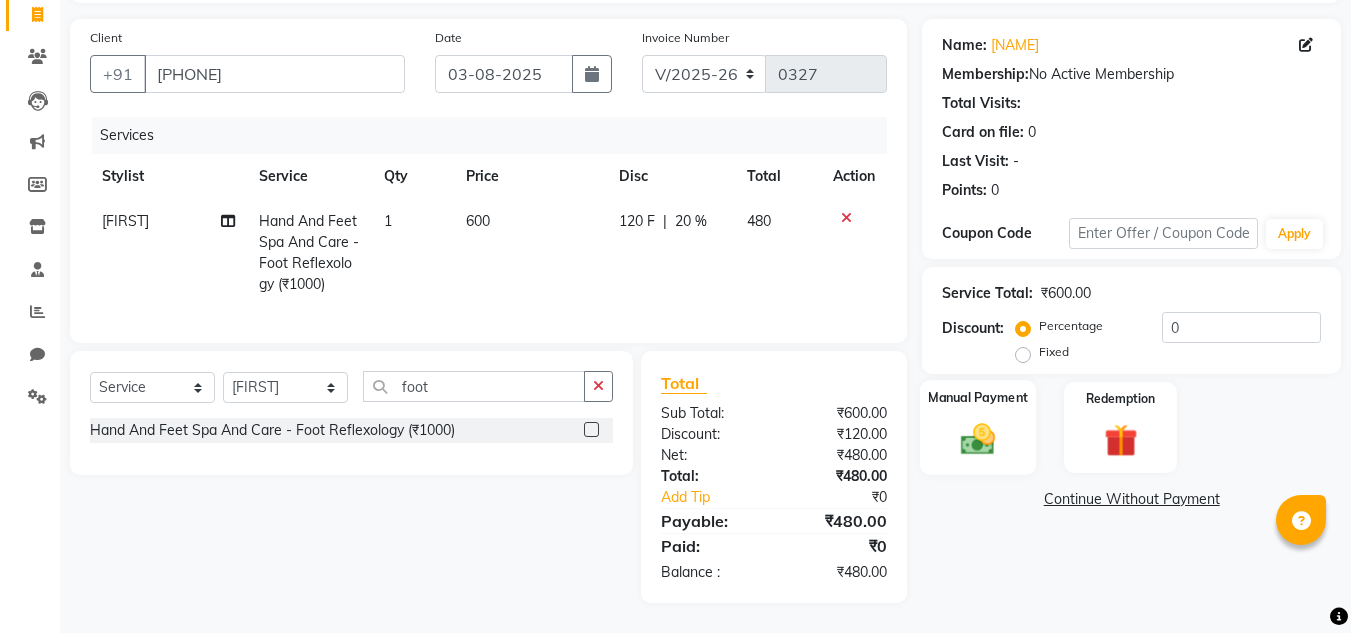 click 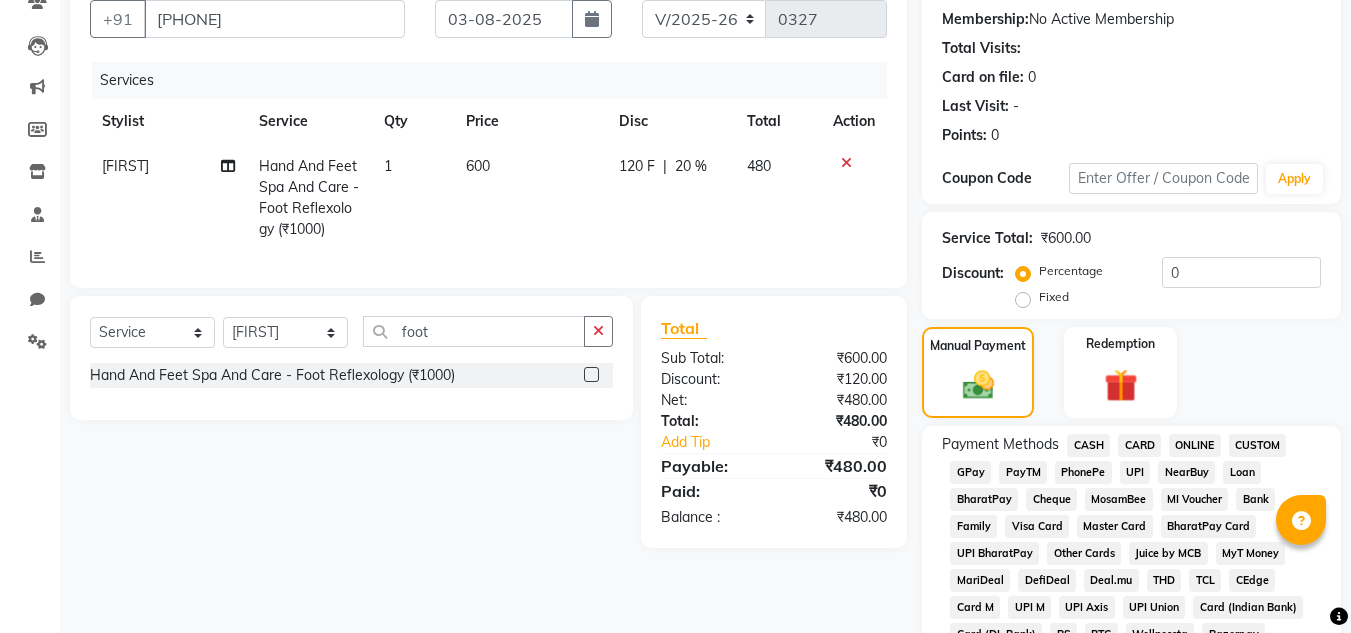 scroll, scrollTop: 226, scrollLeft: 0, axis: vertical 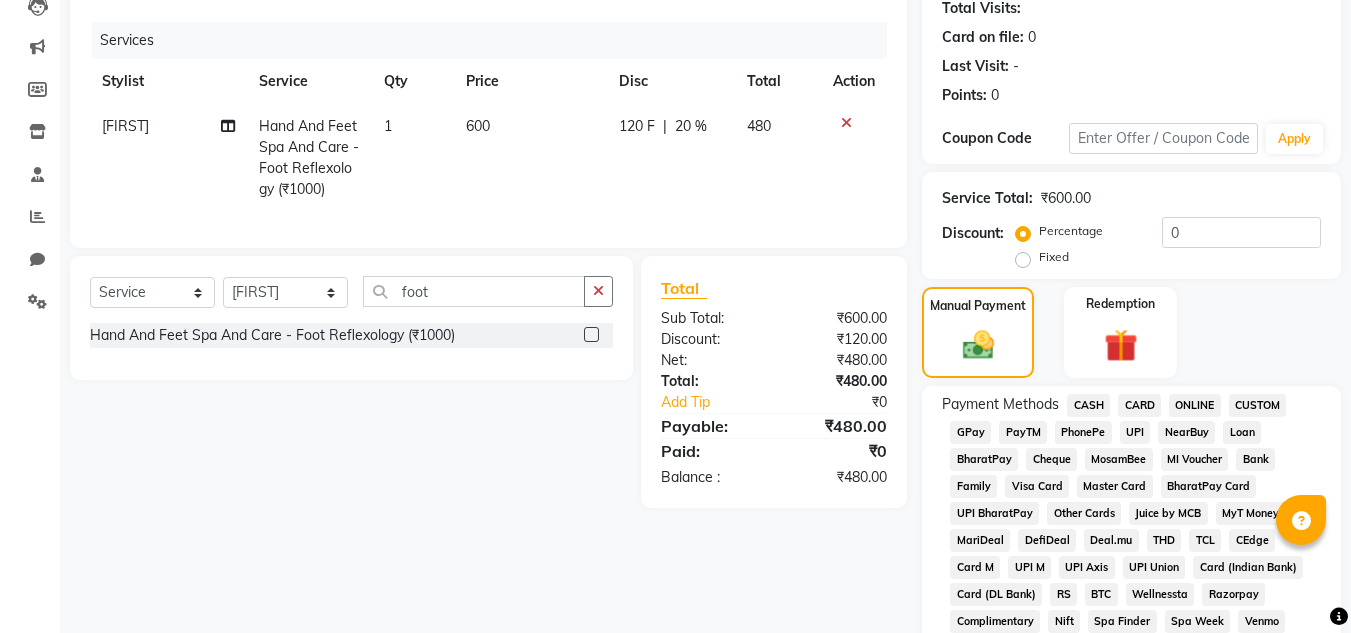 click on "ONLINE" 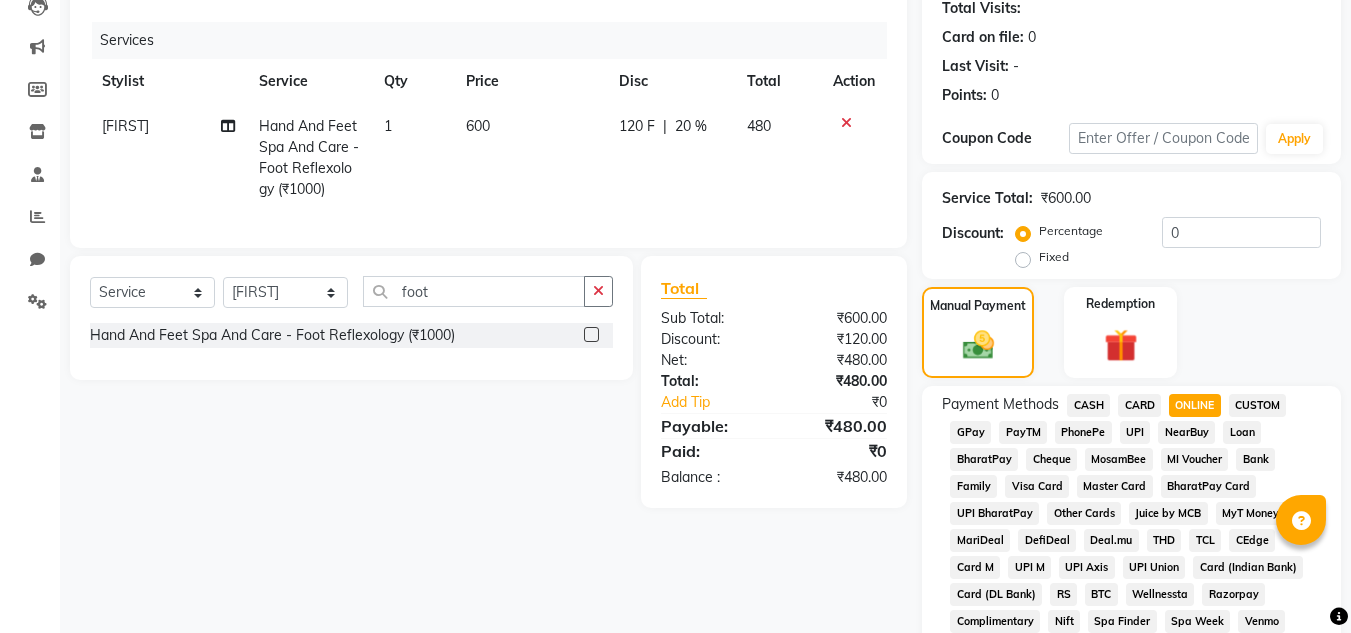 scroll, scrollTop: 869, scrollLeft: 0, axis: vertical 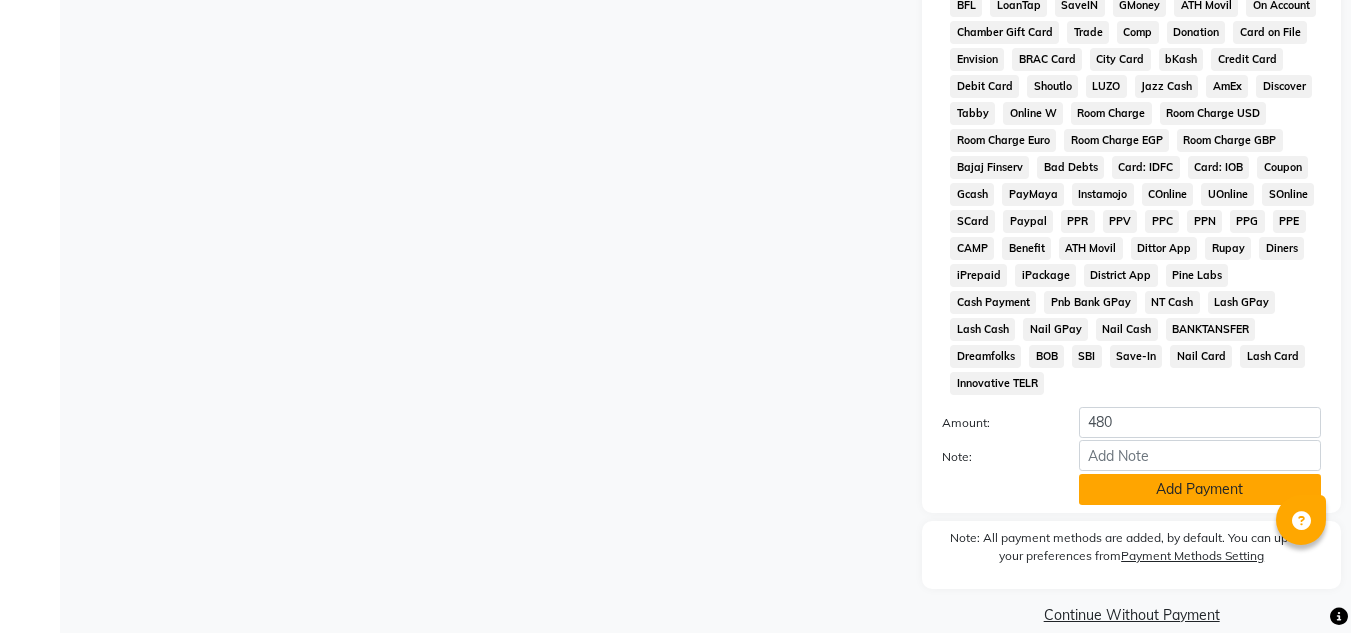 click on "Add Payment" 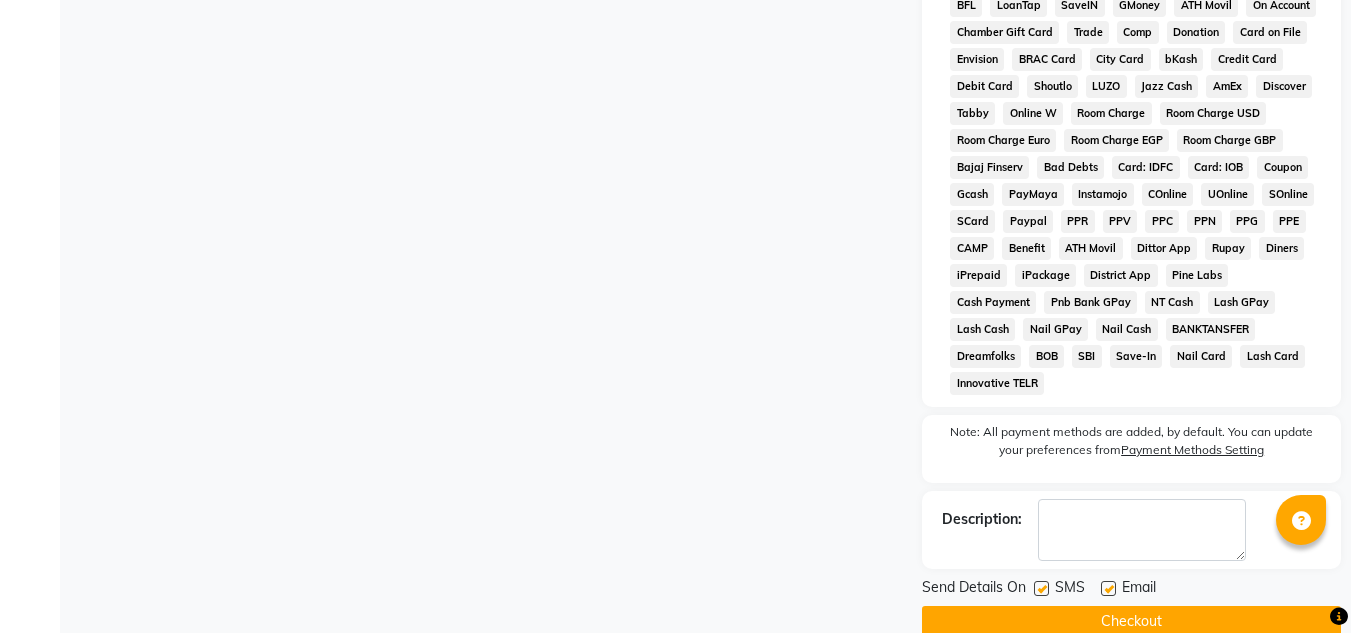scroll, scrollTop: 876, scrollLeft: 0, axis: vertical 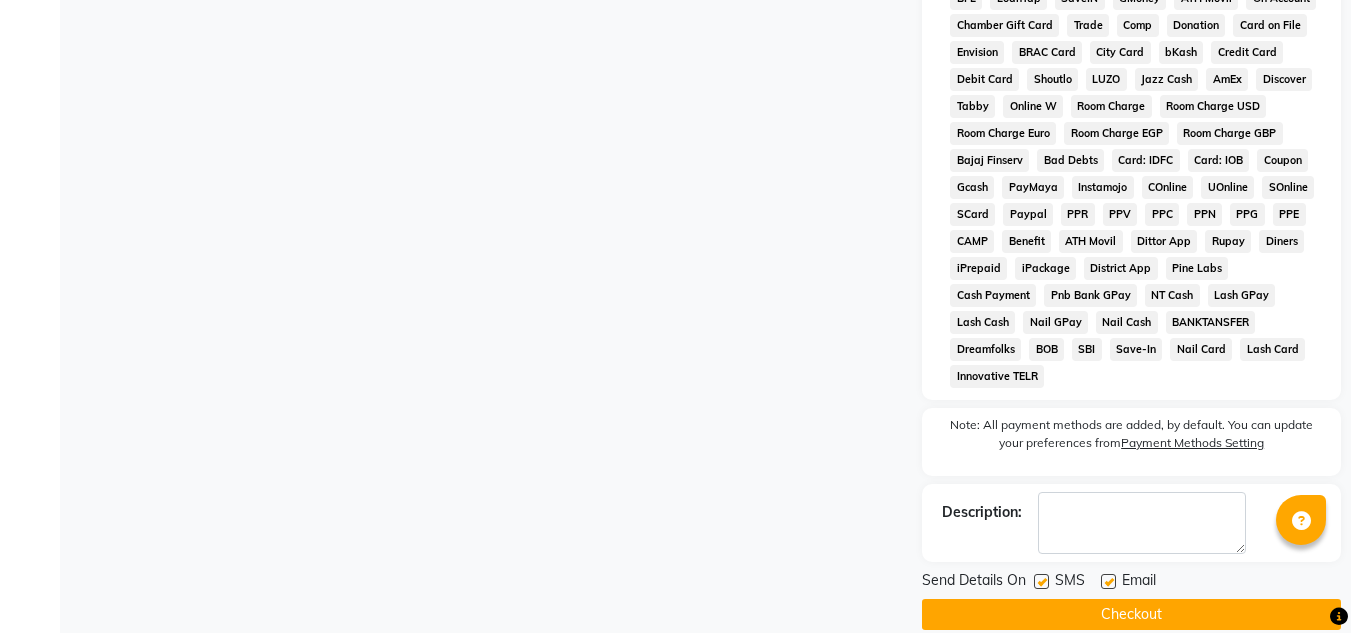 click on "Checkout" 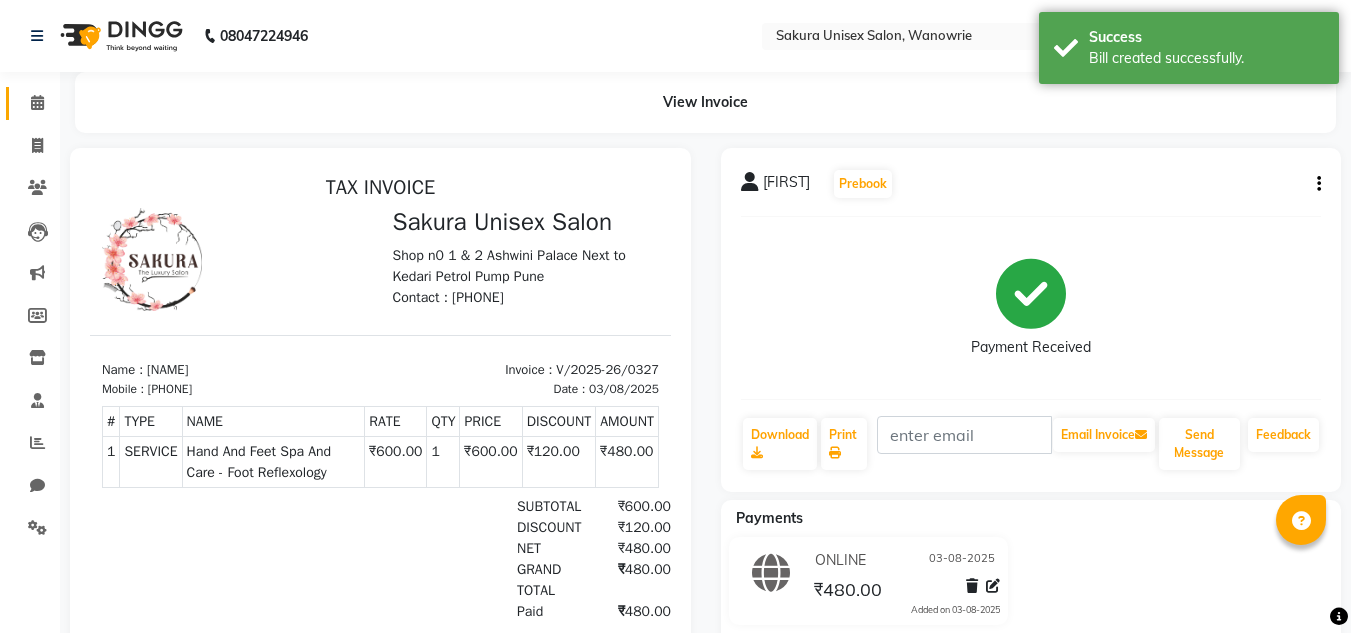 scroll, scrollTop: 0, scrollLeft: 0, axis: both 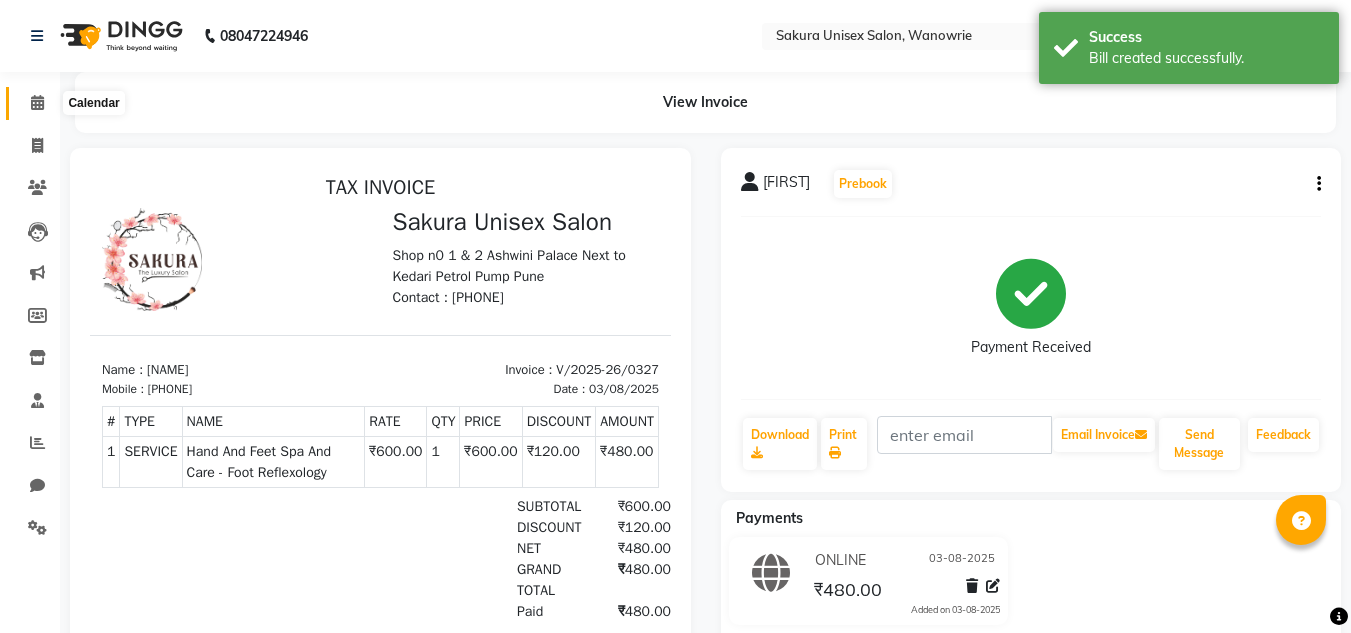 click 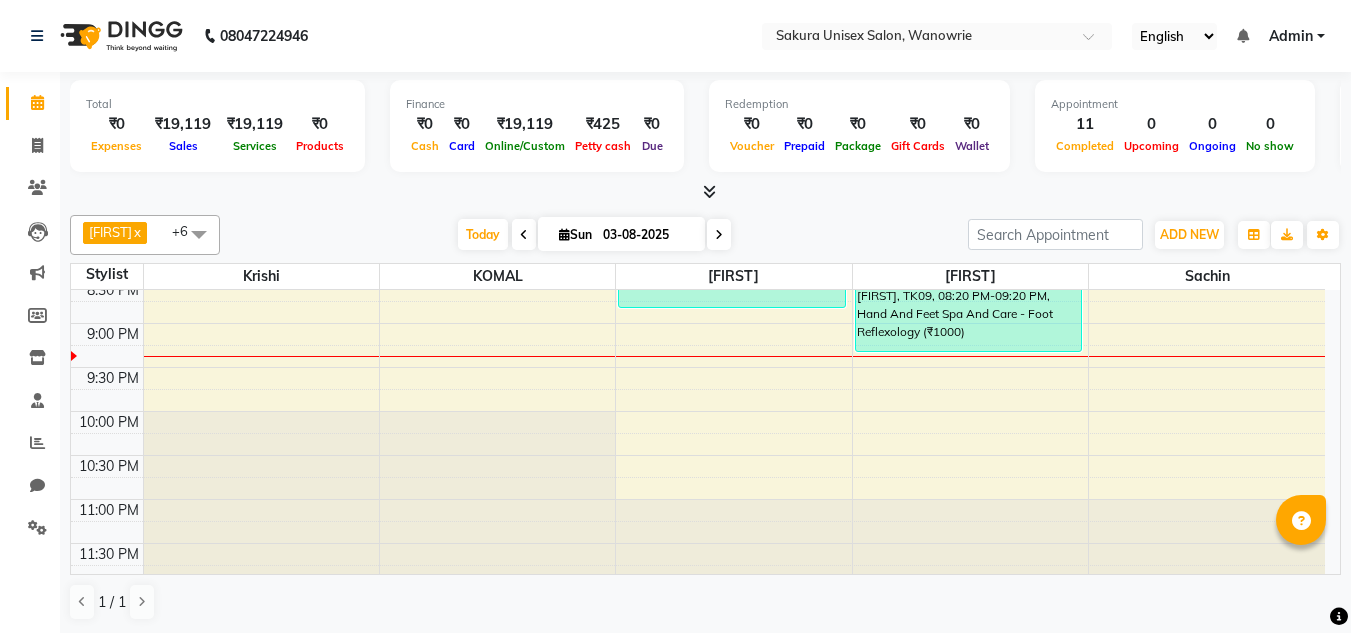 scroll, scrollTop: 1123, scrollLeft: 0, axis: vertical 